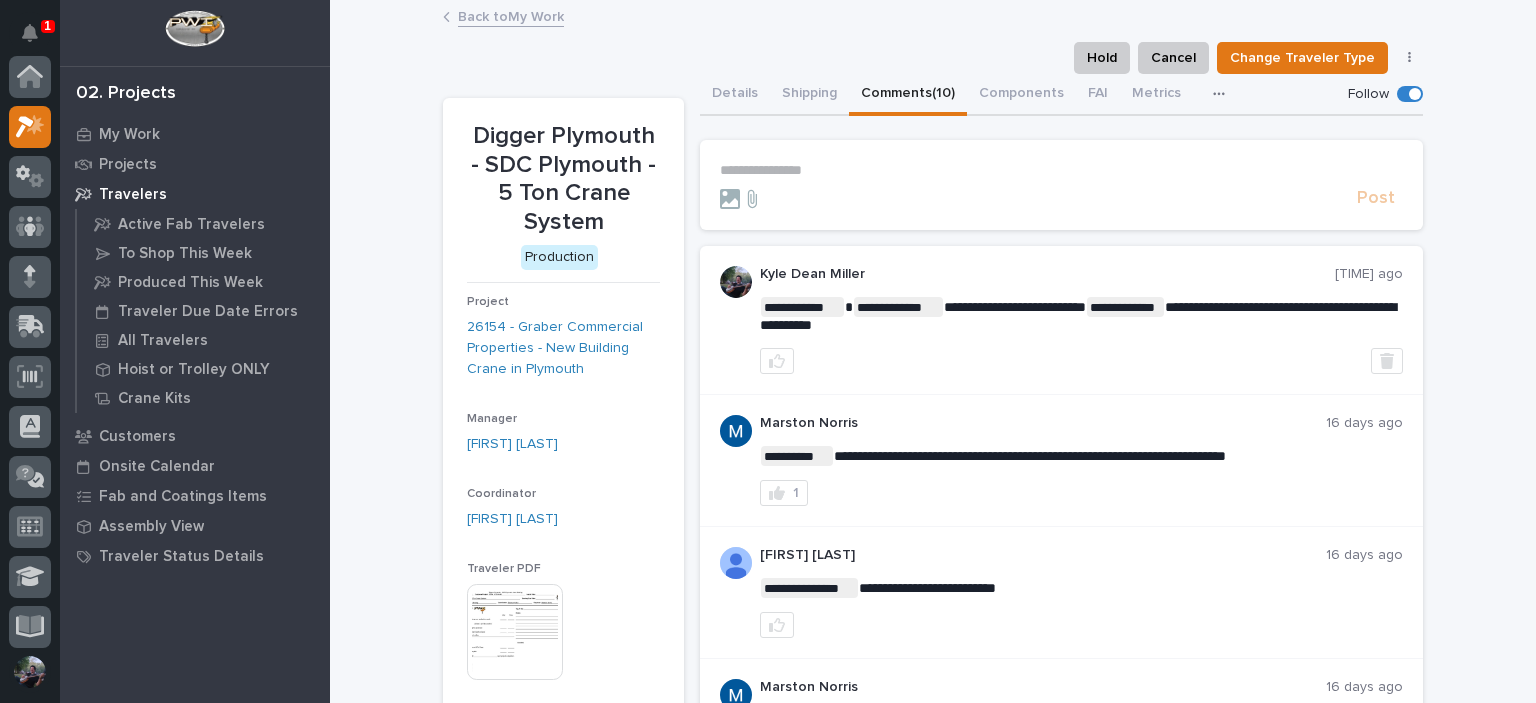 scroll, scrollTop: 0, scrollLeft: 0, axis: both 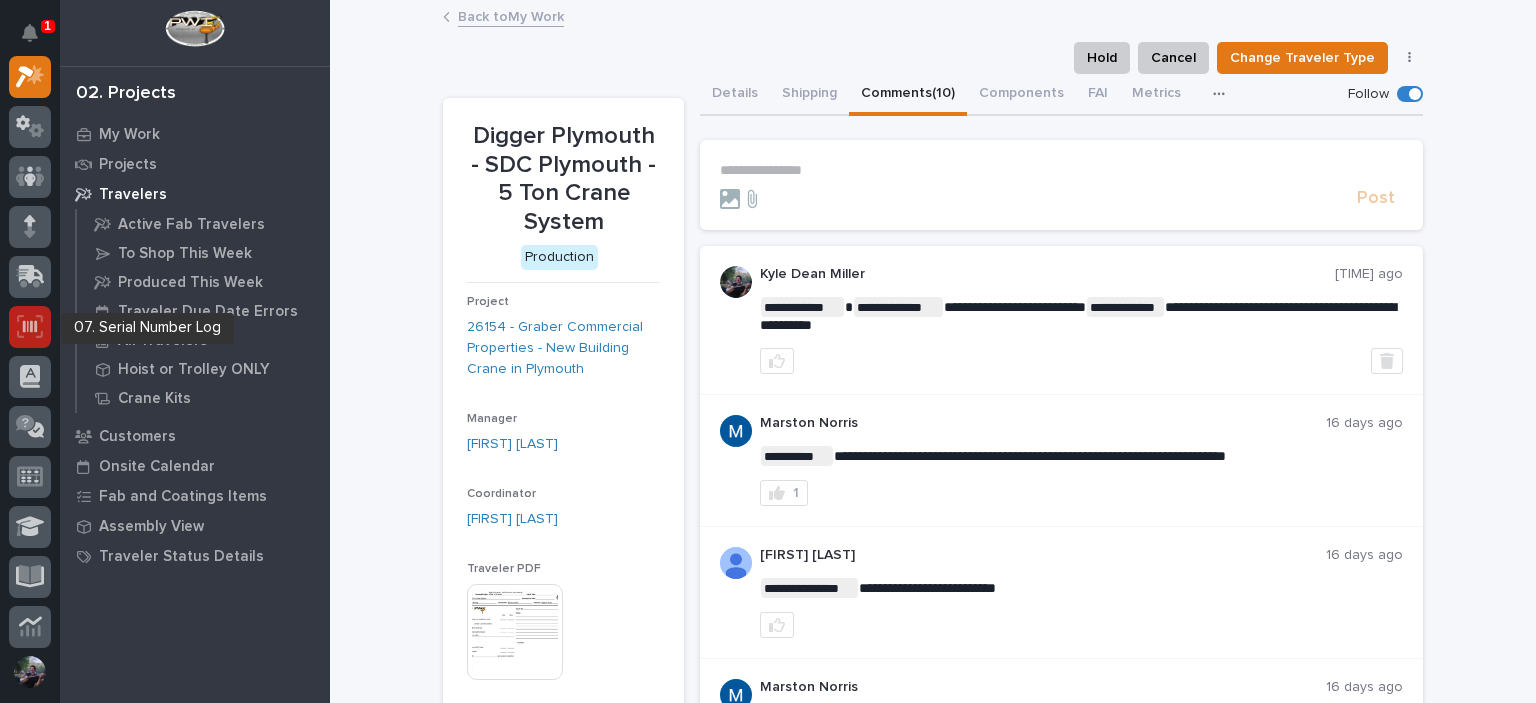 click 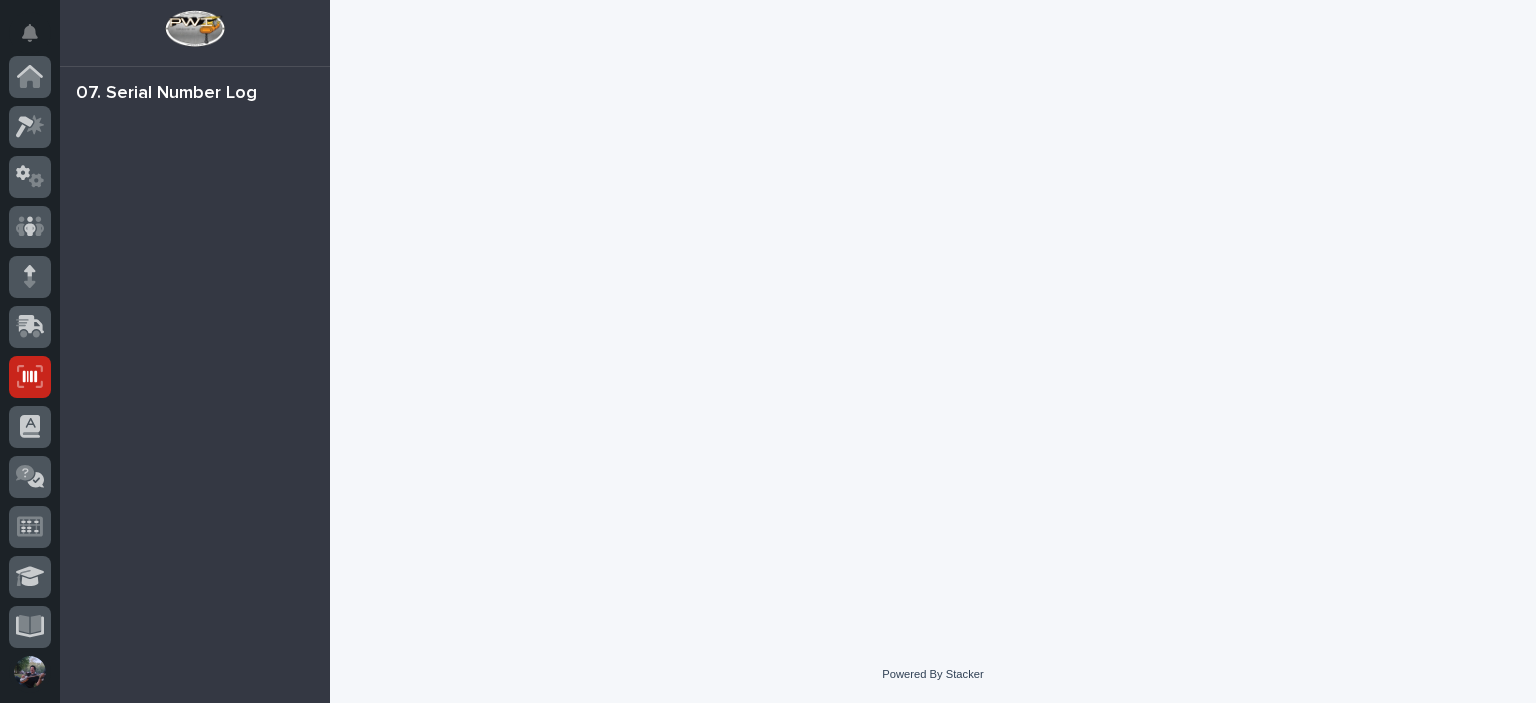scroll, scrollTop: 300, scrollLeft: 0, axis: vertical 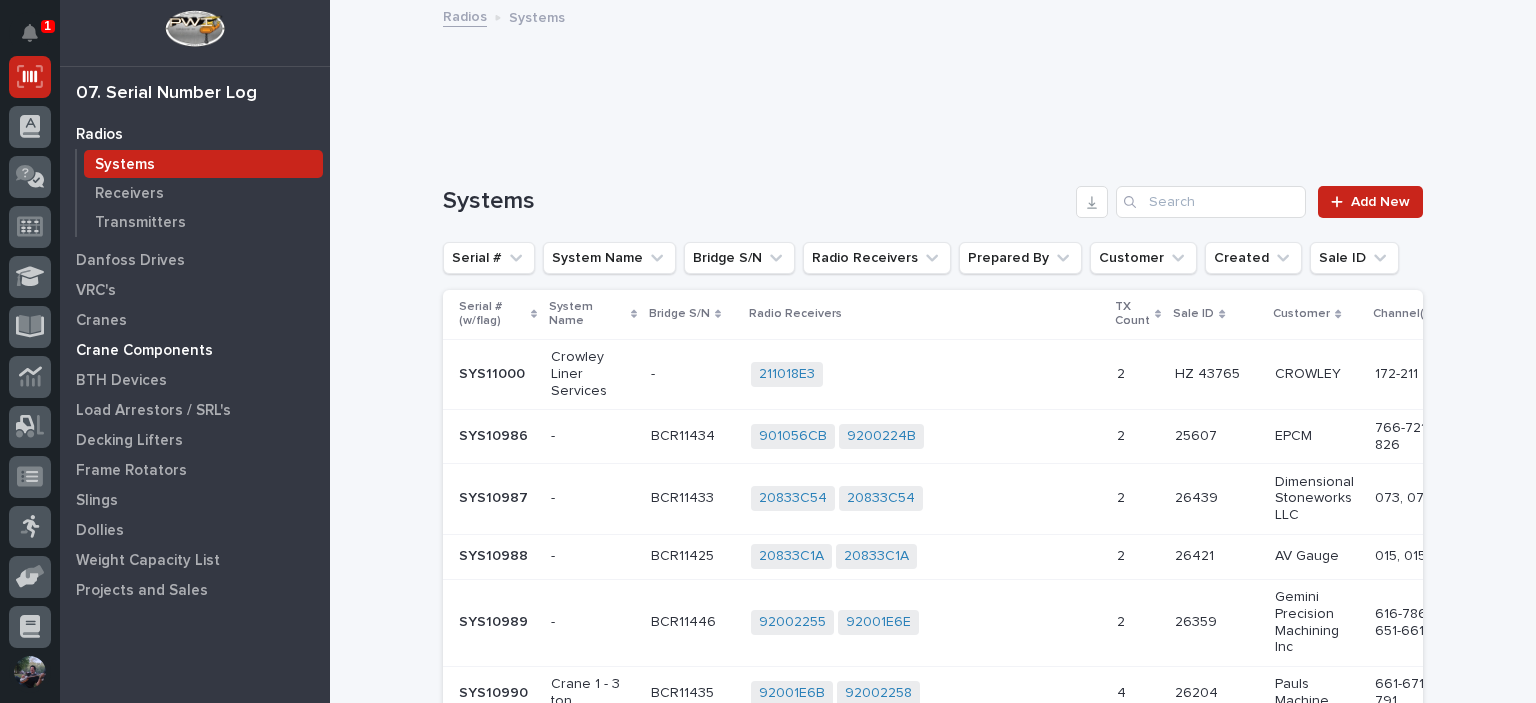 click on "Crane Components" at bounding box center [144, 351] 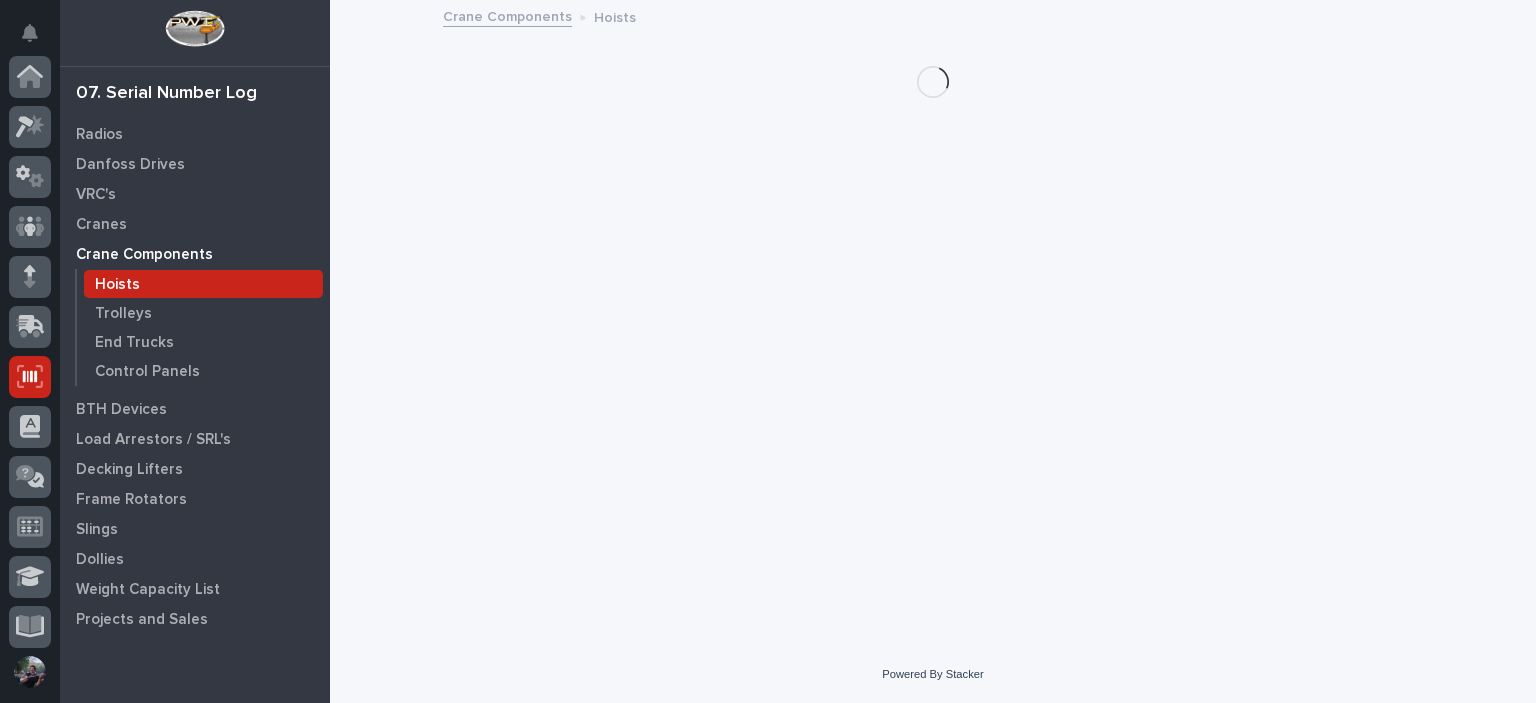 scroll, scrollTop: 300, scrollLeft: 0, axis: vertical 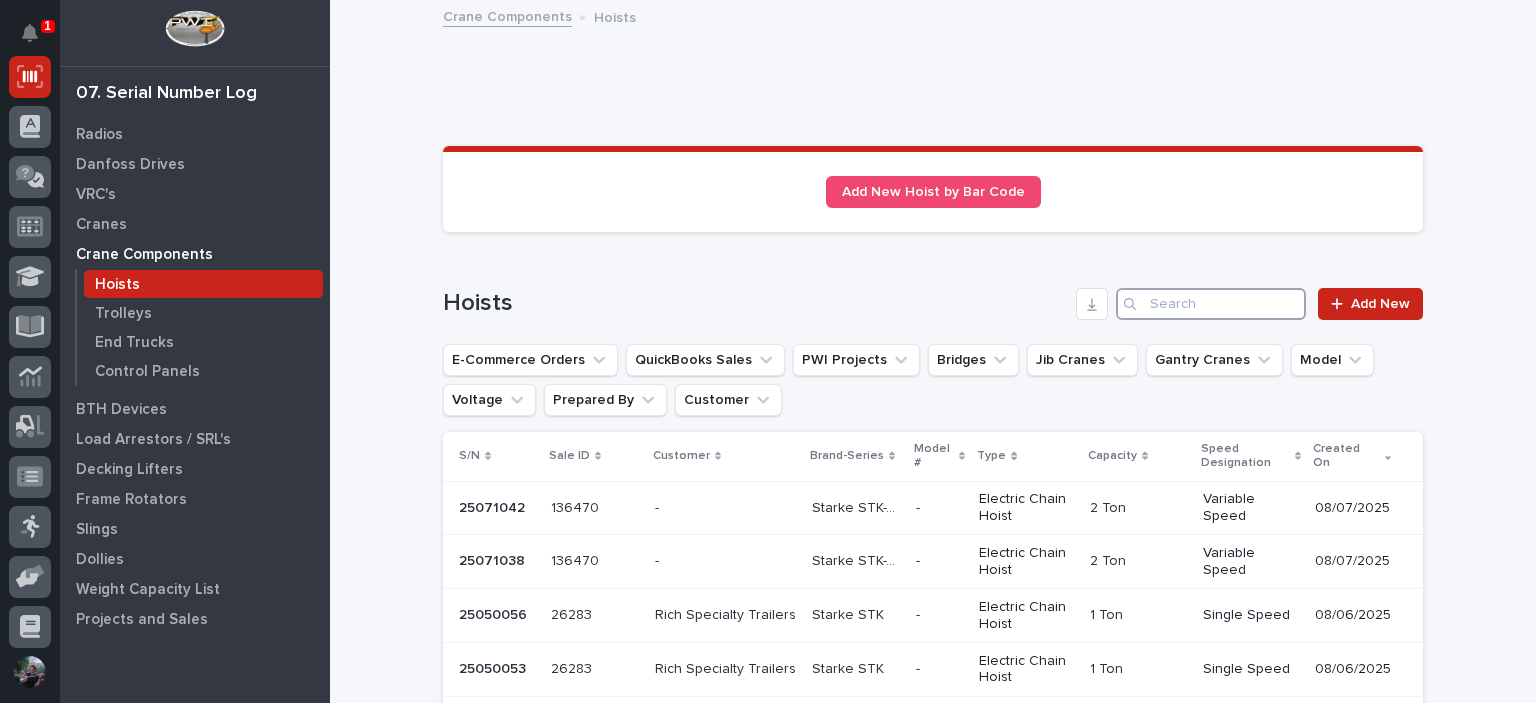 click at bounding box center (1211, 304) 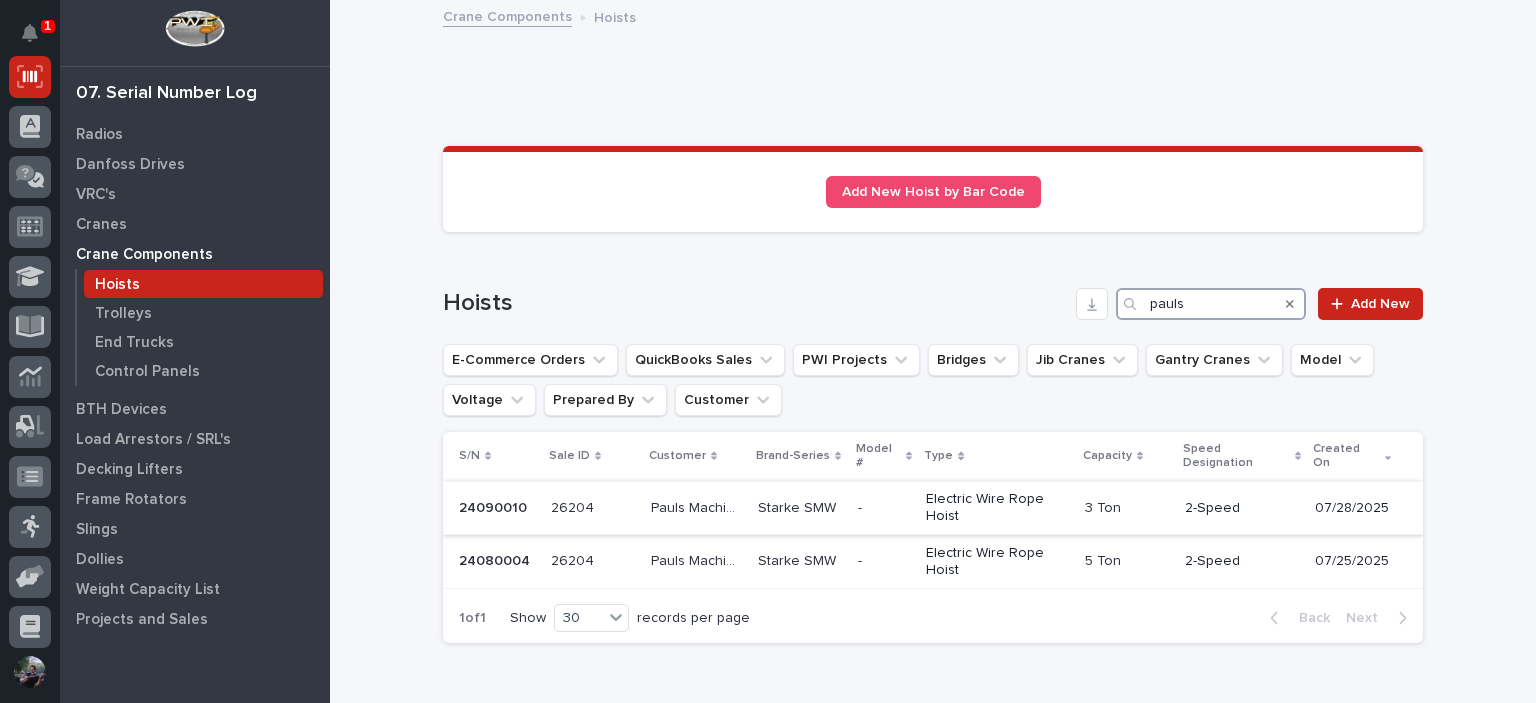 type on "pauls" 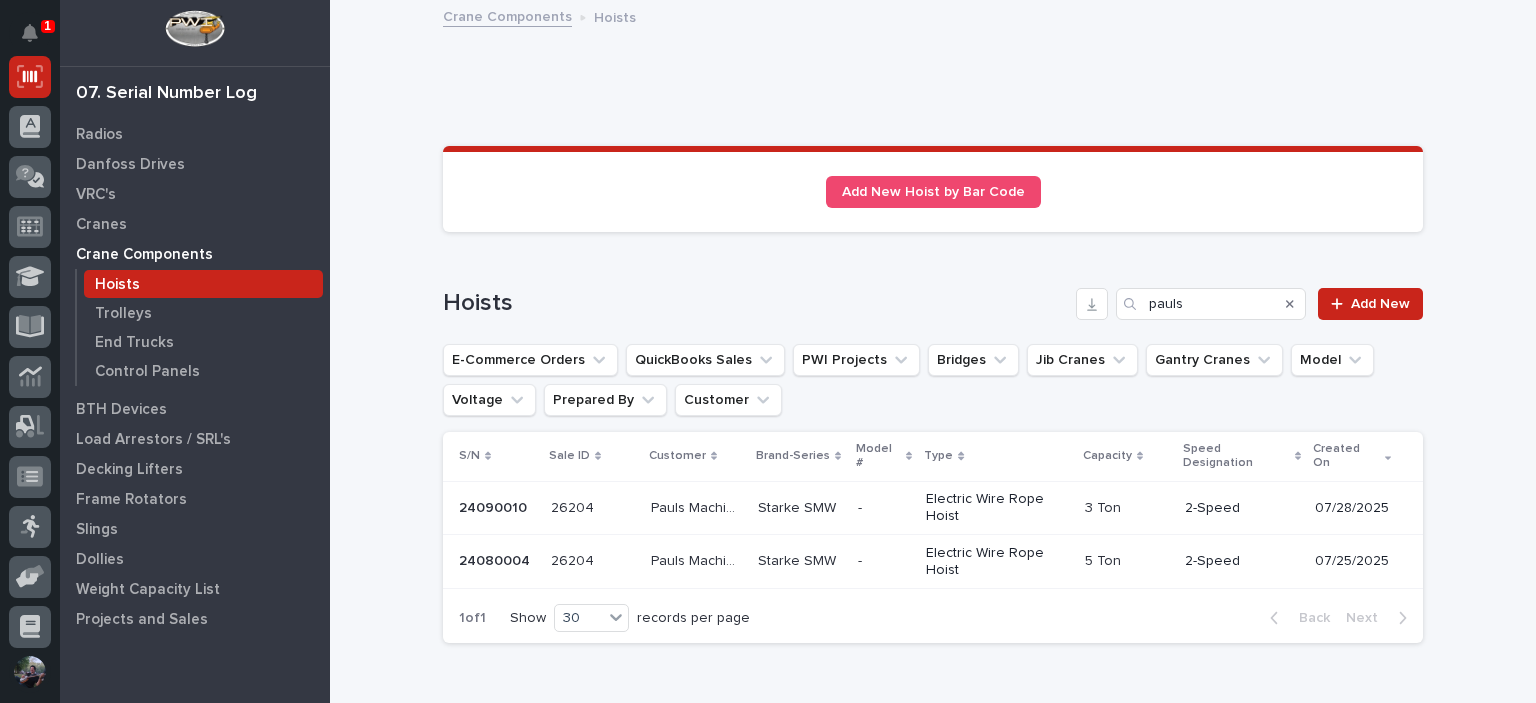 click on "- -" at bounding box center [884, 508] 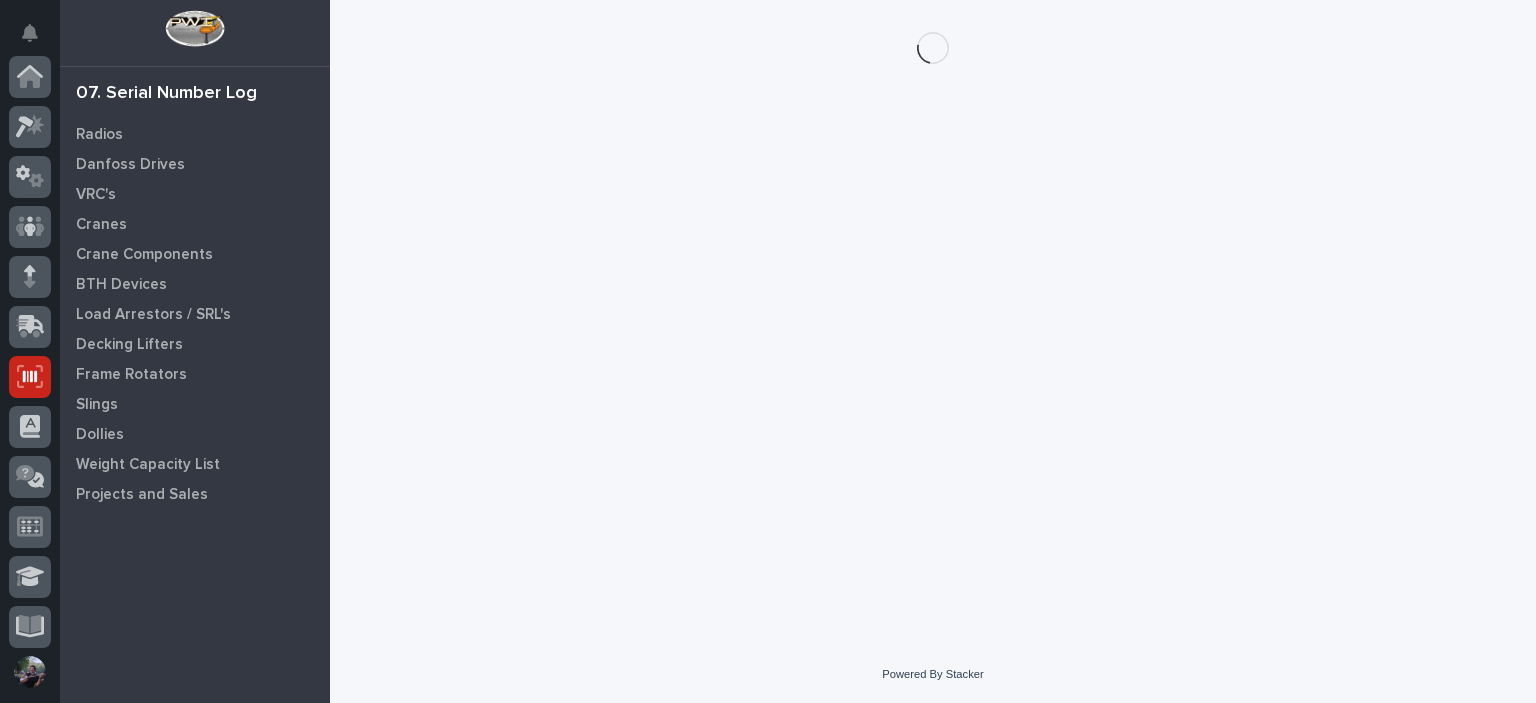 scroll, scrollTop: 300, scrollLeft: 0, axis: vertical 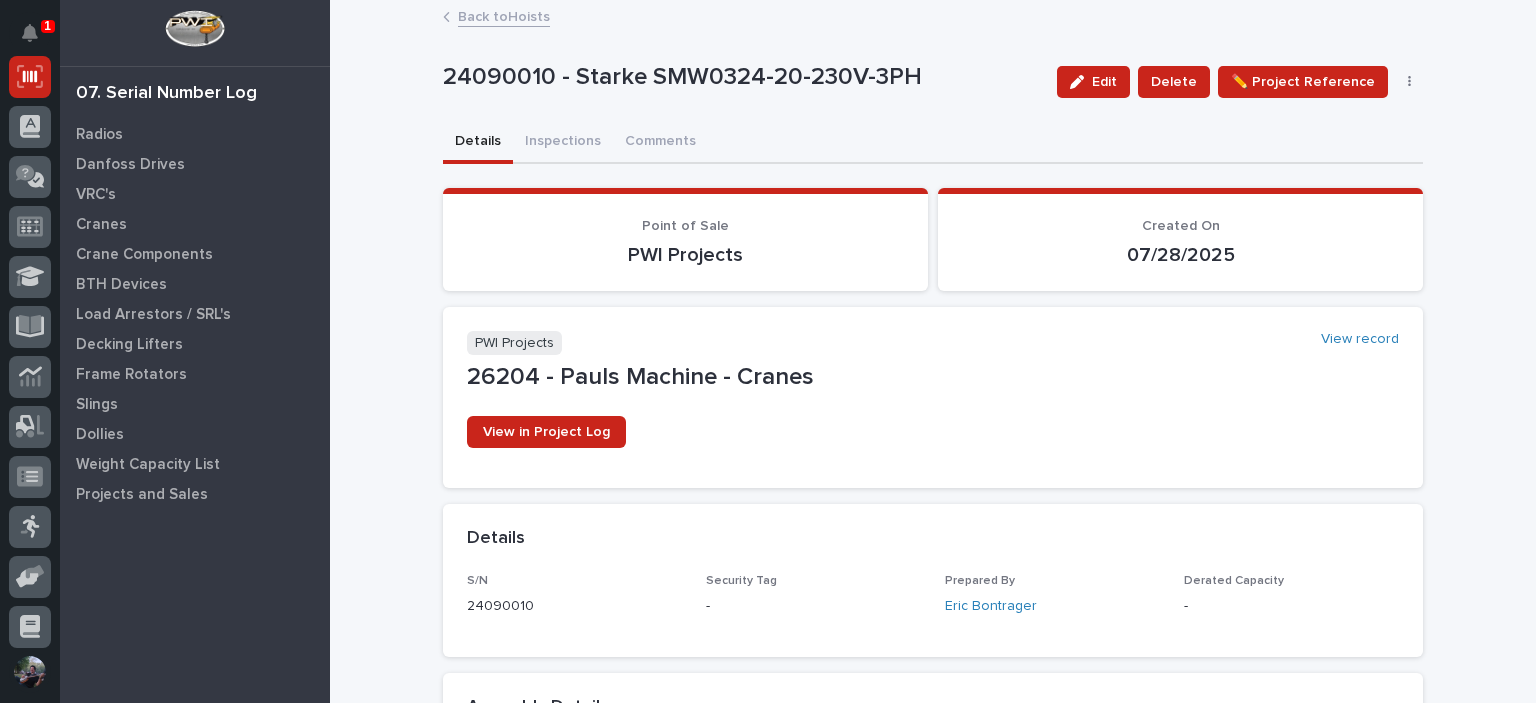 click on "Back to  Hoists" at bounding box center [504, 15] 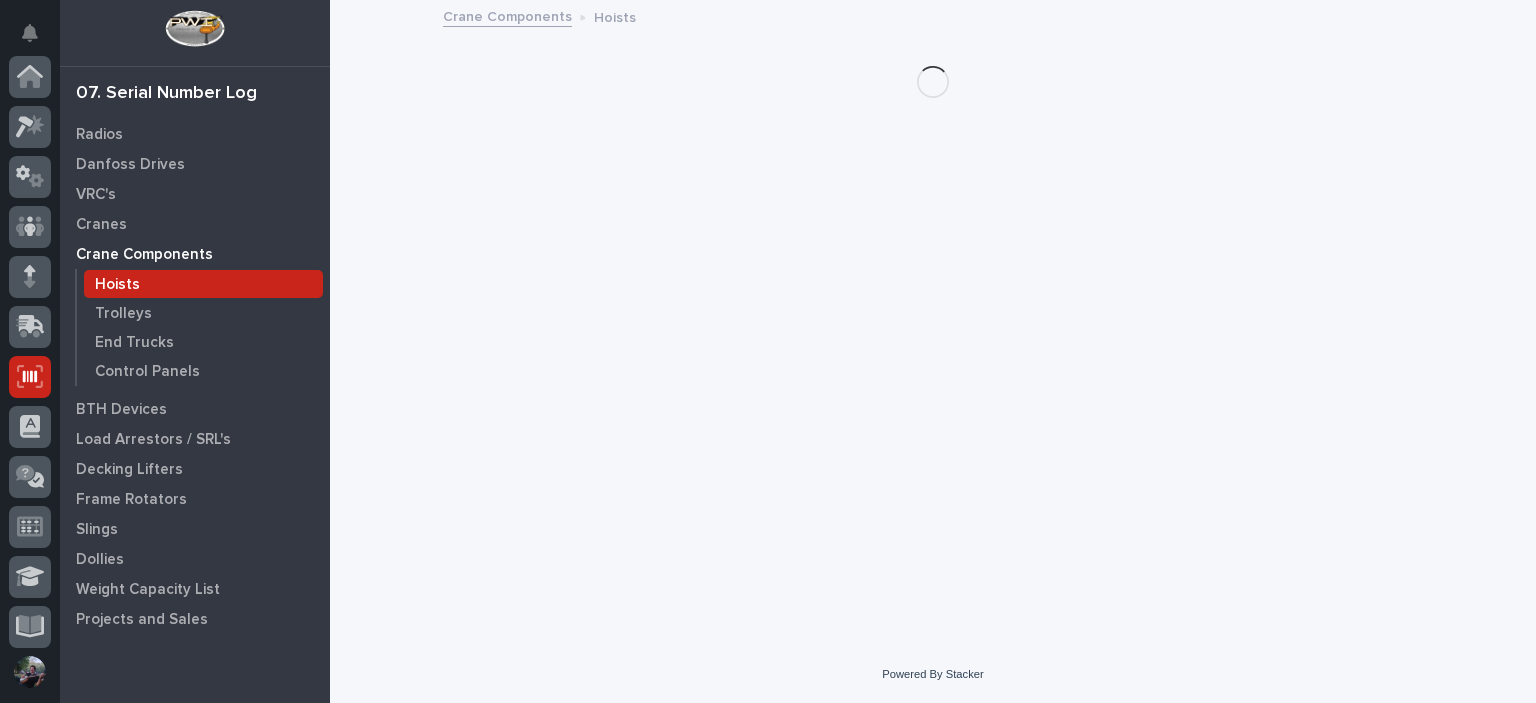 scroll, scrollTop: 300, scrollLeft: 0, axis: vertical 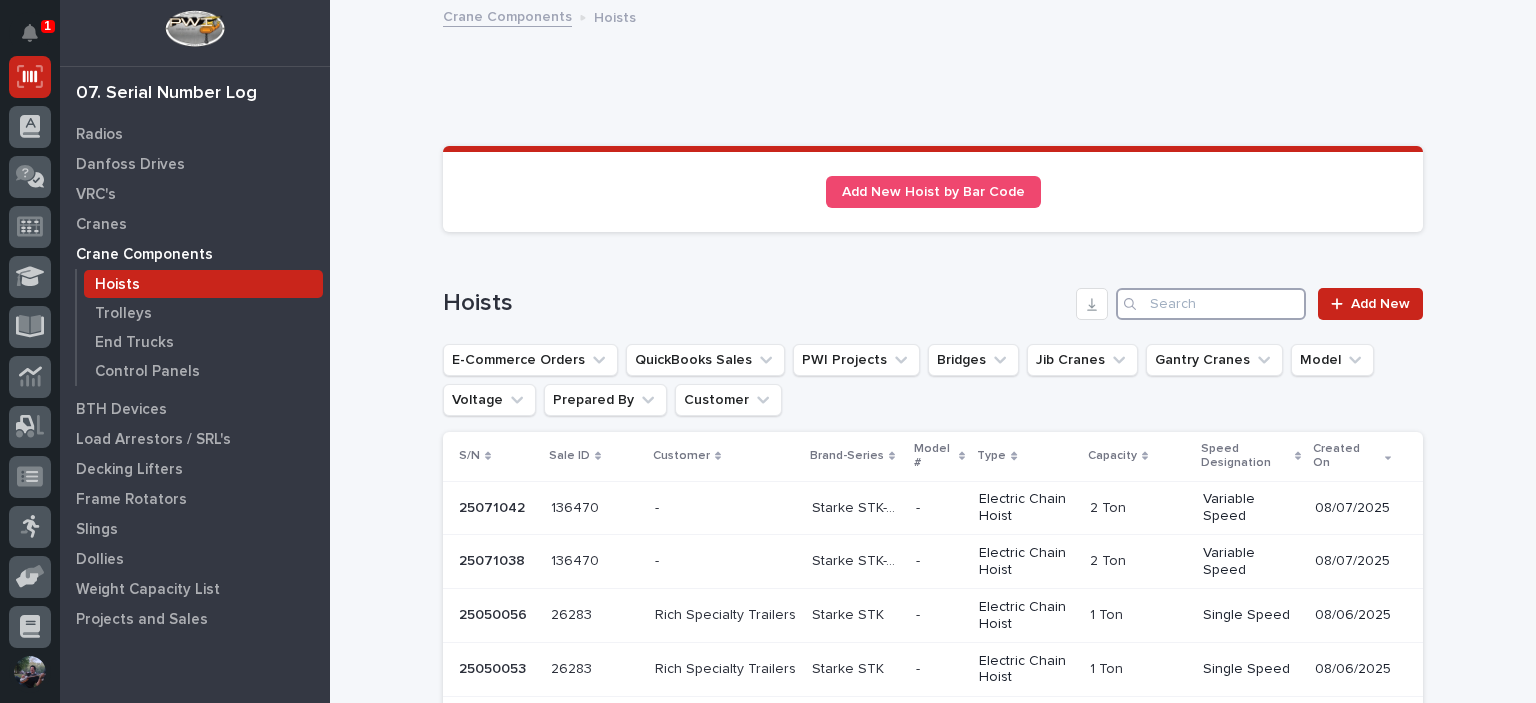 click at bounding box center (1211, 304) 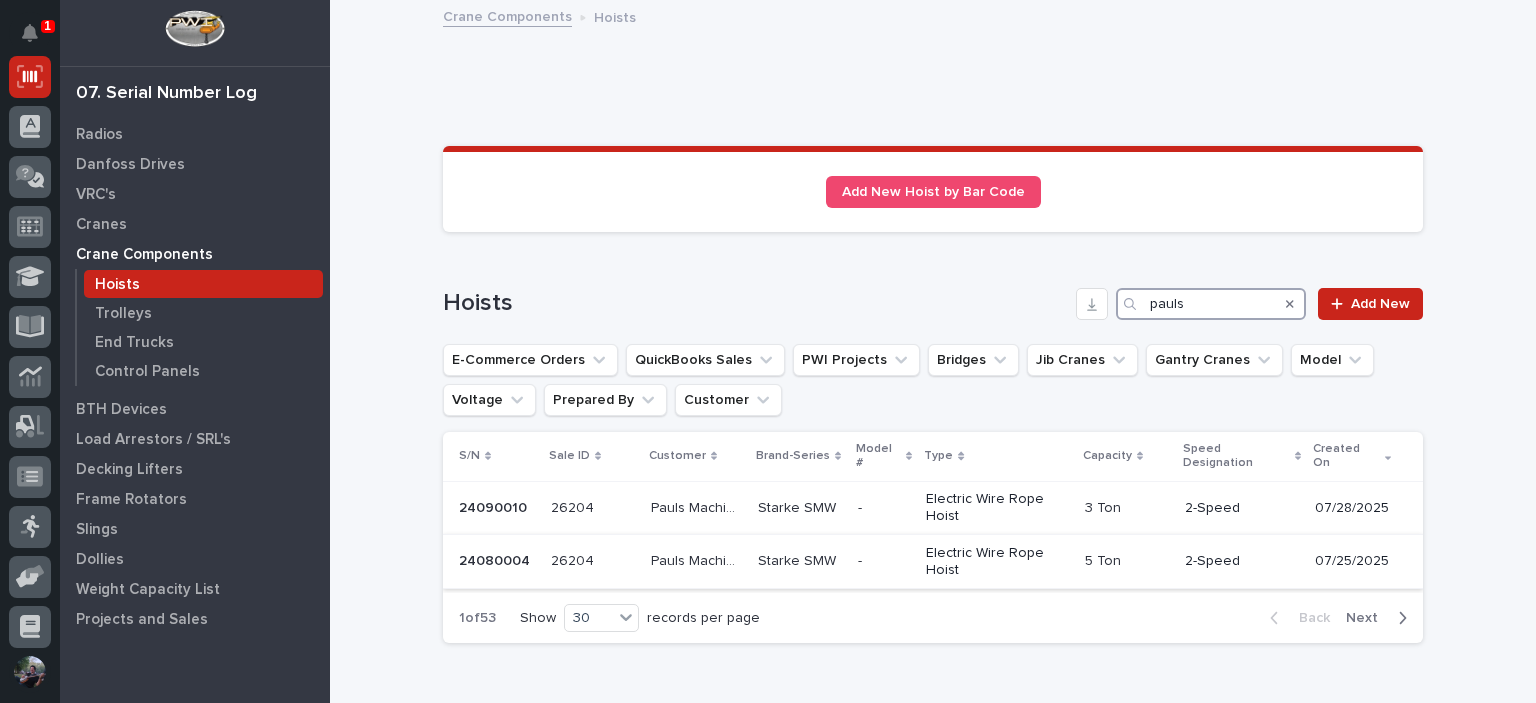 type on "pauls" 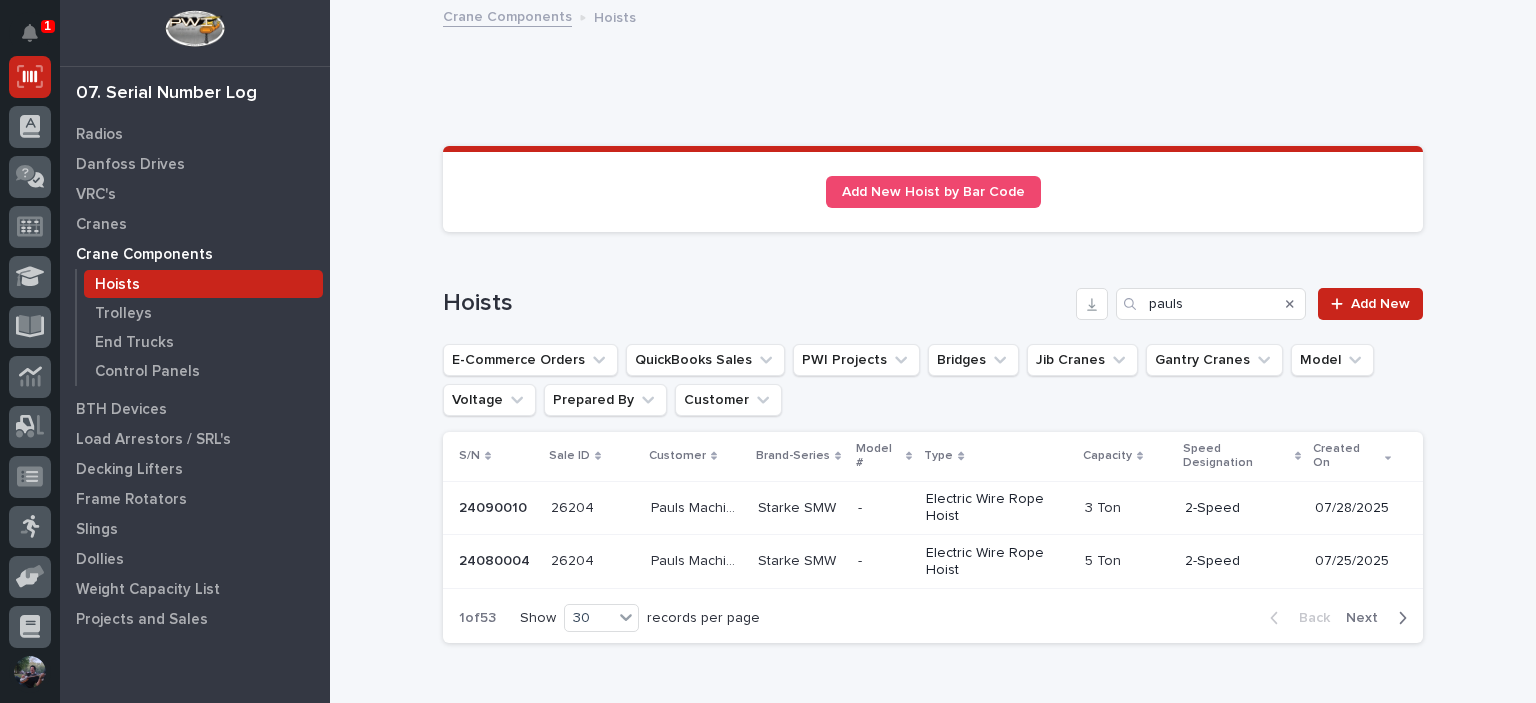 click on "Starke SMW Starke SMW" at bounding box center [800, 562] 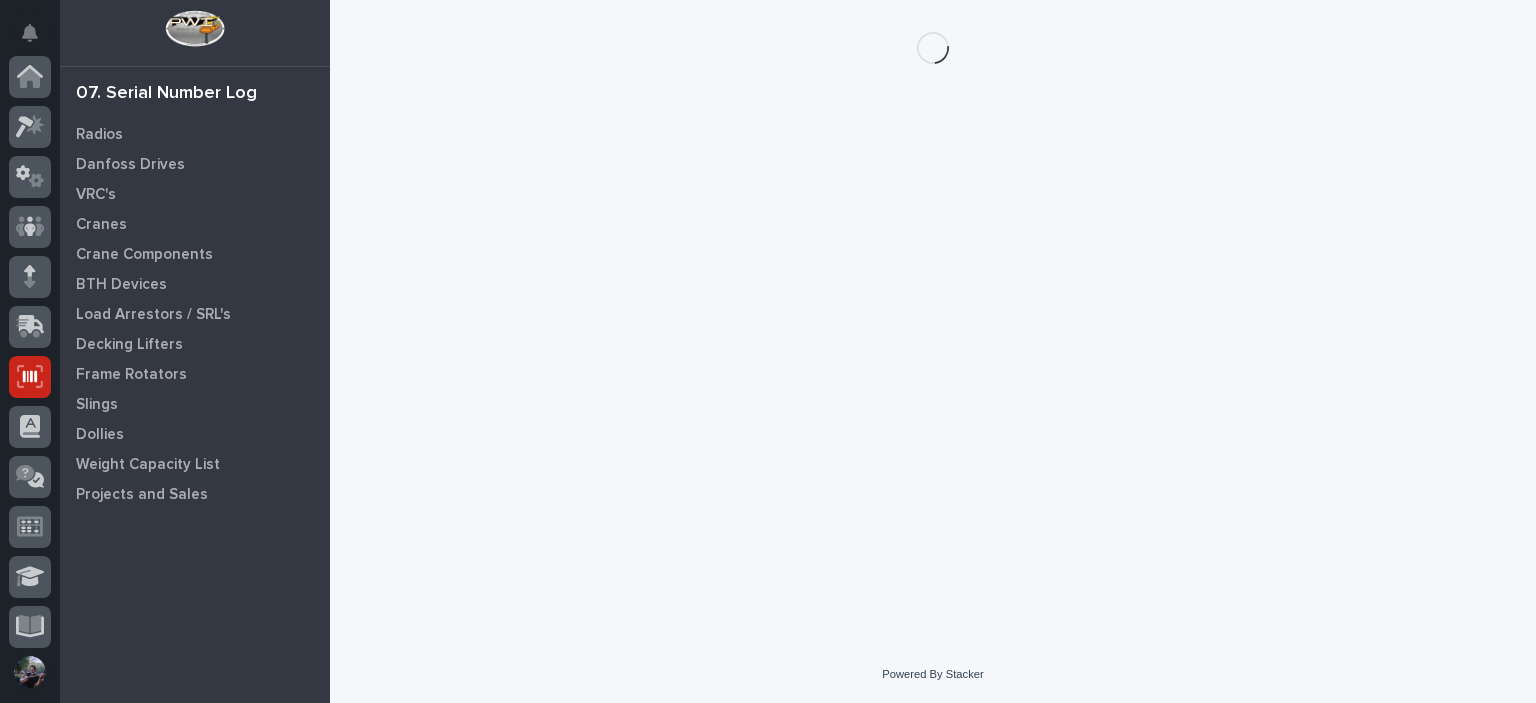 scroll, scrollTop: 300, scrollLeft: 0, axis: vertical 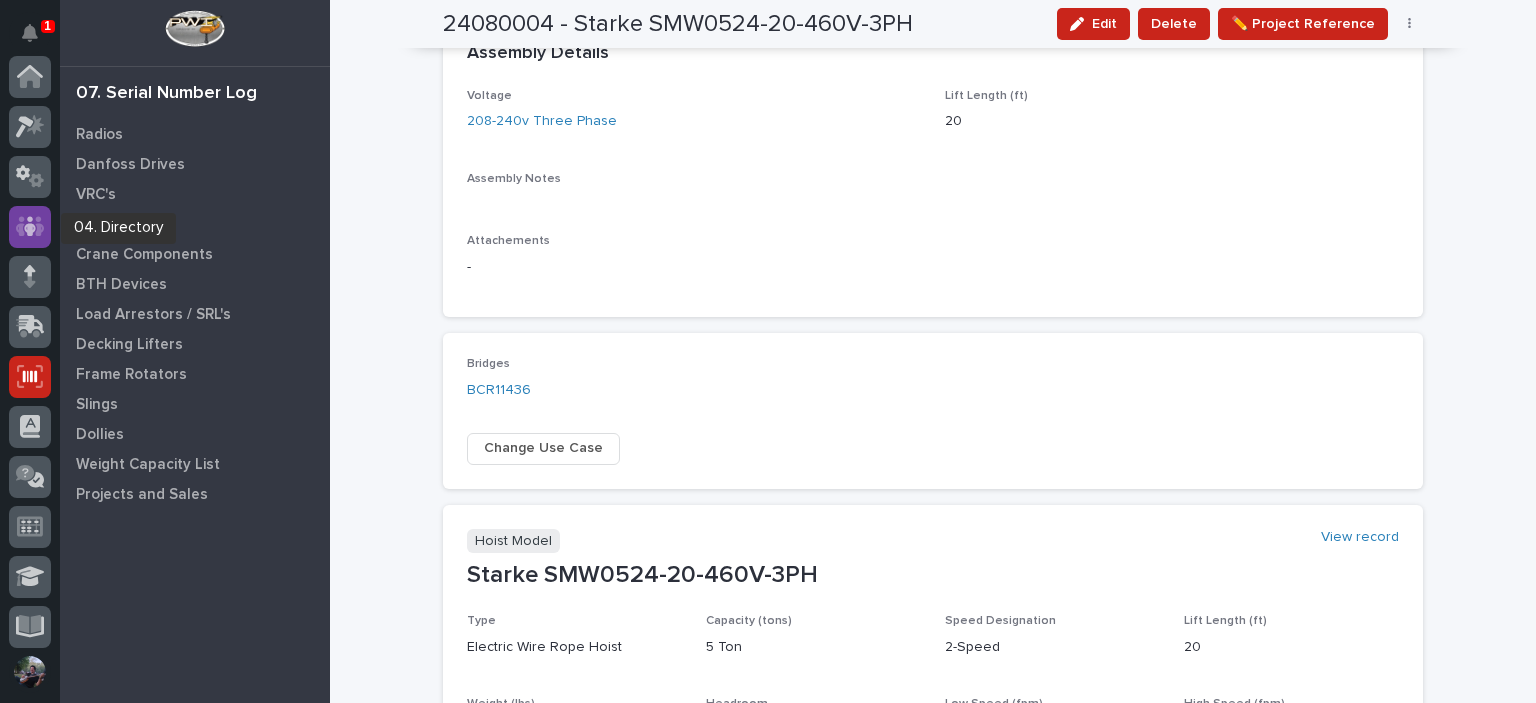 click 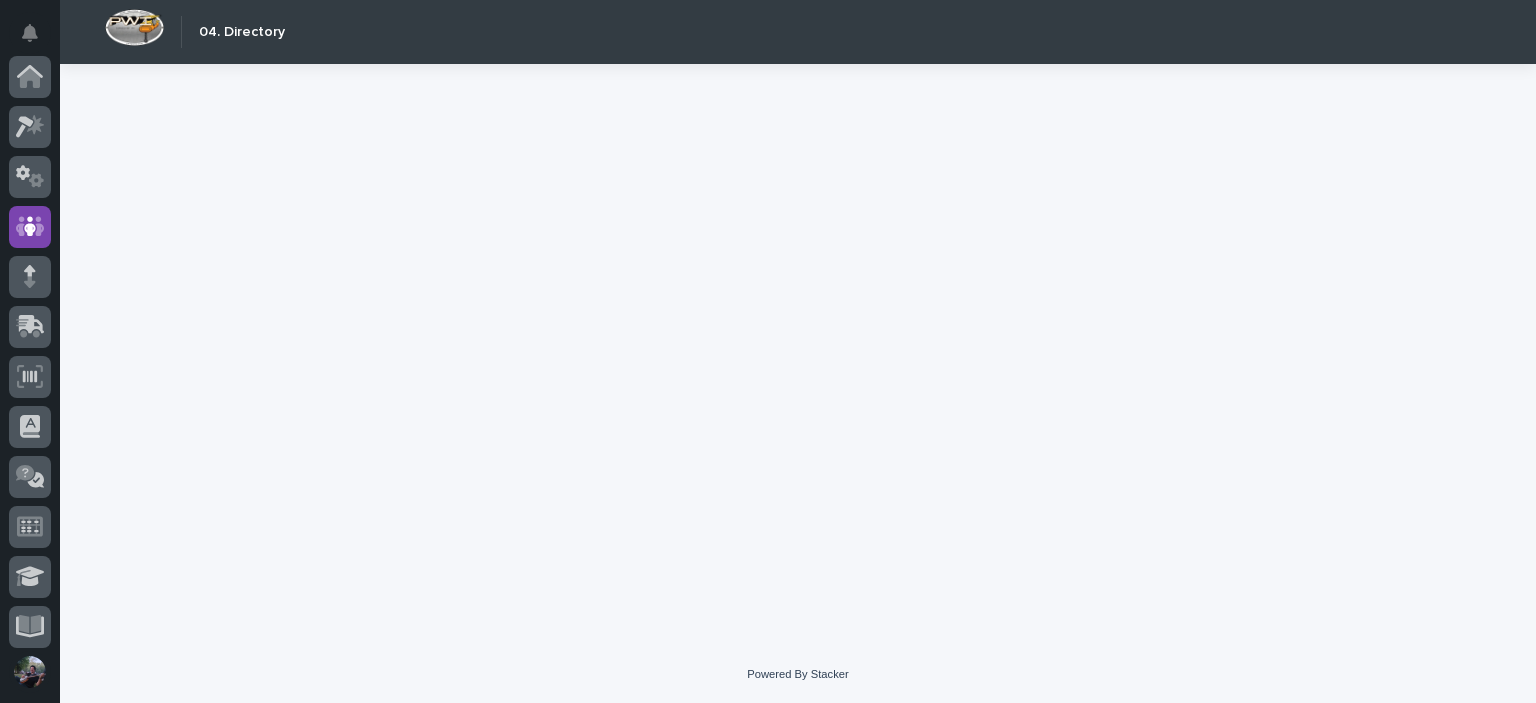scroll, scrollTop: 150, scrollLeft: 0, axis: vertical 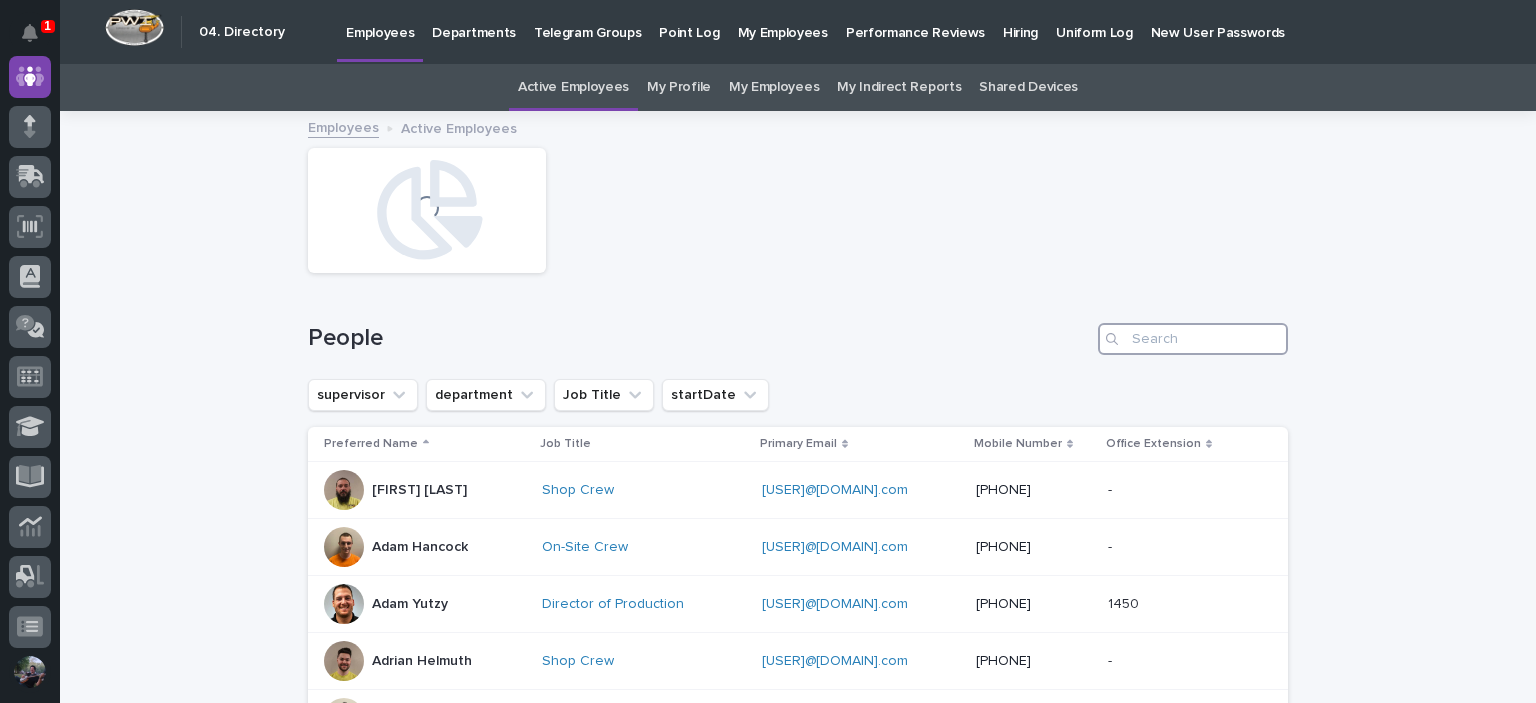 click at bounding box center [1193, 339] 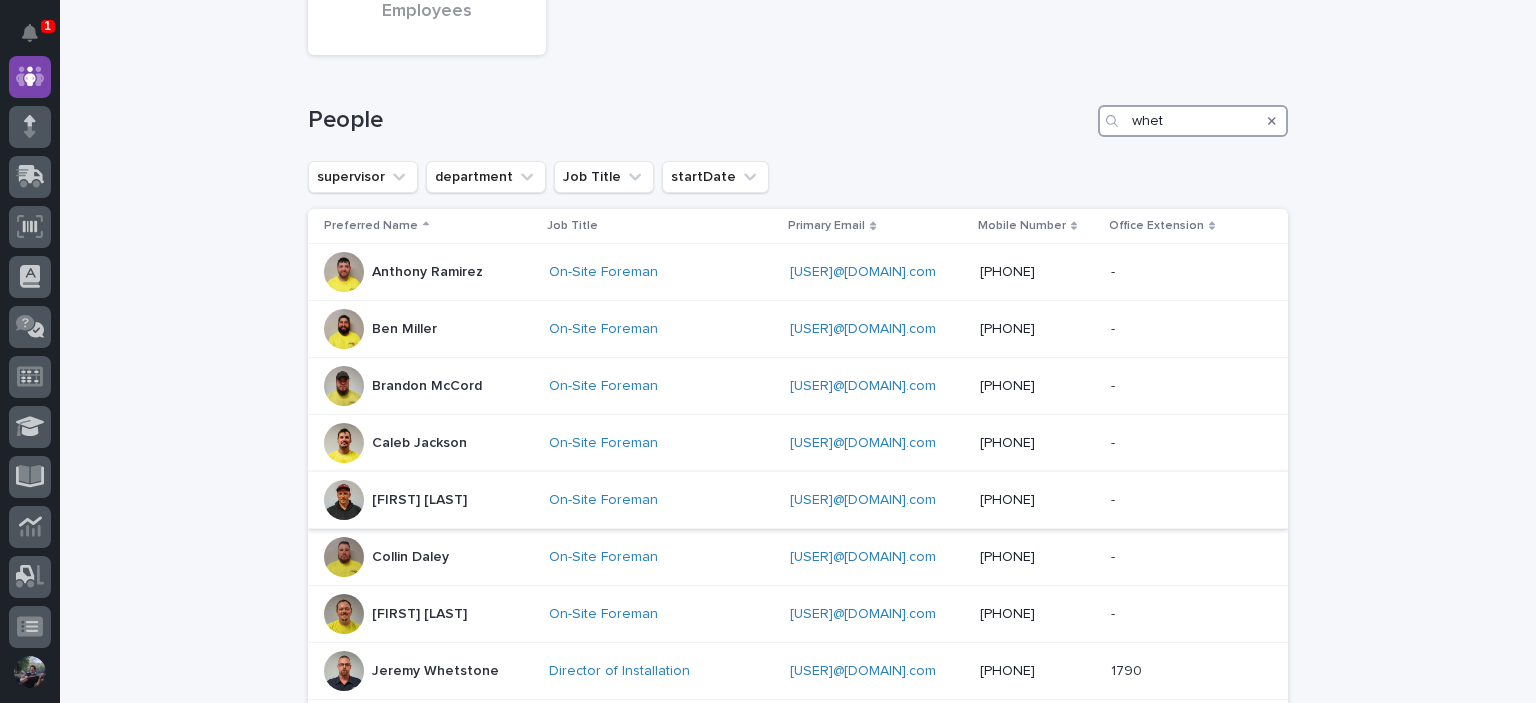 scroll, scrollTop: 266, scrollLeft: 0, axis: vertical 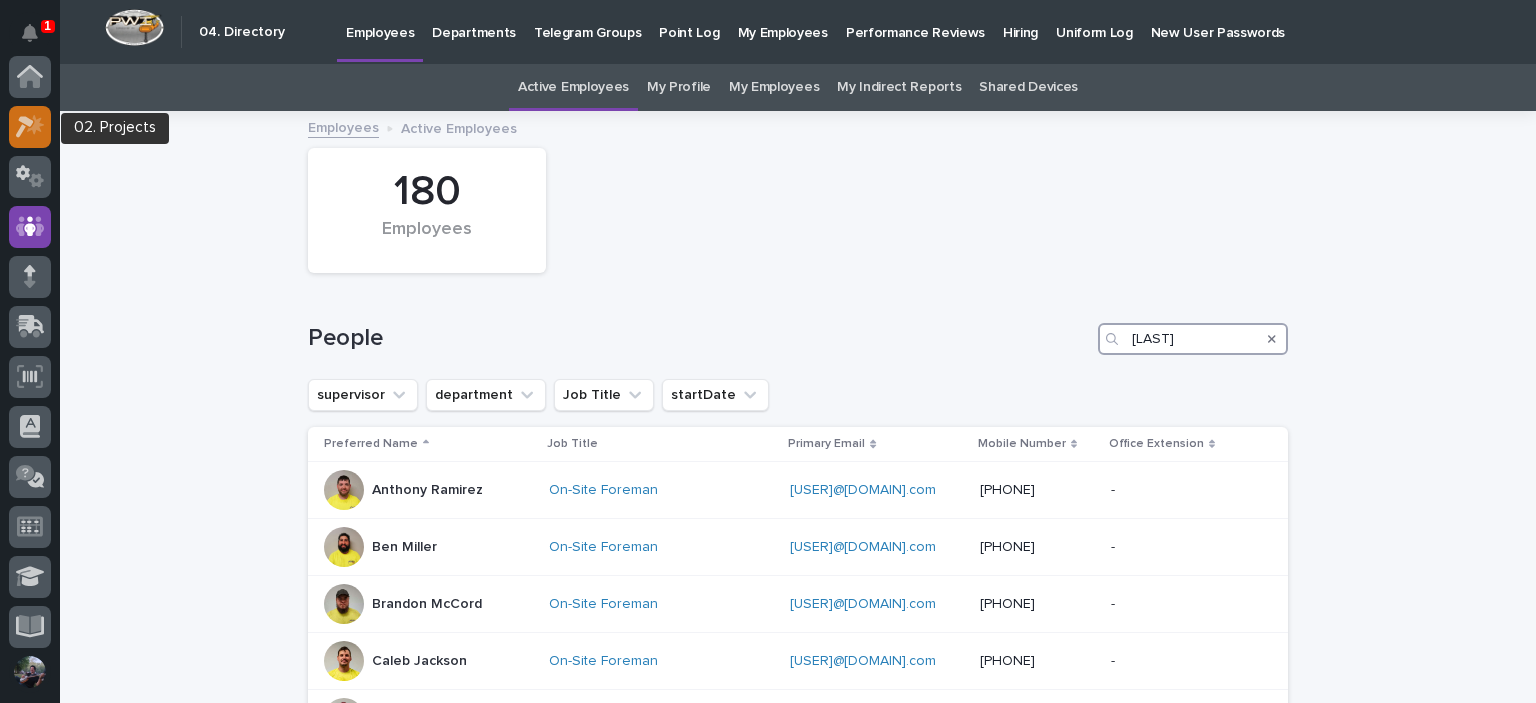 type on "whetstone" 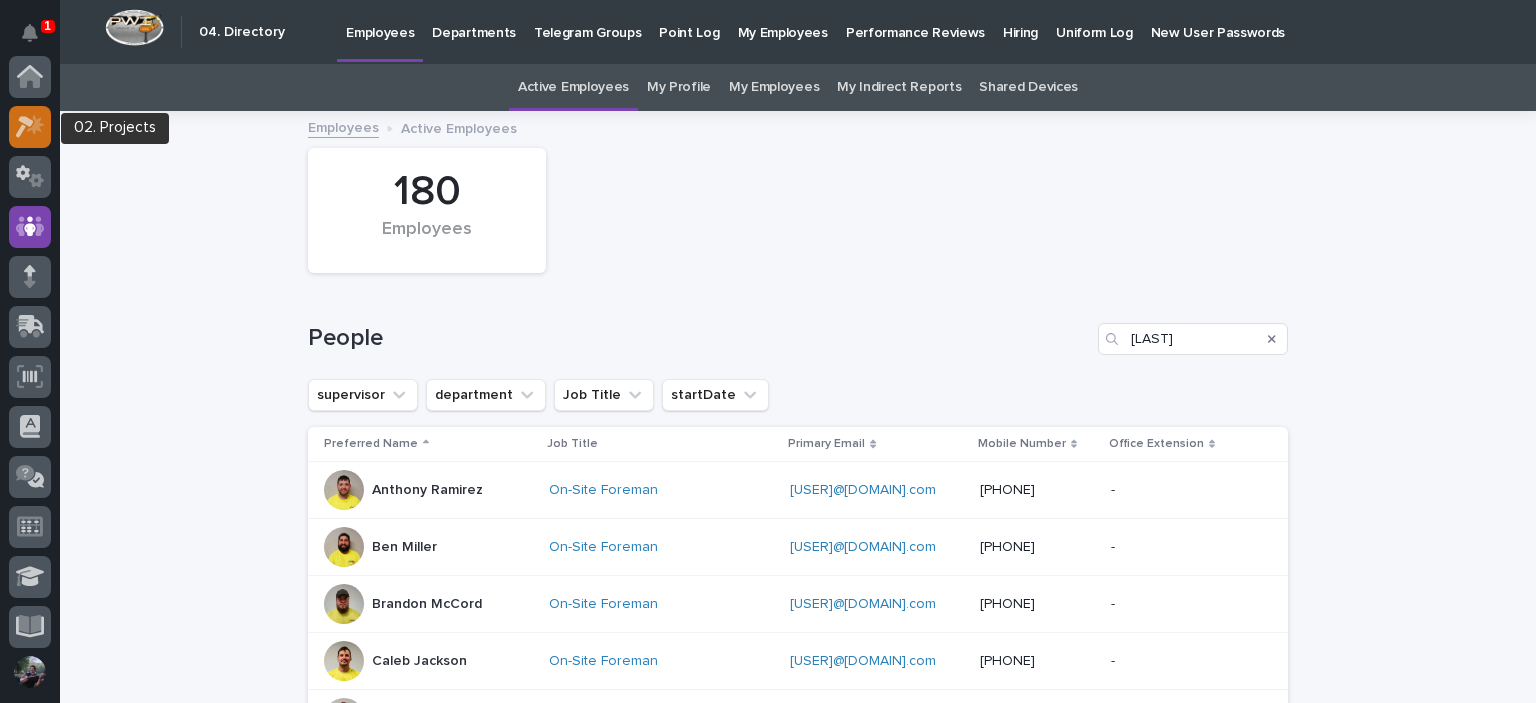 click 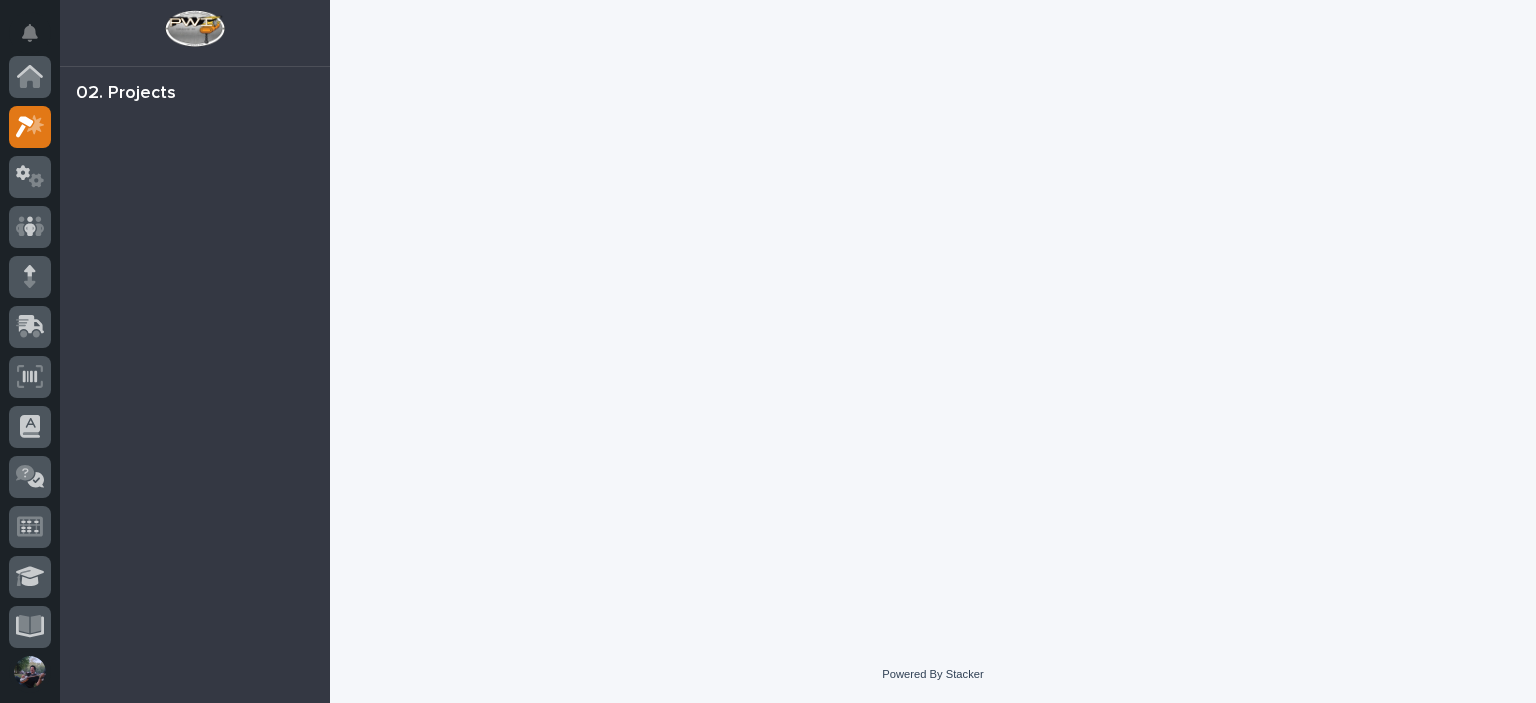 scroll, scrollTop: 50, scrollLeft: 0, axis: vertical 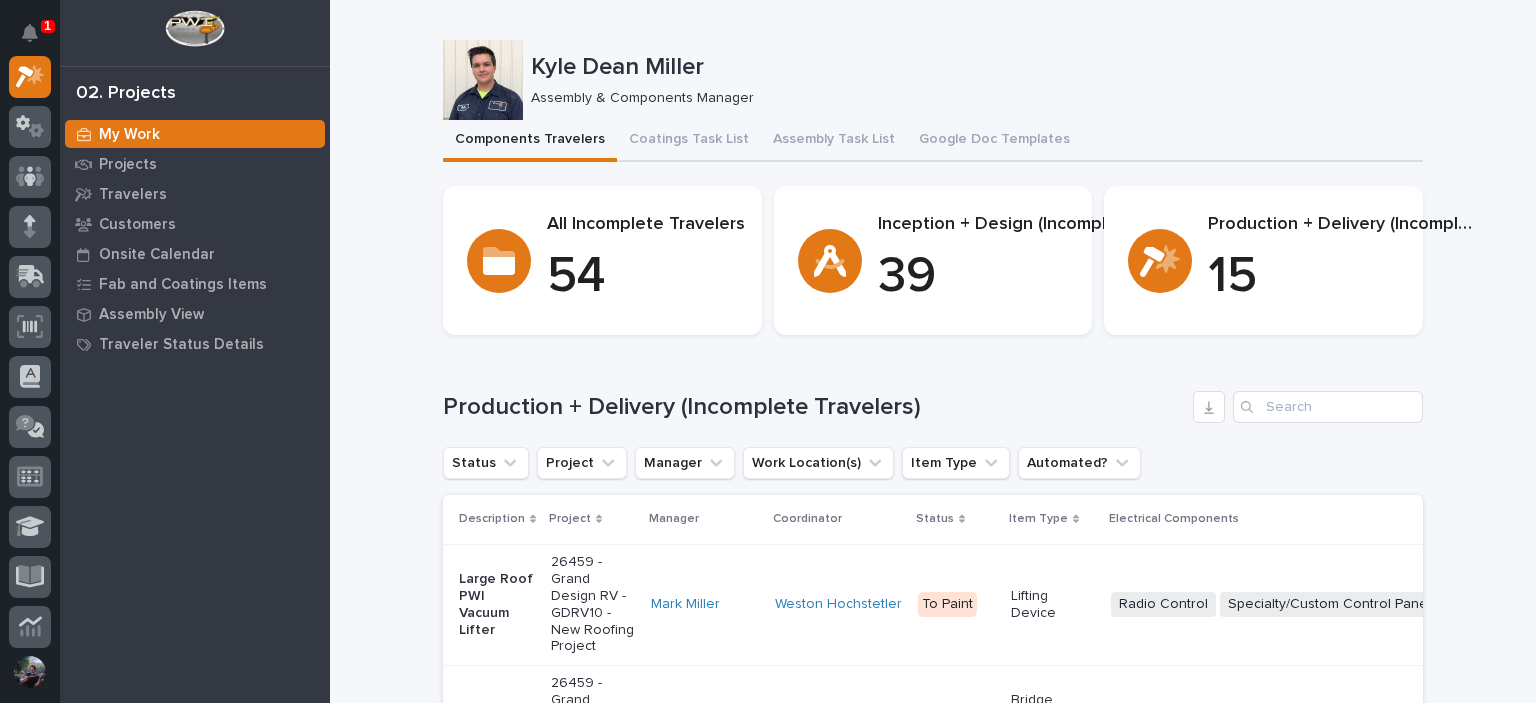 click 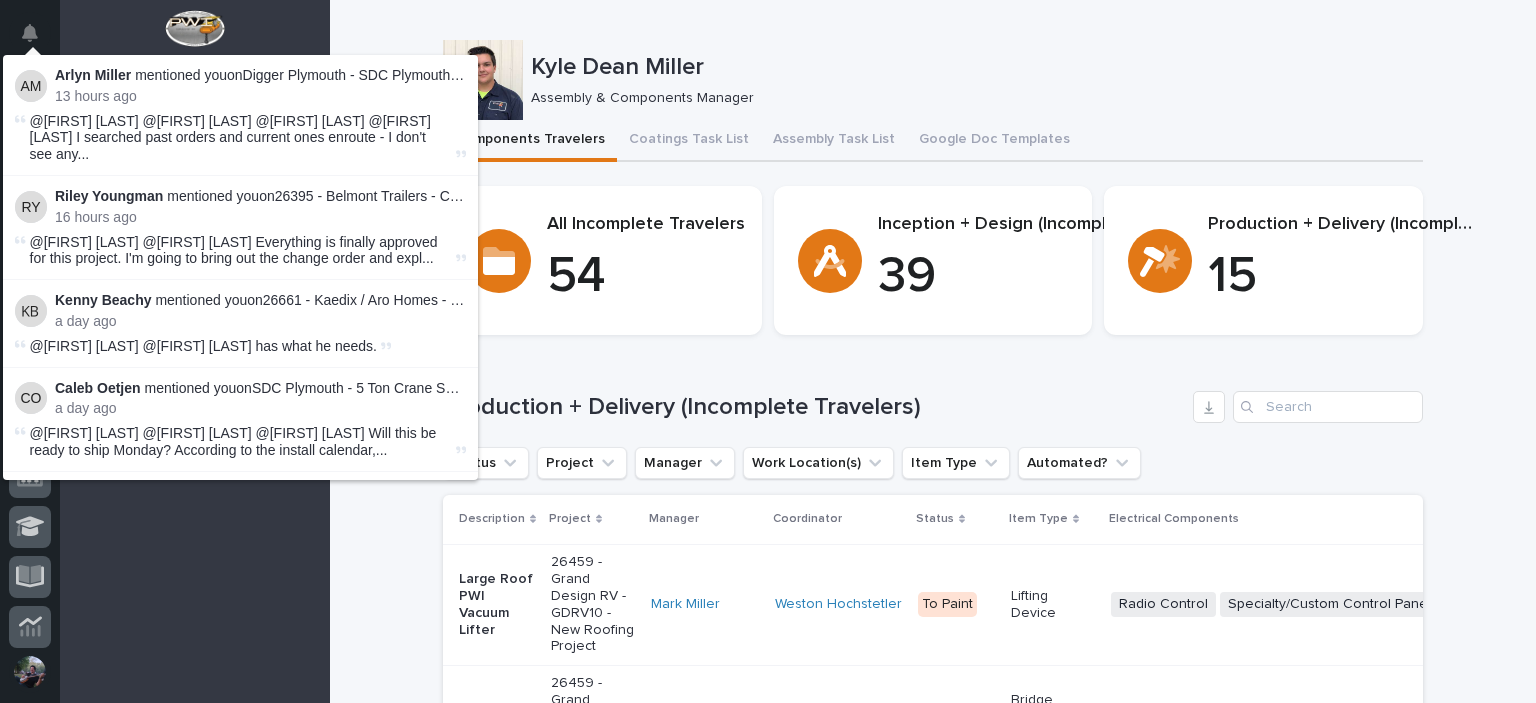 click on "Loading... Saving… Loading... Saving… Kyle Dean Miller Kyle Dean Miller Assembly & Components Manager Sorry, there was an error saving your record. Please try again. Please fill out the required fields below. Components Travelers Coatings Task List Assembly Task List Google Doc Templates Loading... Saving… Loading... Saving… Loading... Saving… All Incomplete Travelers 54 Inception + Design (Incomplete) 39 Production + Delivery (Incomplete) 15 Loading... Saving… Production + Delivery (Incomplete Travelers) Status Project Manager Work Location(s) Item Type Automated? Description Project Manager Coordinator Status Item Type Electrical Components Drawings Due to Shop Shipping Date Google Doc Template Google Doc Link Large Roof PWI Vacuum Lifter 26459 - Grand Design RV - GDRV10 - New Roofing Project Mark Miller   Weston Hochstetler   To Paint Lifting Device Radio Control Specialty/Custom Control Panel + 0 07/15/2025 07/15/2025   08/13/2025 -   Choose Template Components Complete Ignore Mark Miller" at bounding box center (933, 2493) 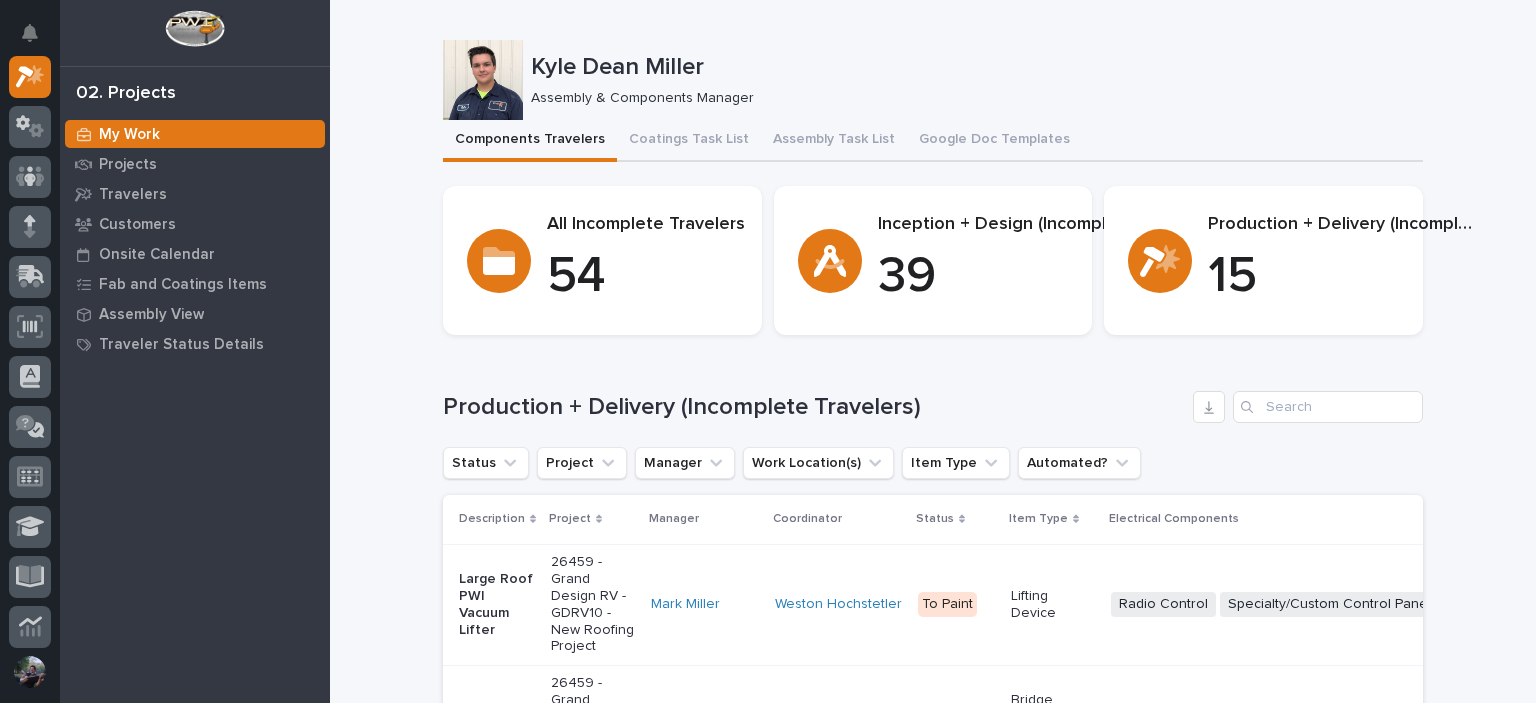 click on "Loading... Saving… Loading... Saving… Kyle Dean Miller Kyle Dean Miller Assembly & Components Manager Sorry, there was an error saving your record. Please try again. Please fill out the required fields below. Components Travelers Coatings Task List Assembly Task List Google Doc Templates Loading... Saving… Loading... Saving… Loading... Saving… All Incomplete Travelers 54 Inception + Design (Incomplete) 39 Production + Delivery (Incomplete) 15 Loading... Saving… Production + Delivery (Incomplete Travelers) Status Project Manager Work Location(s) Item Type Automated? Description Project Manager Coordinator Status Item Type Electrical Components Drawings Due to Shop Shipping Date Google Doc Template Google Doc Link Large Roof PWI Vacuum Lifter 26459 - Grand Design RV - GDRV10 - New Roofing Project Mark Miller   Weston Hochstetler   To Paint Lifting Device Radio Control Specialty/Custom Control Panel + 0 07/15/2025 07/15/2025   08/13/2025 -   Choose Template Components Complete Ignore Mark Miller" at bounding box center [933, 2493] 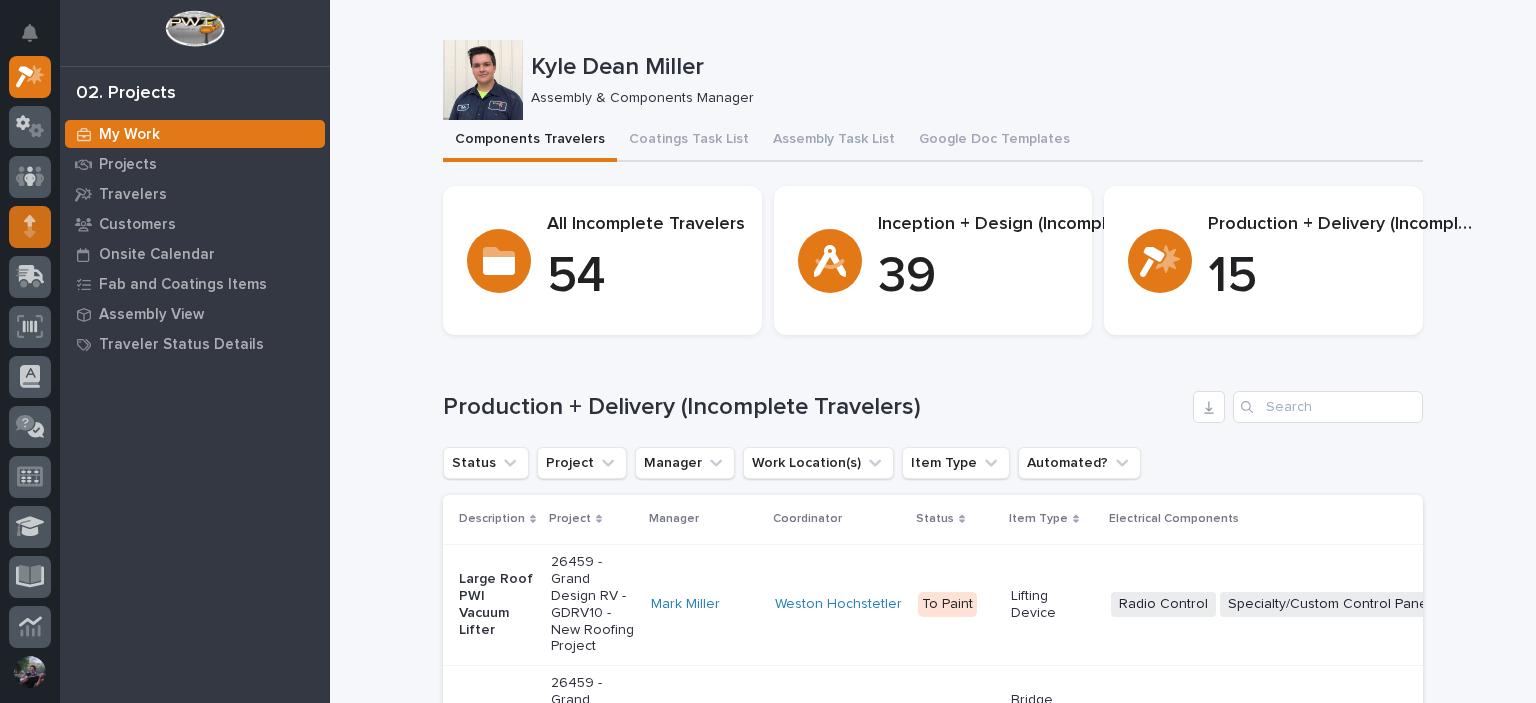 click at bounding box center (30, 227) 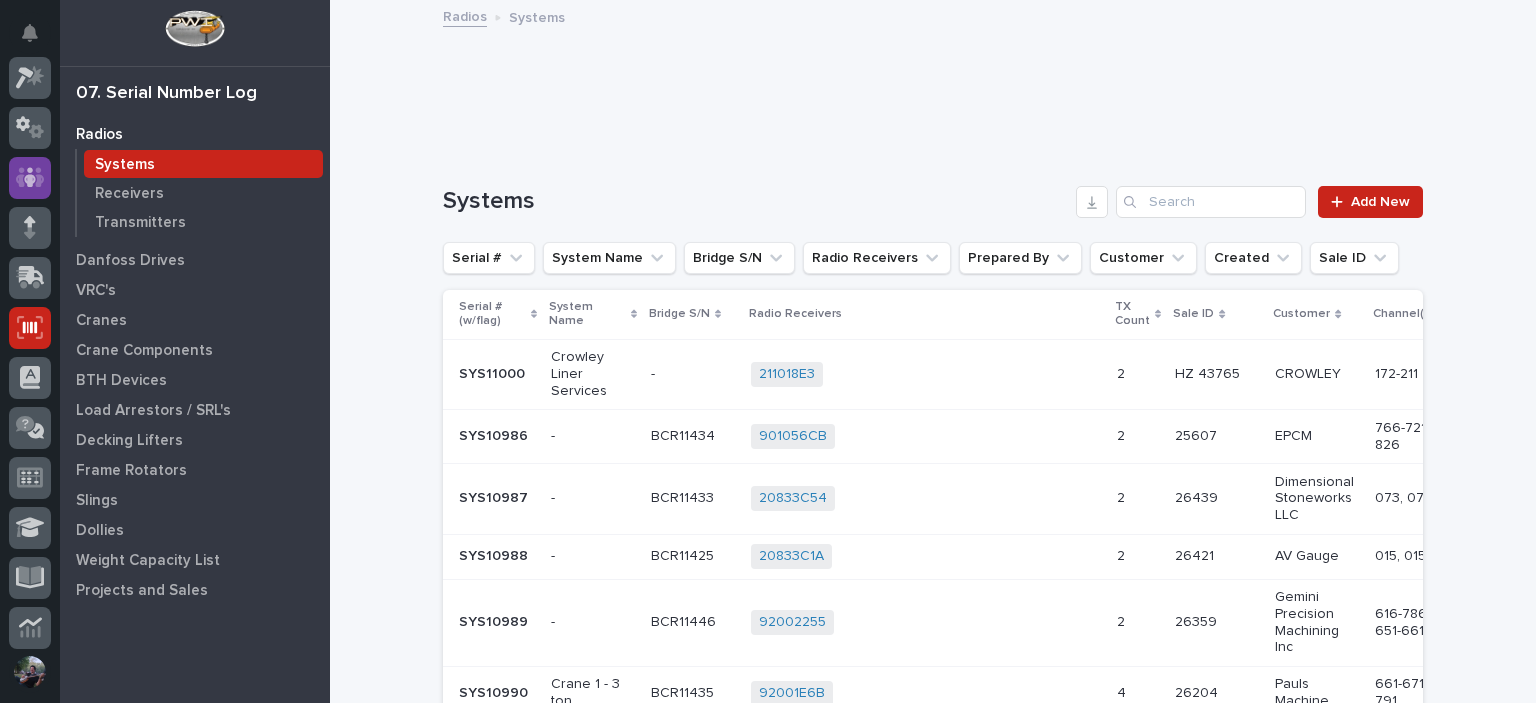 scroll, scrollTop: 0, scrollLeft: 0, axis: both 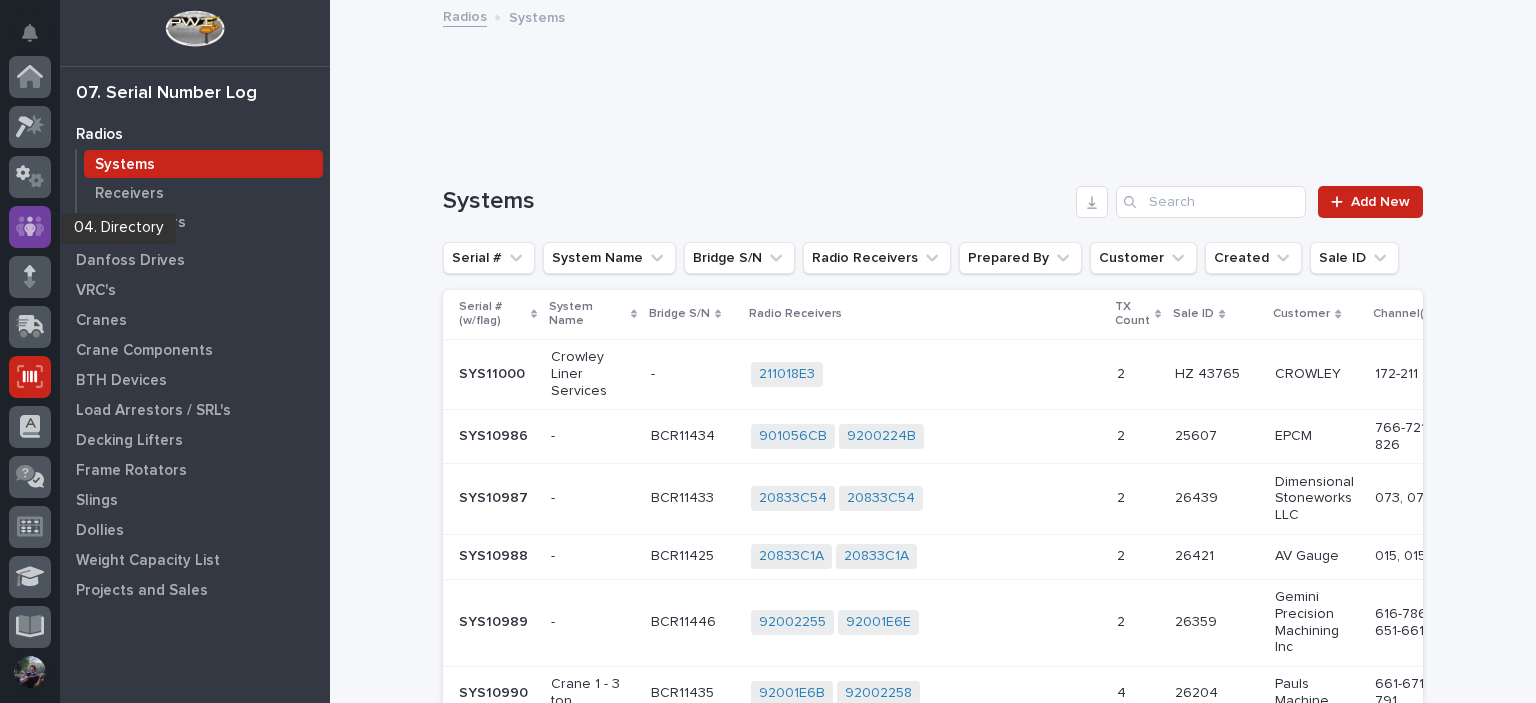 click 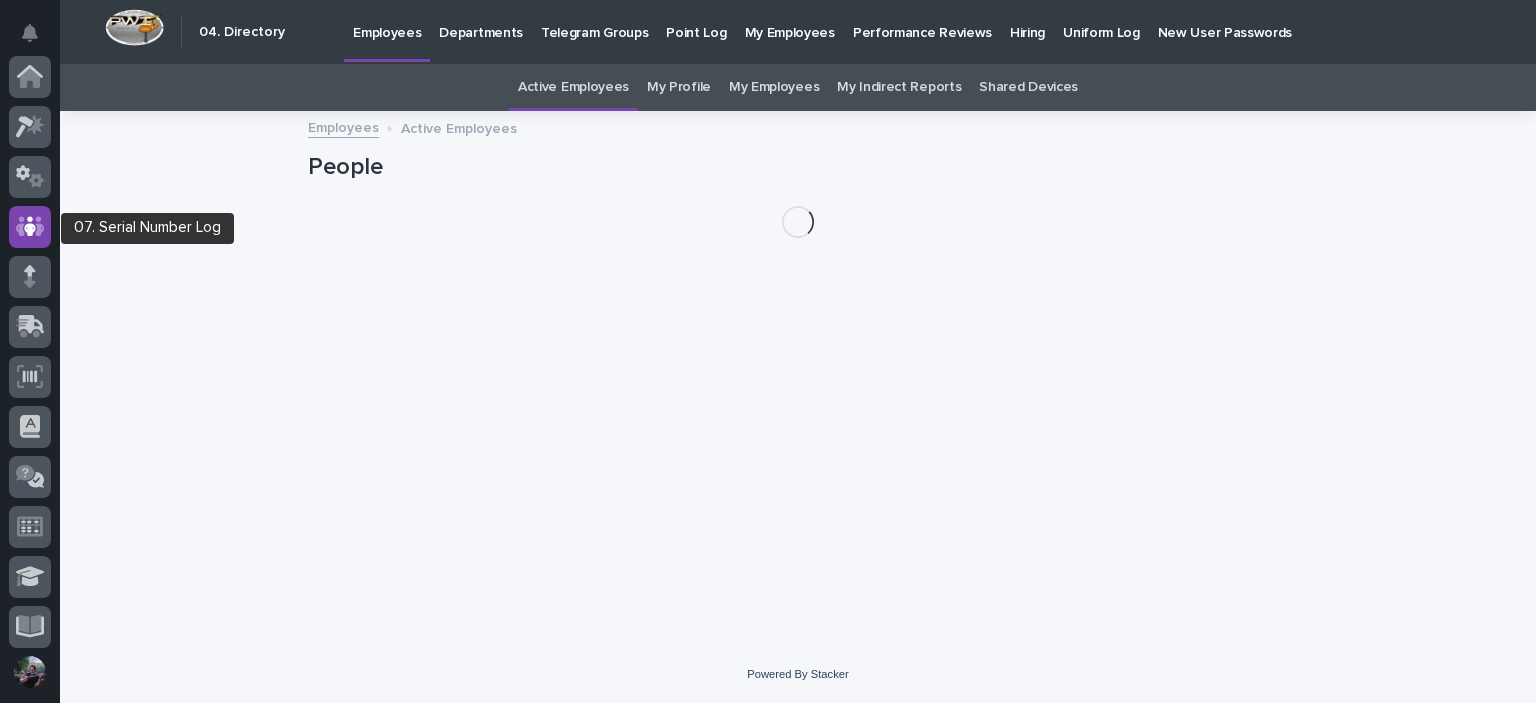 scroll, scrollTop: 150, scrollLeft: 0, axis: vertical 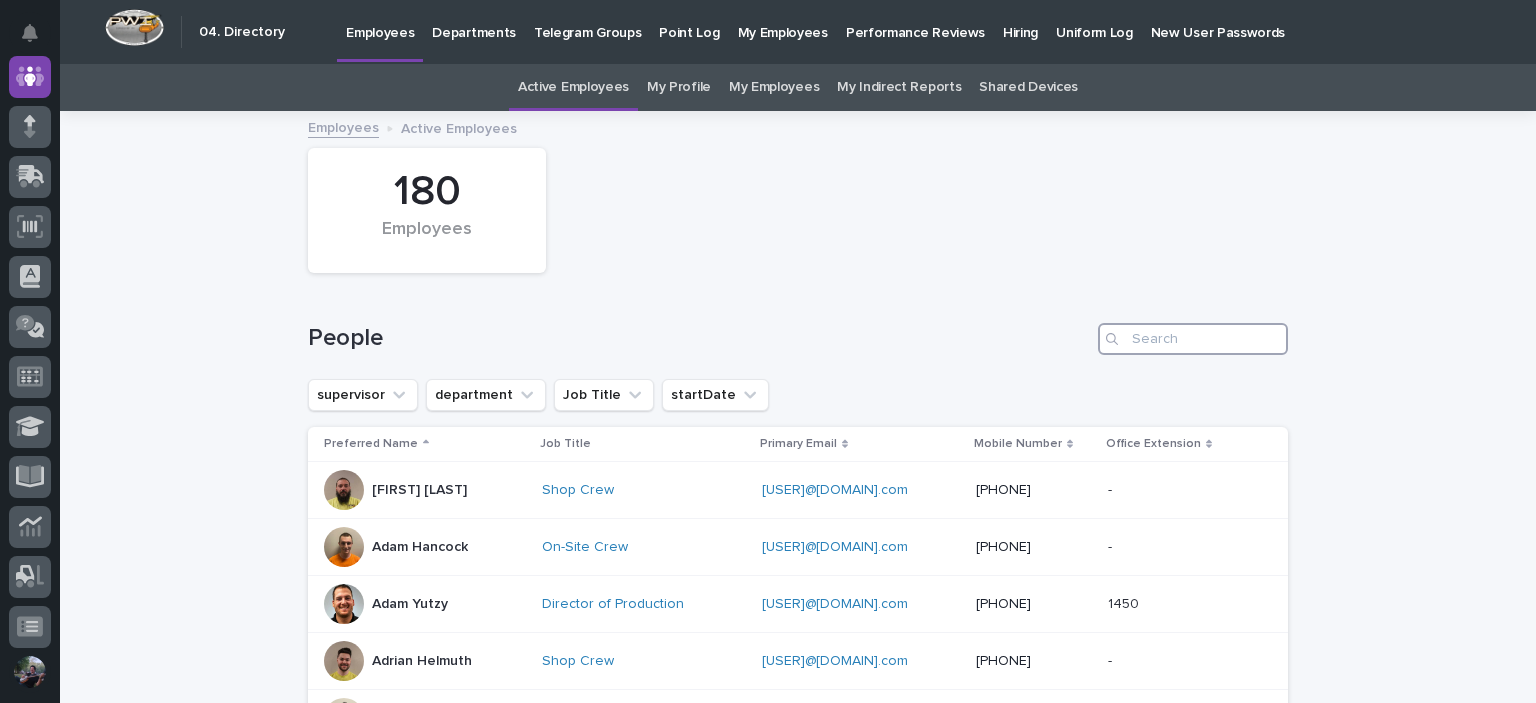 click at bounding box center (1193, 339) 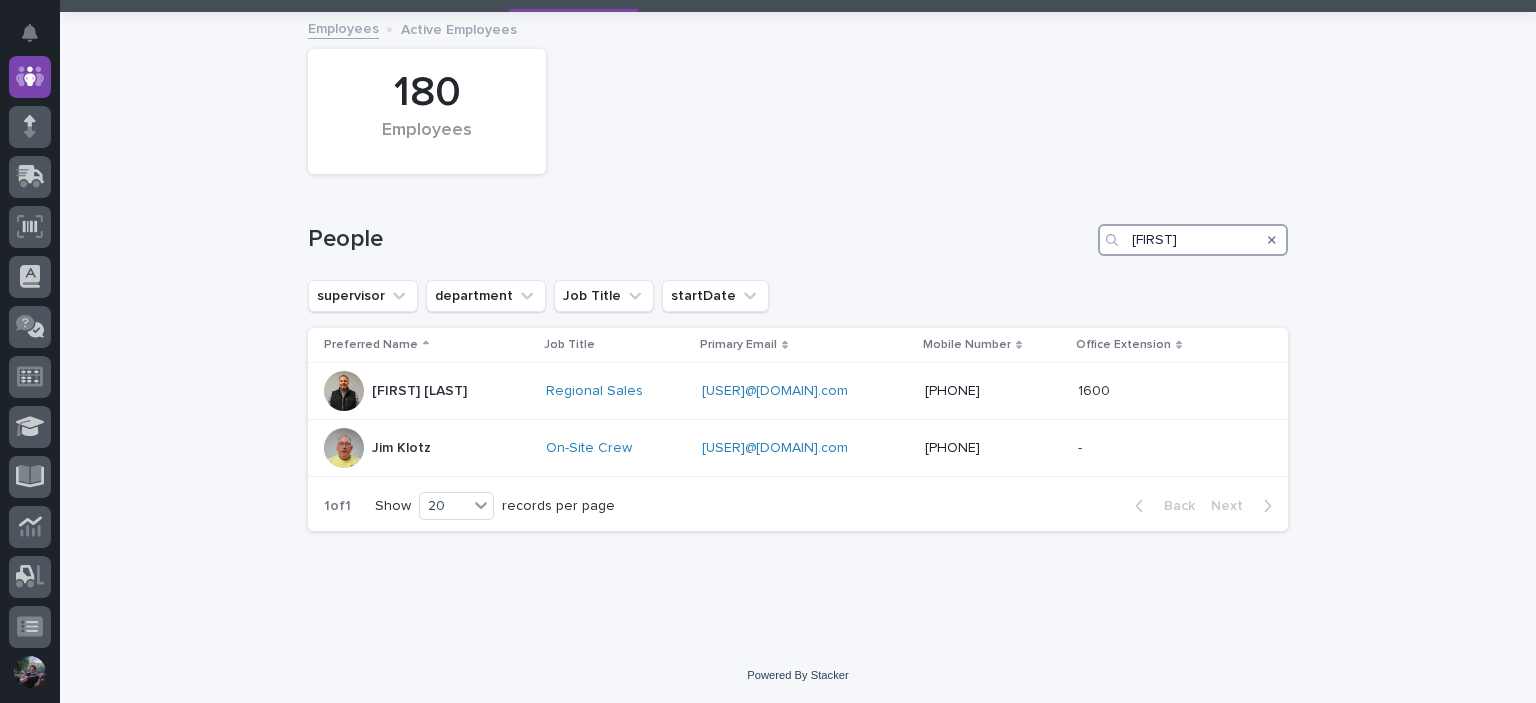 scroll, scrollTop: 0, scrollLeft: 0, axis: both 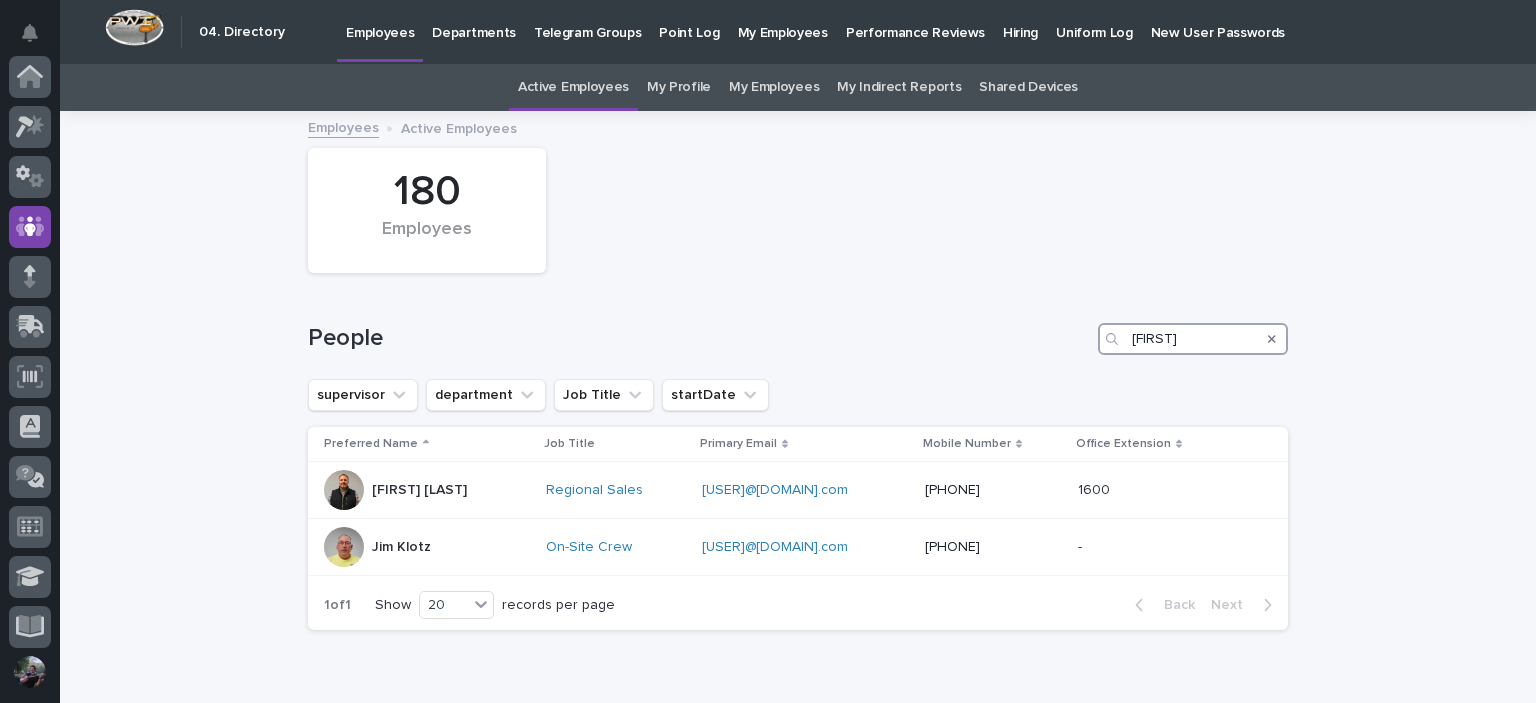 type on "[FIRST]" 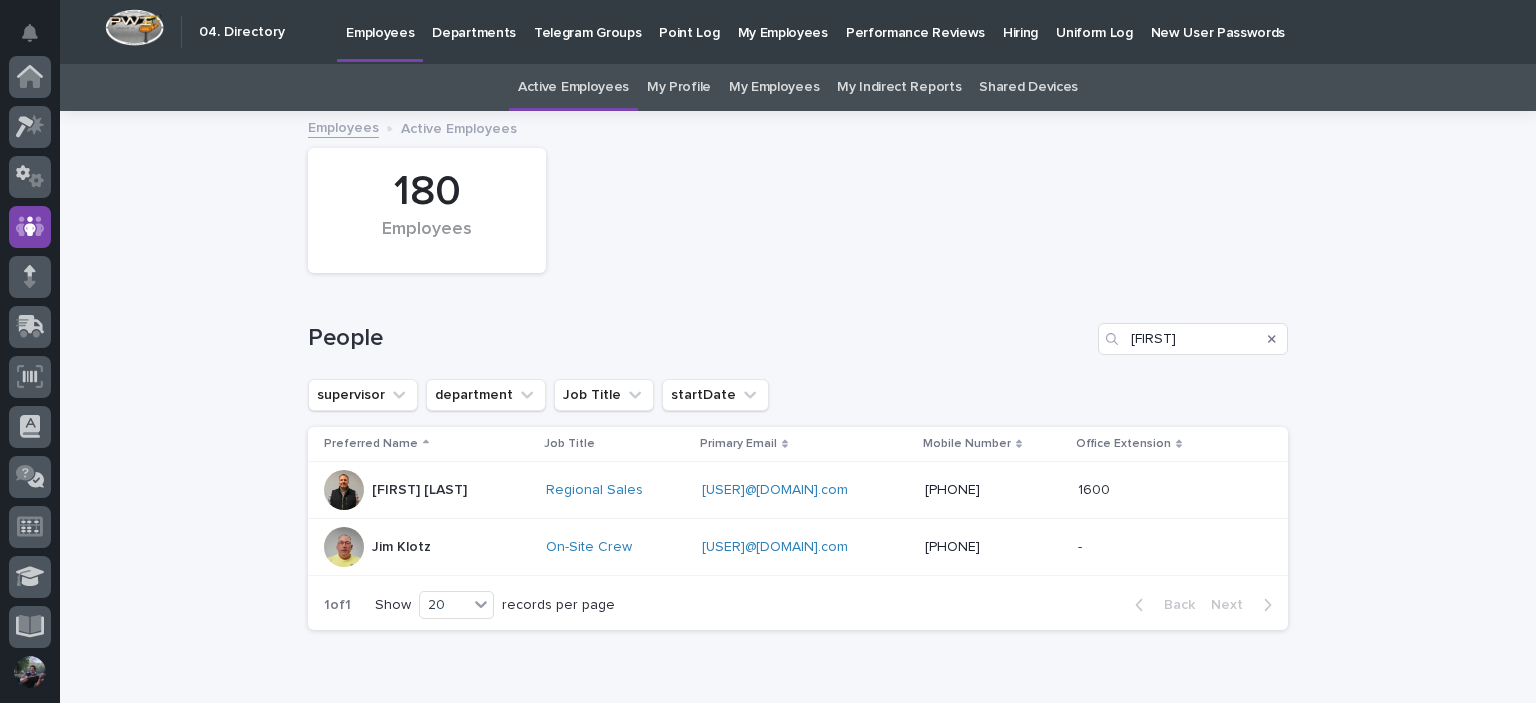 click on "People jim" at bounding box center (798, 331) 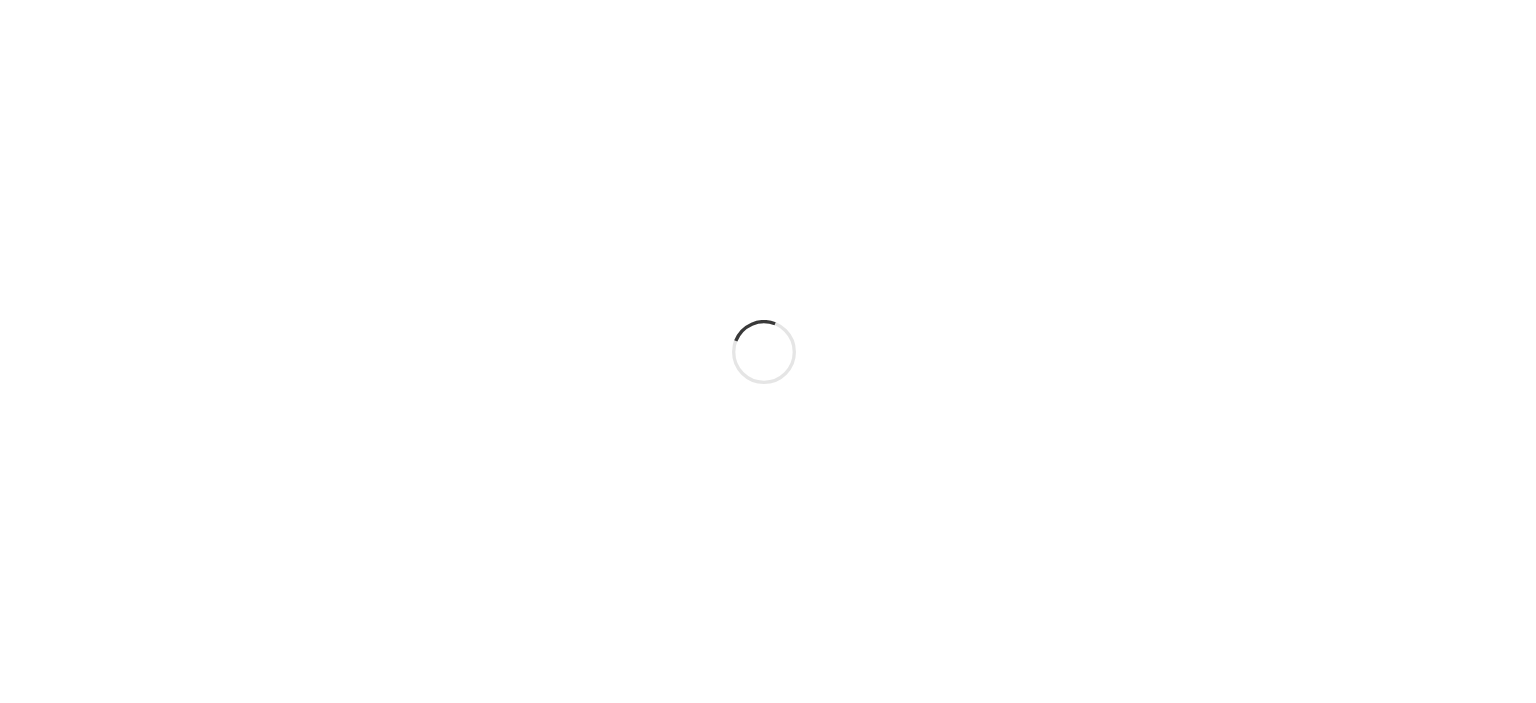 scroll, scrollTop: 0, scrollLeft: 0, axis: both 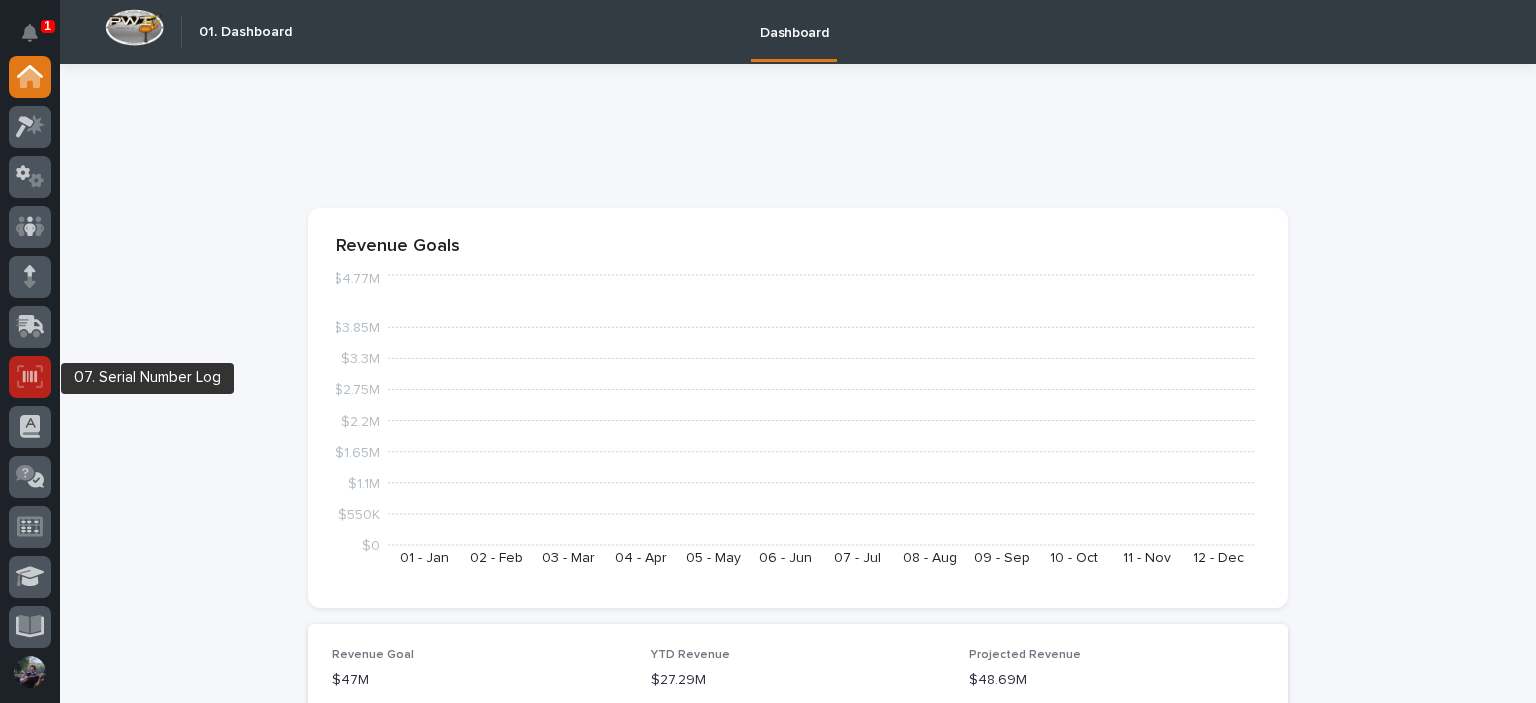 click 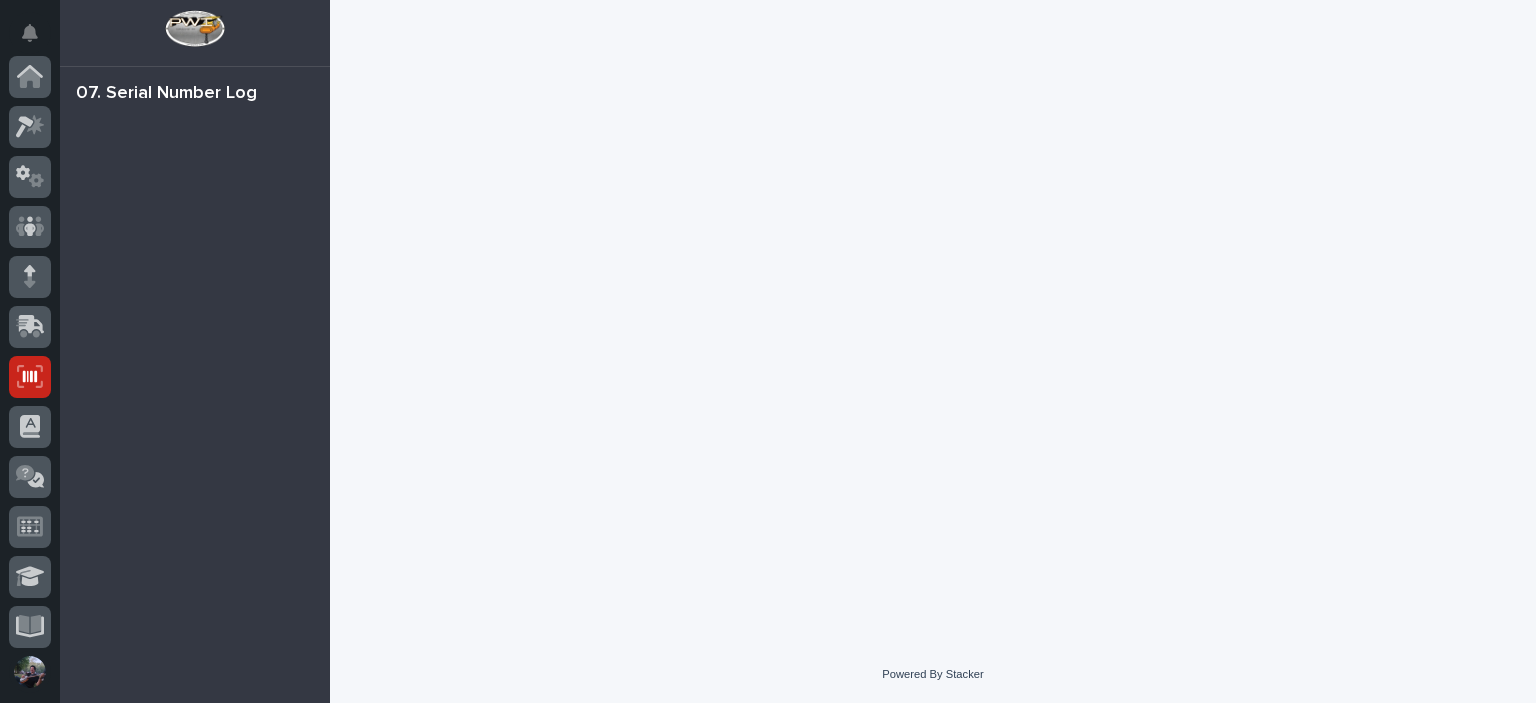 scroll, scrollTop: 300, scrollLeft: 0, axis: vertical 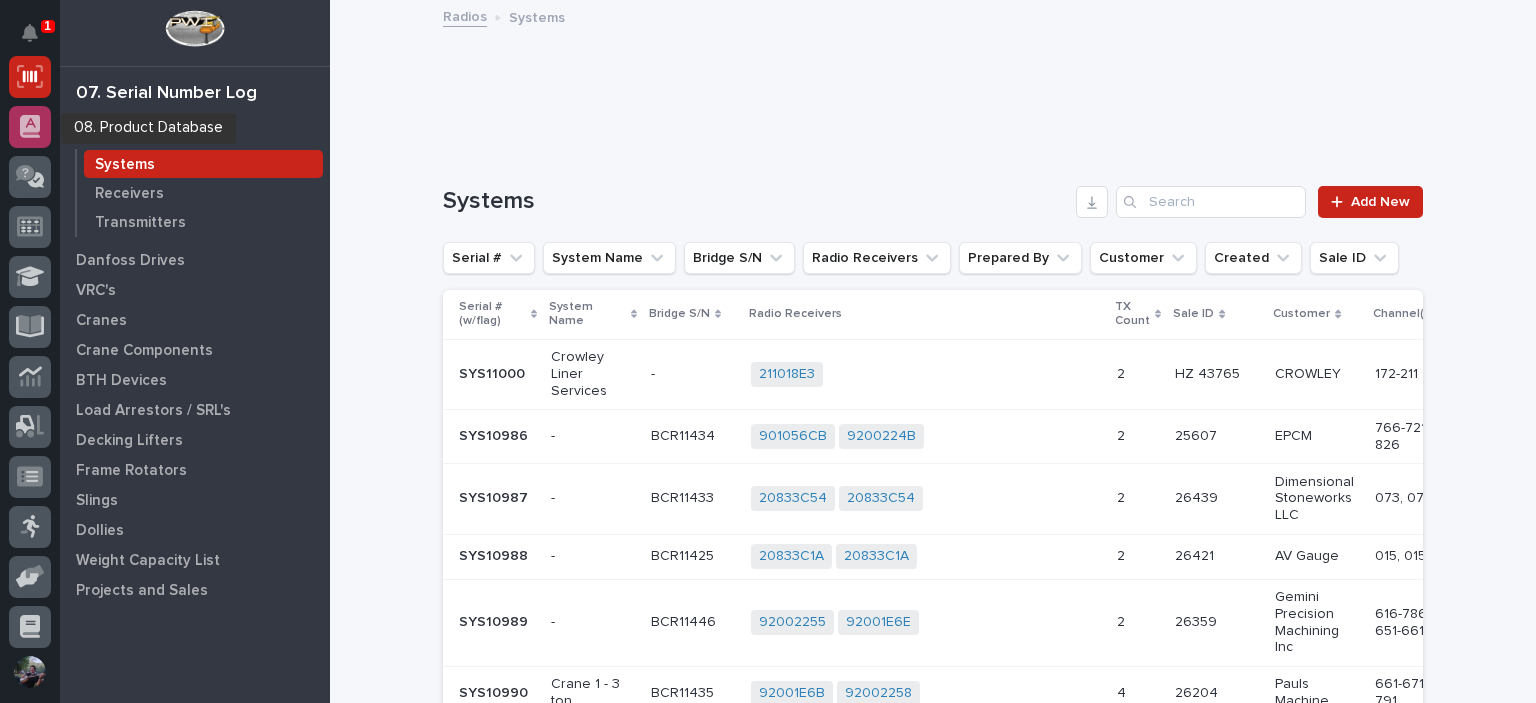 click 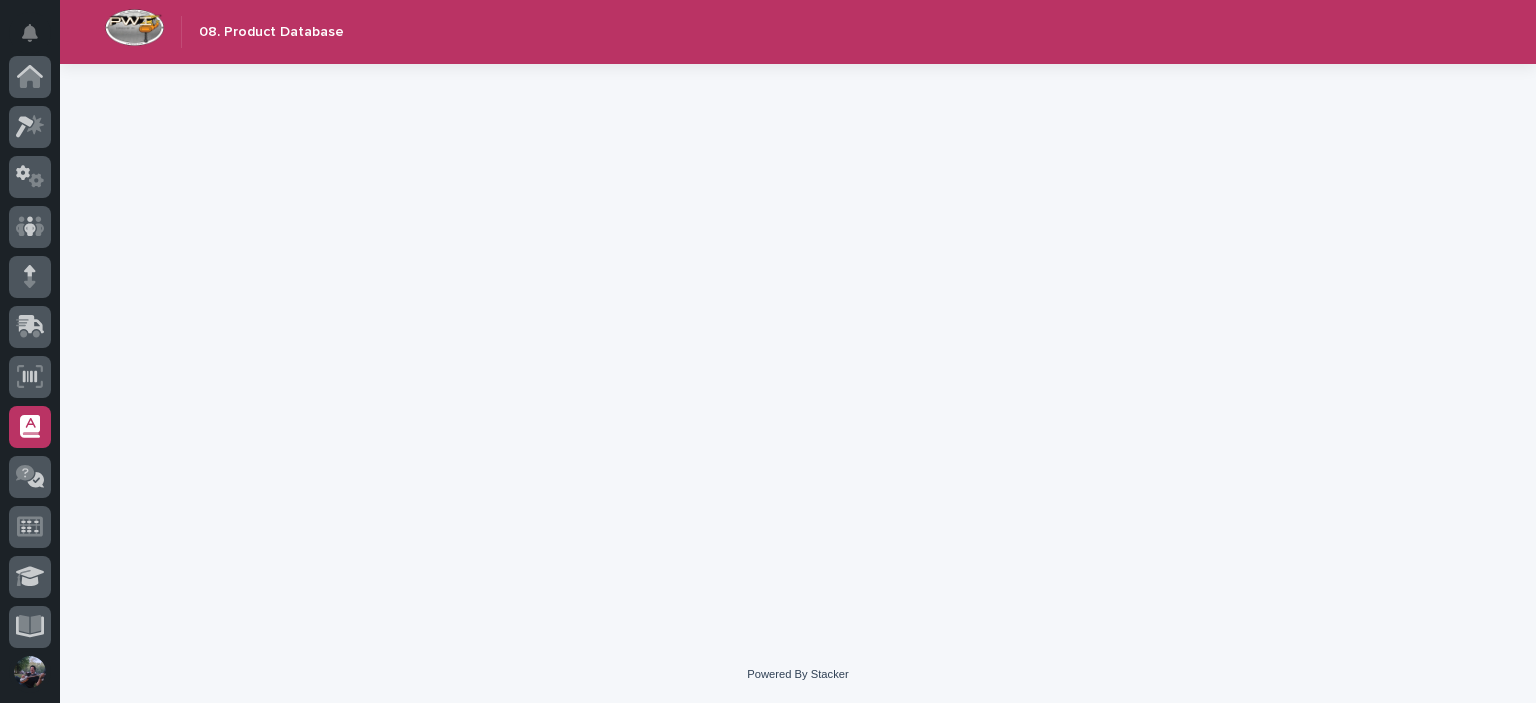 scroll, scrollTop: 350, scrollLeft: 0, axis: vertical 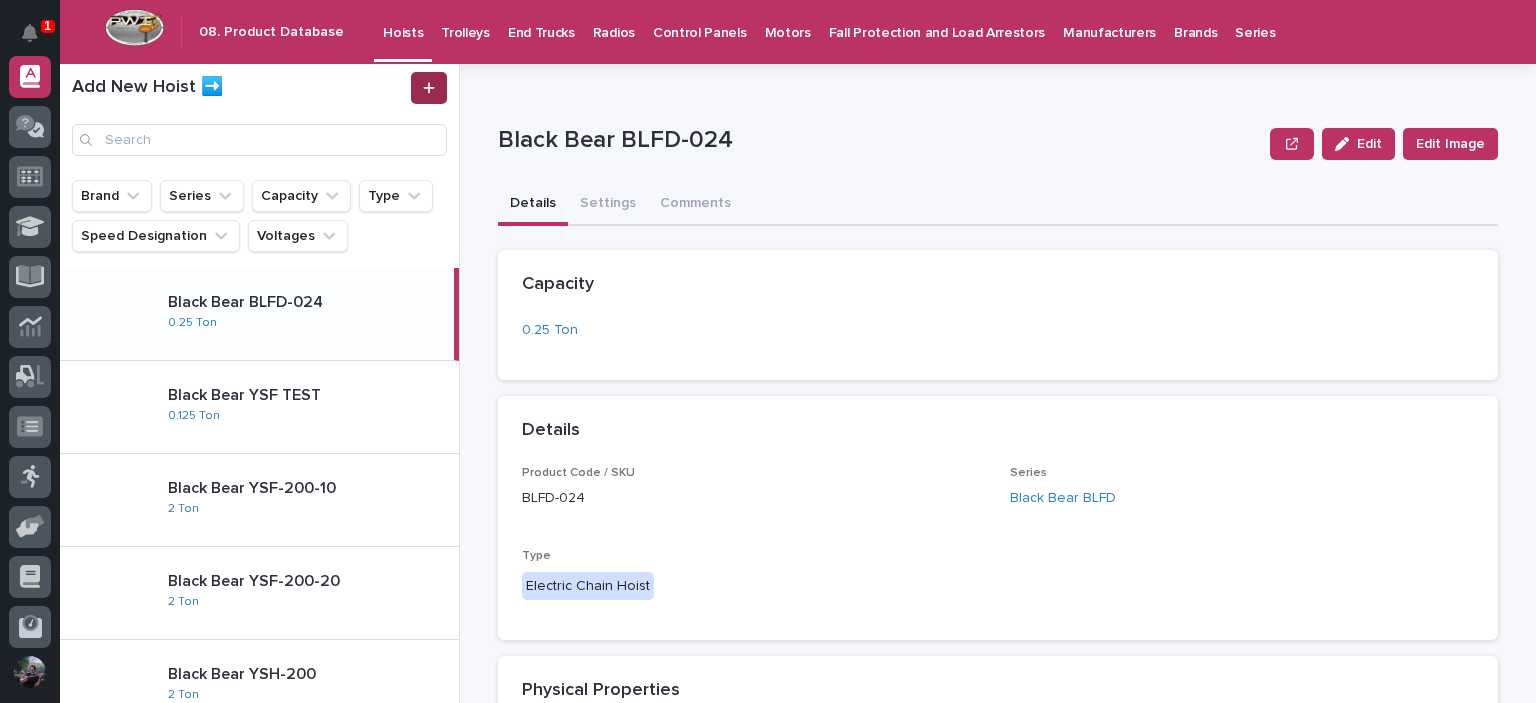 click at bounding box center (429, 88) 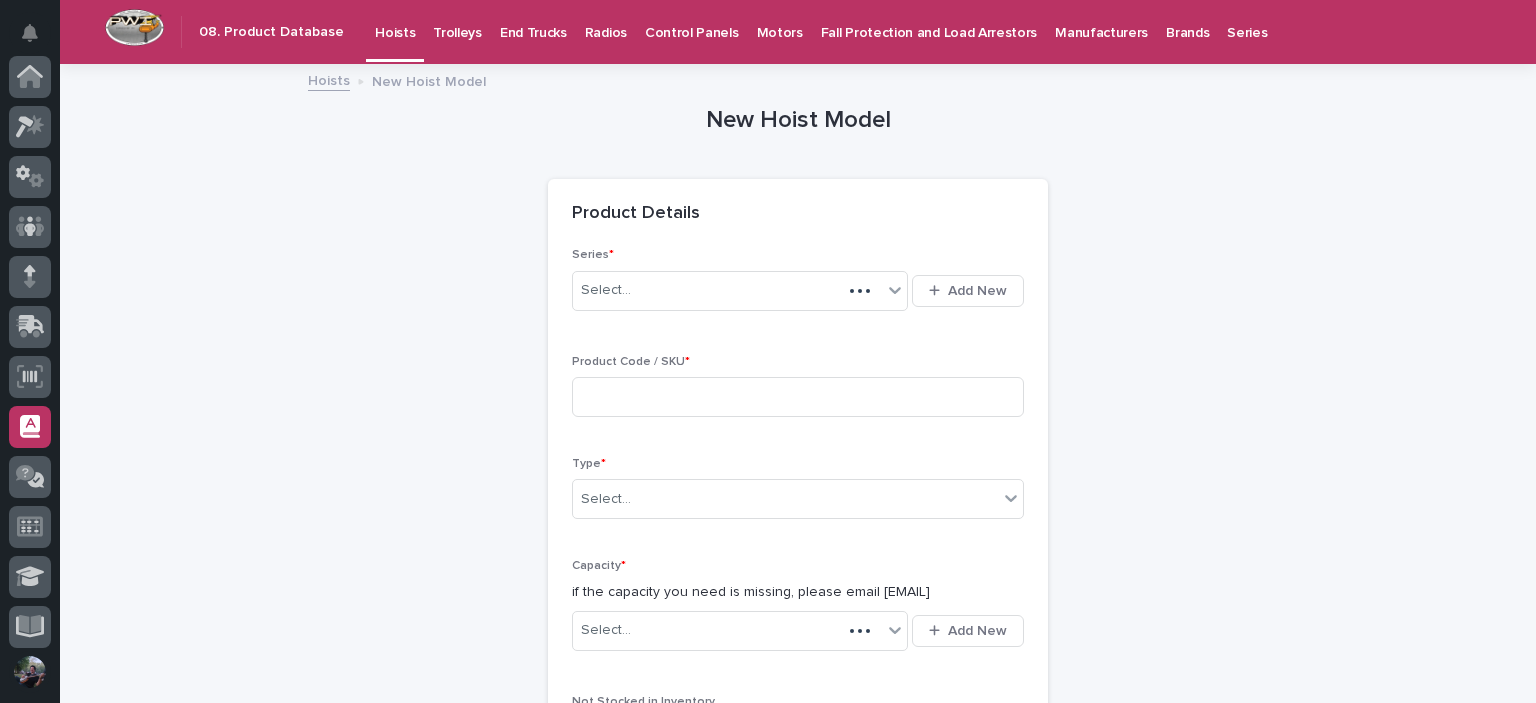 scroll, scrollTop: 350, scrollLeft: 0, axis: vertical 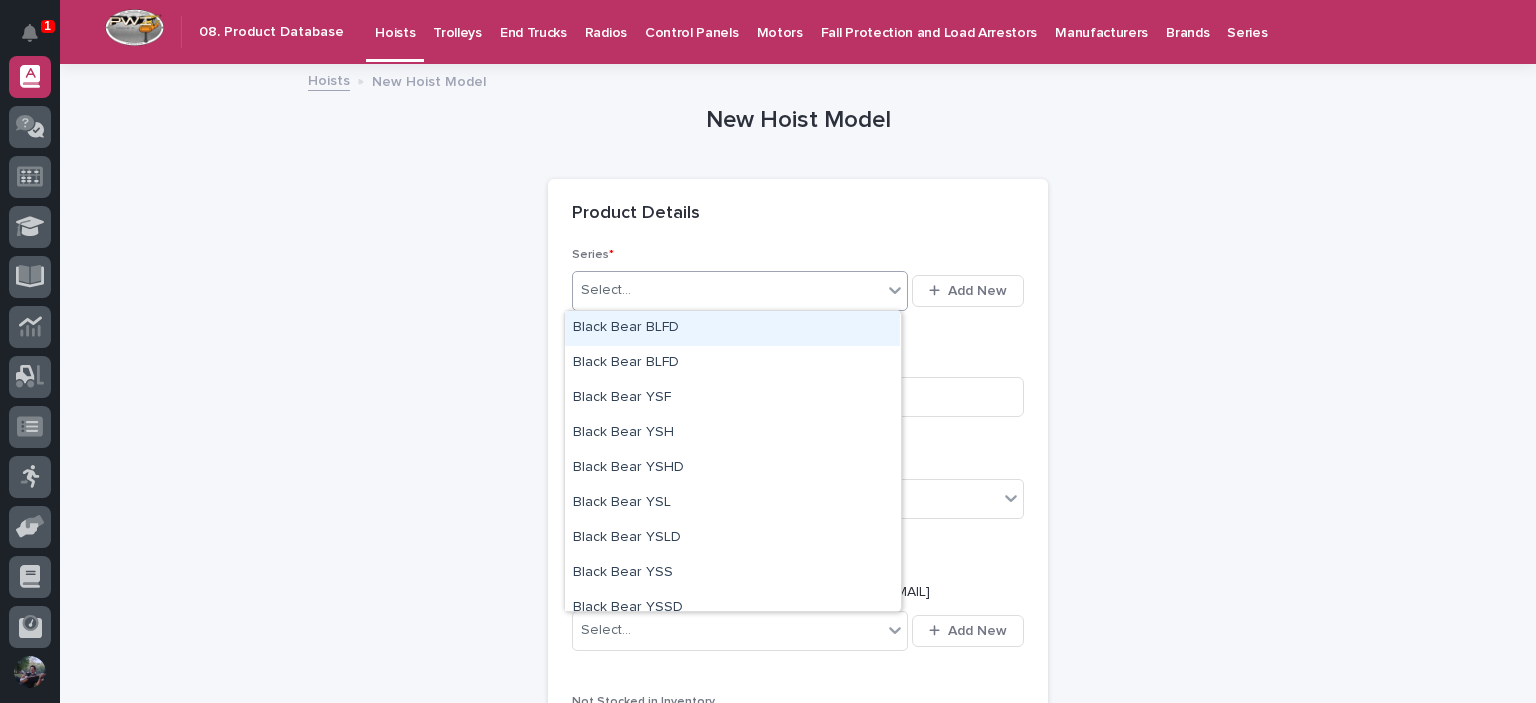 click on "Select..." at bounding box center [727, 290] 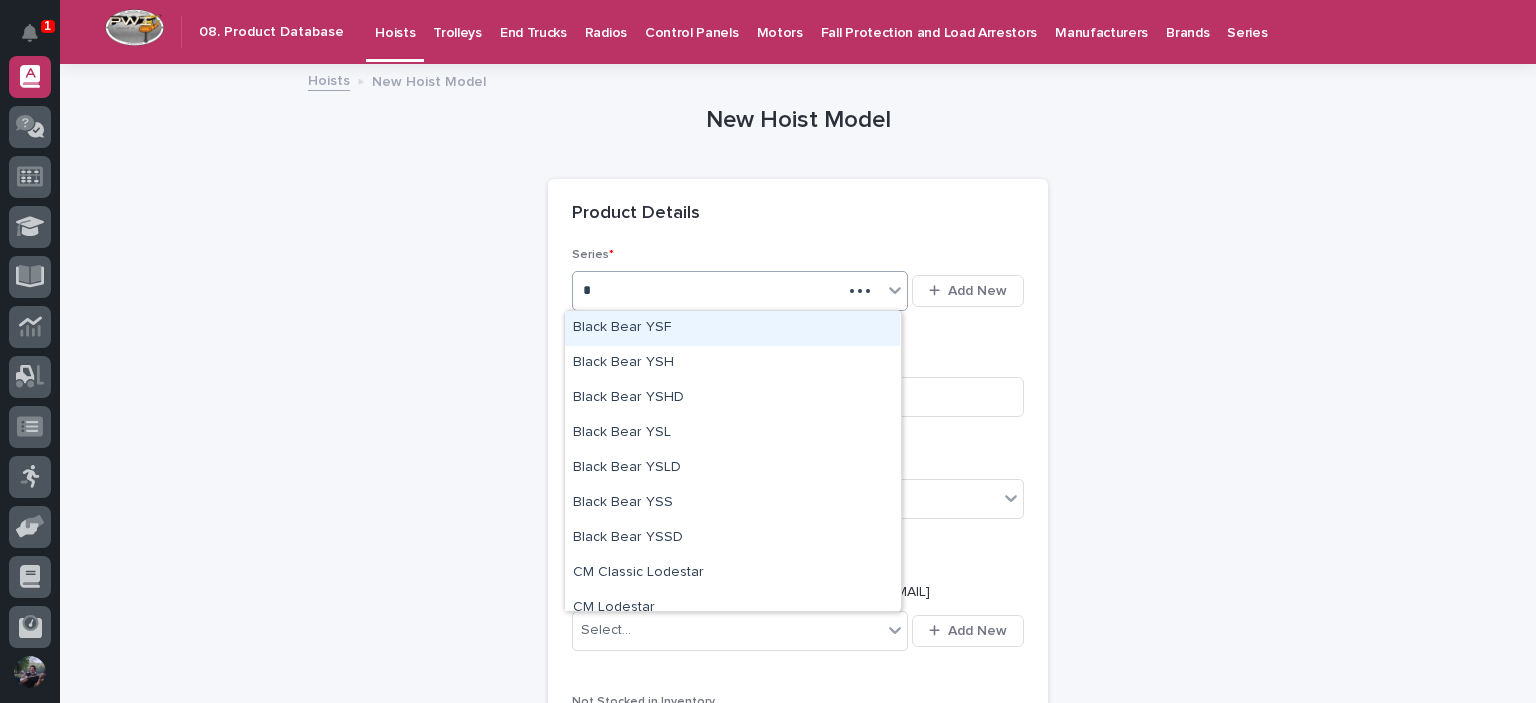 type on "**" 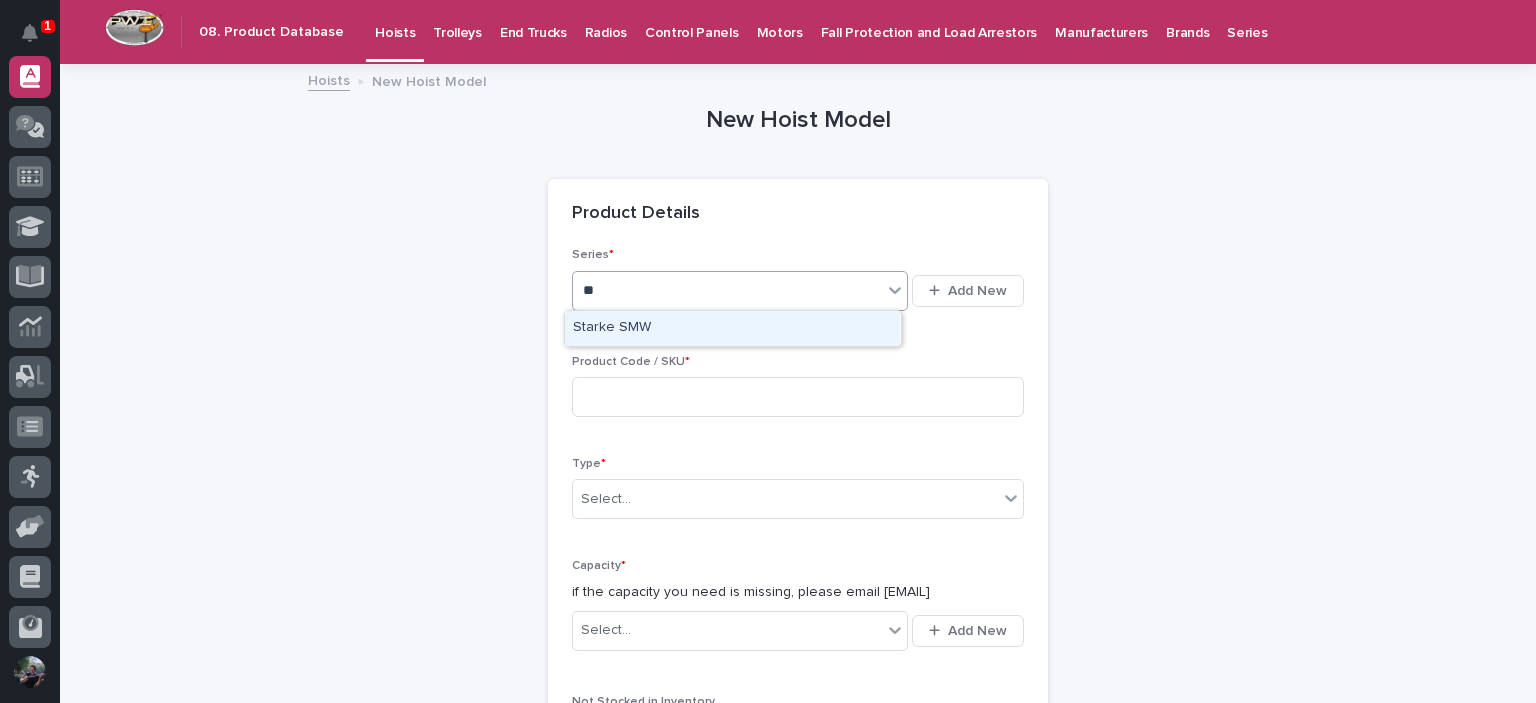 click on "Starke SMW" at bounding box center (732, 328) 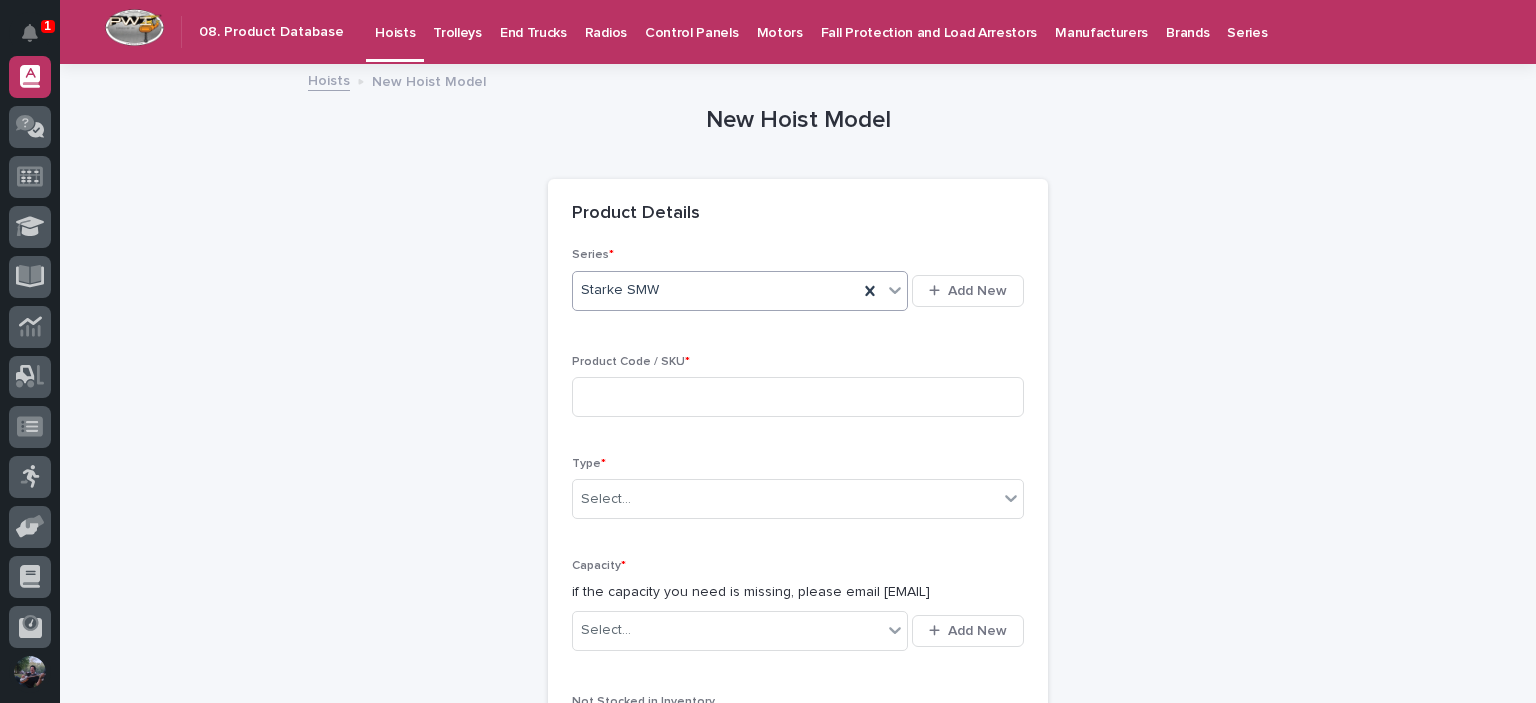 click on "Starke SMW" at bounding box center (715, 290) 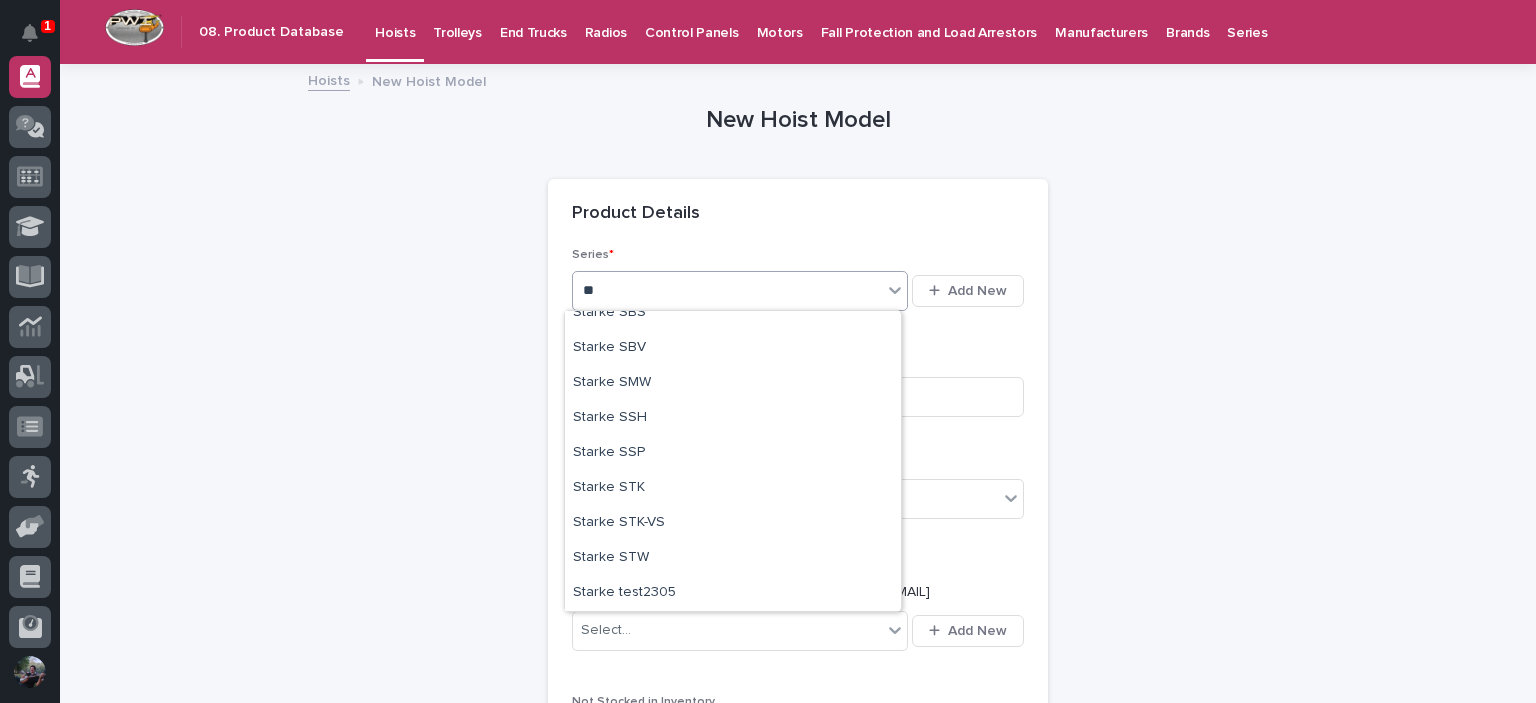 scroll, scrollTop: 225, scrollLeft: 0, axis: vertical 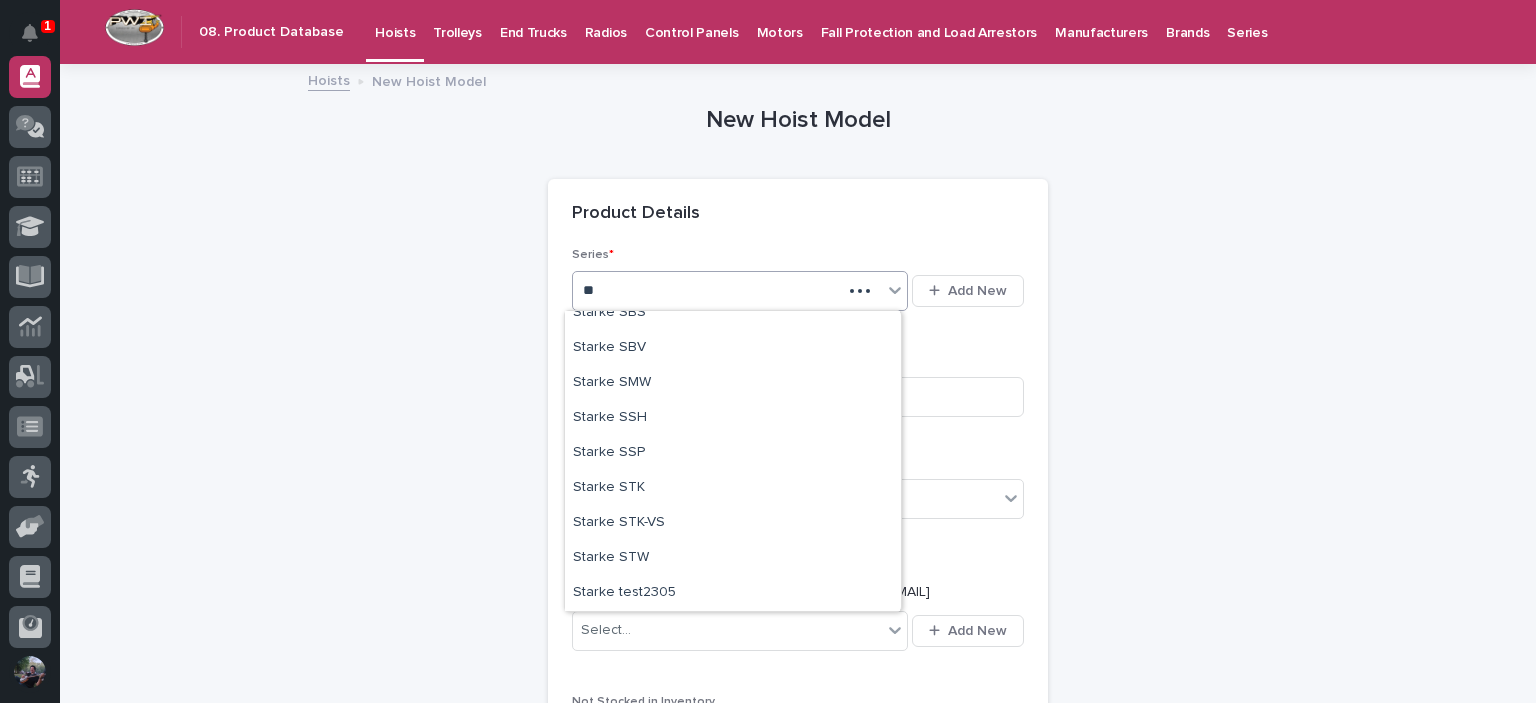 type on "***" 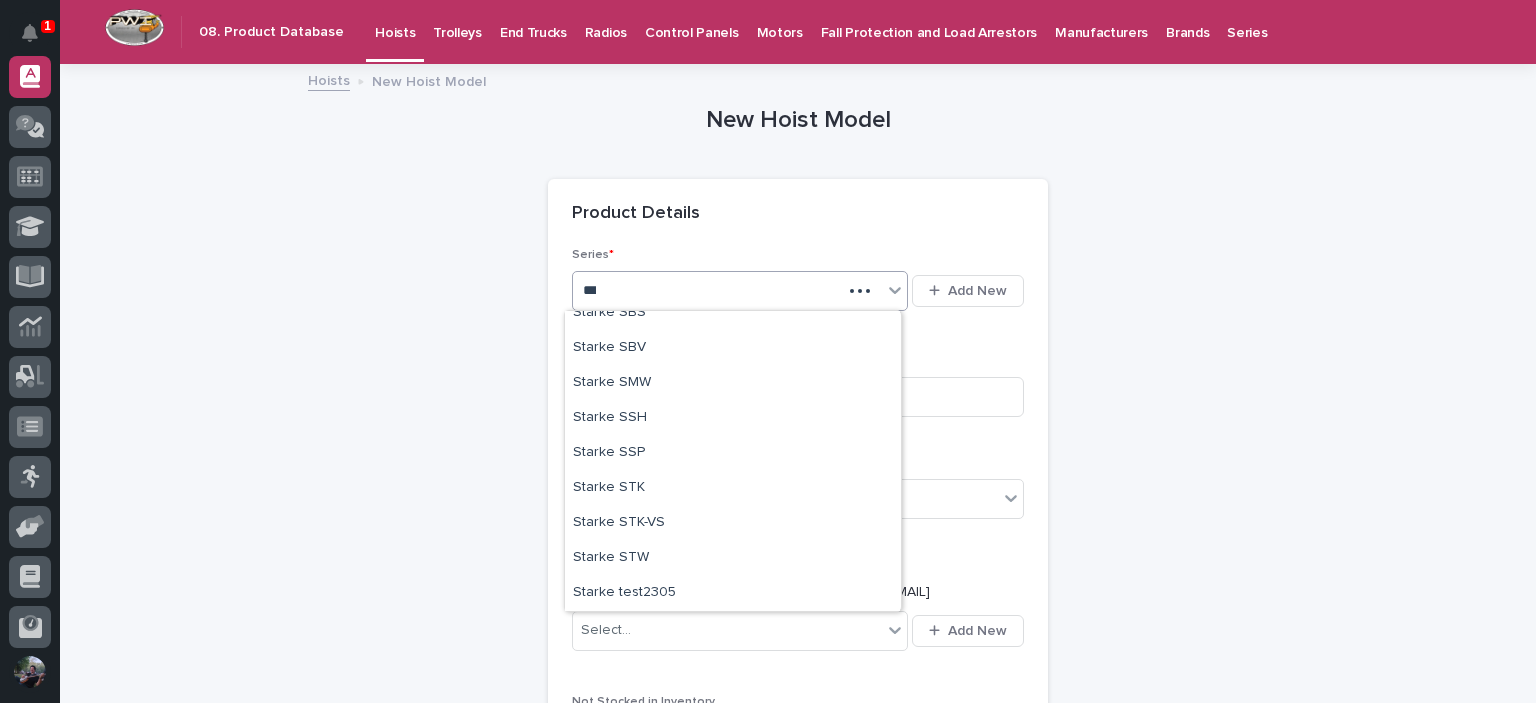 scroll, scrollTop: 0, scrollLeft: 0, axis: both 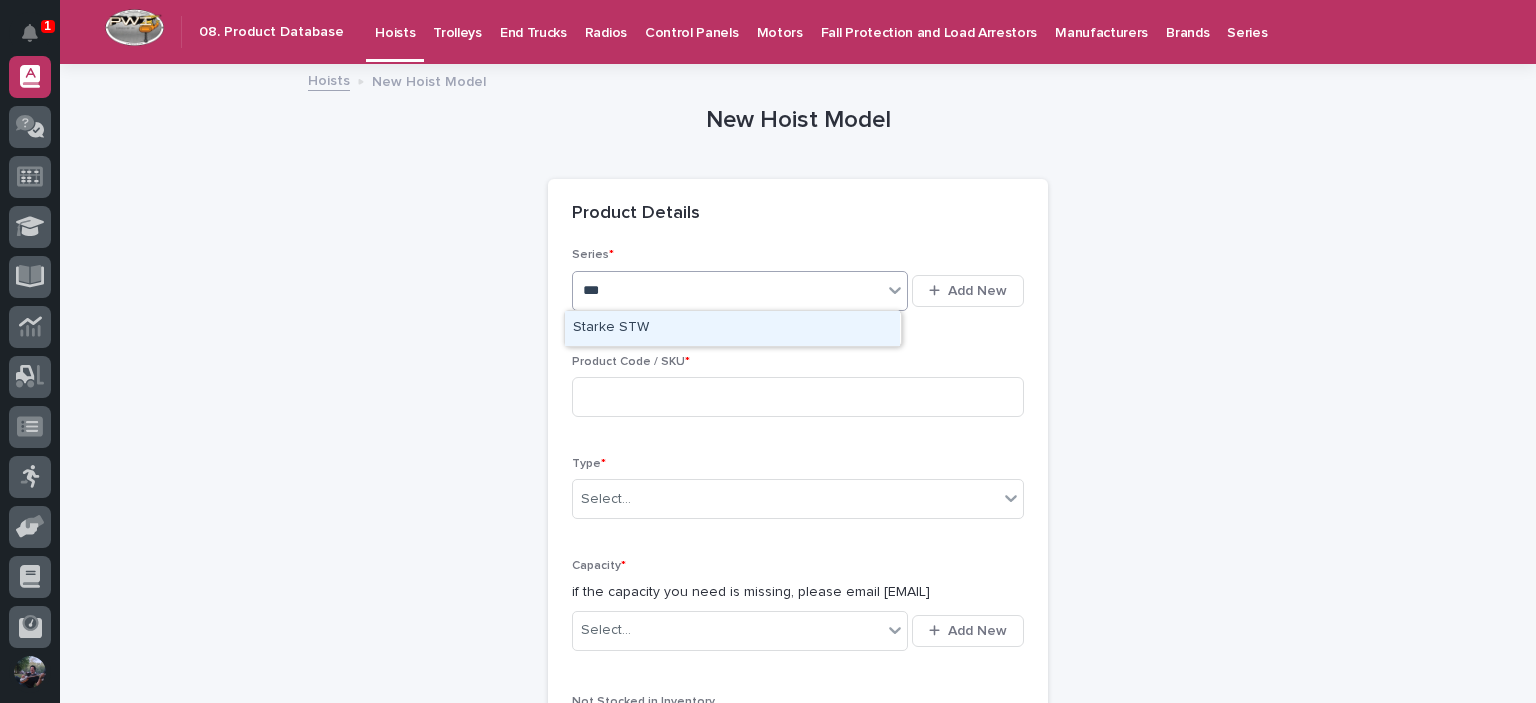 click on "Starke STW" at bounding box center (732, 328) 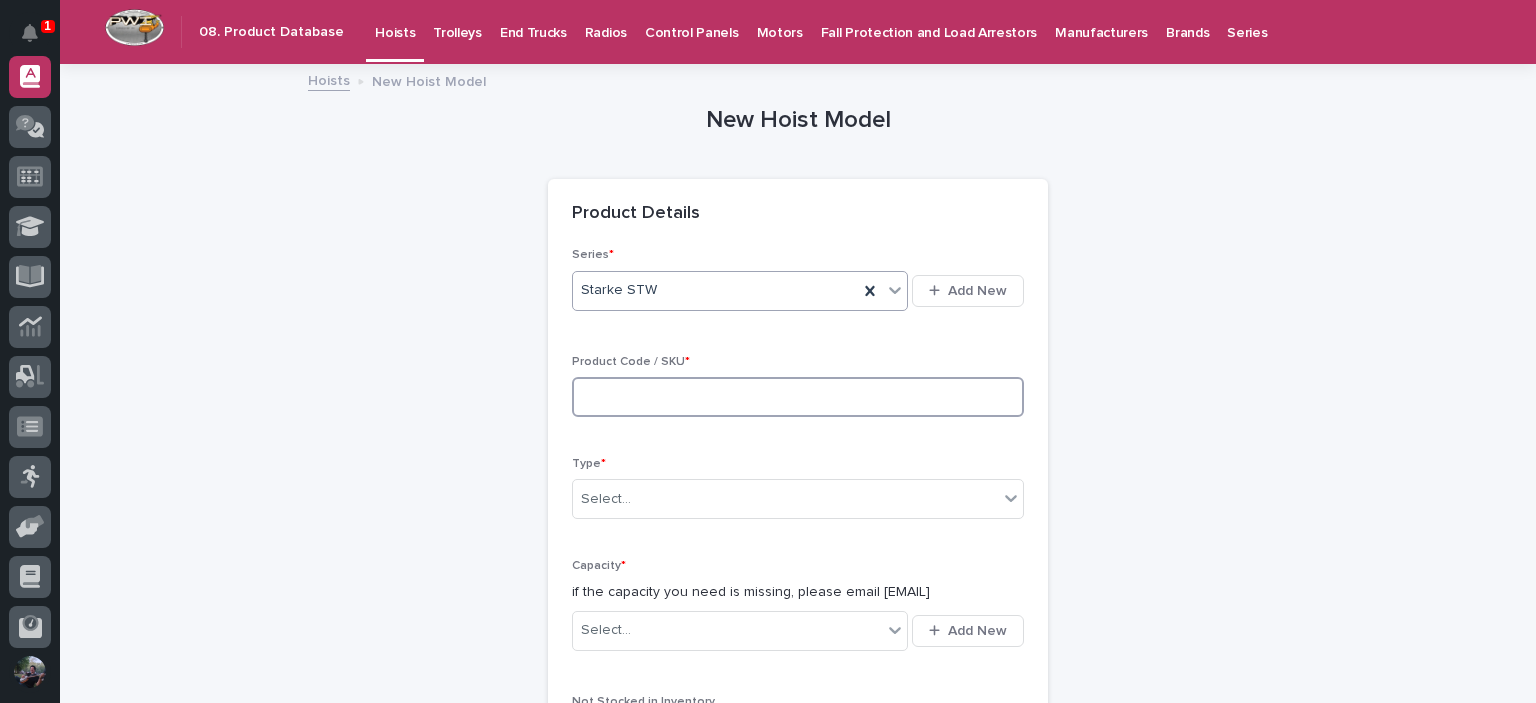 click at bounding box center (798, 397) 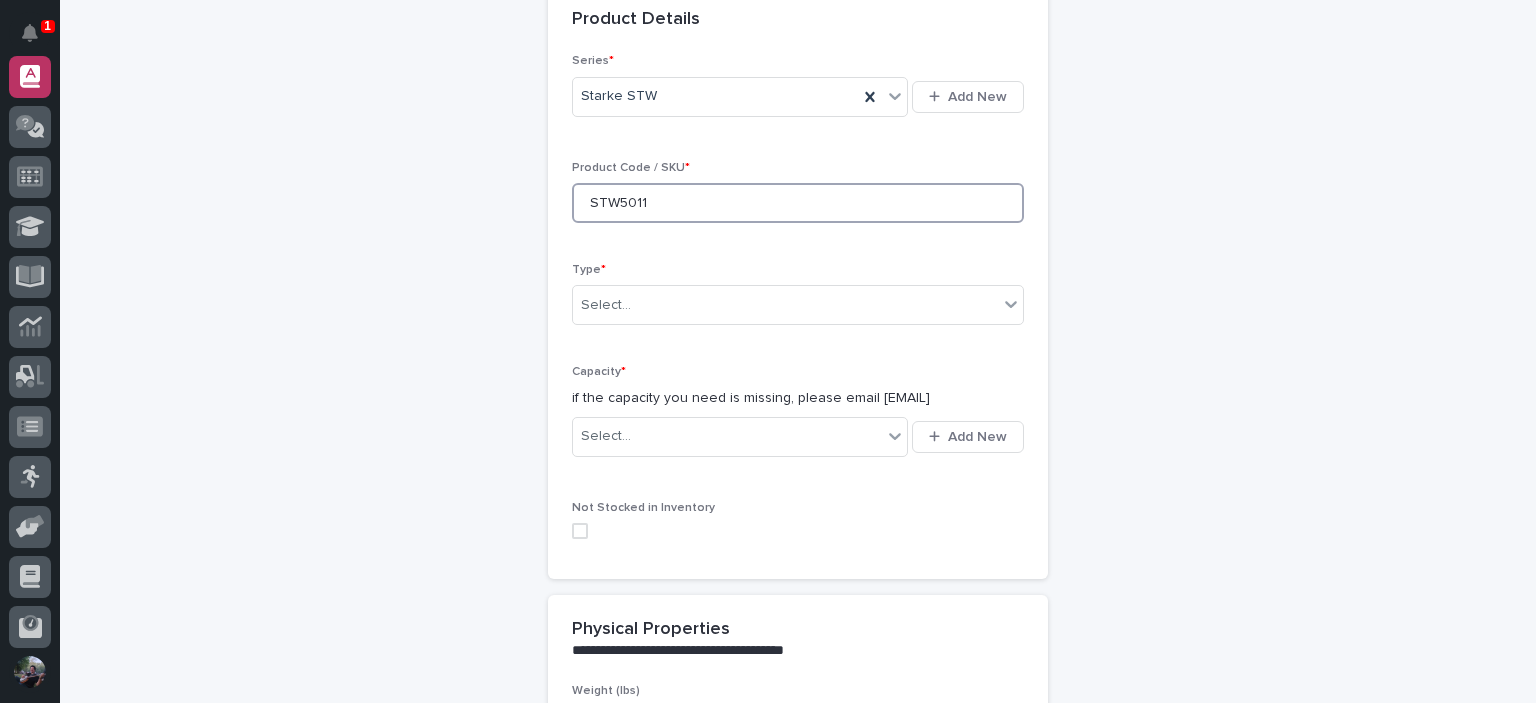 scroll, scrollTop: 200, scrollLeft: 0, axis: vertical 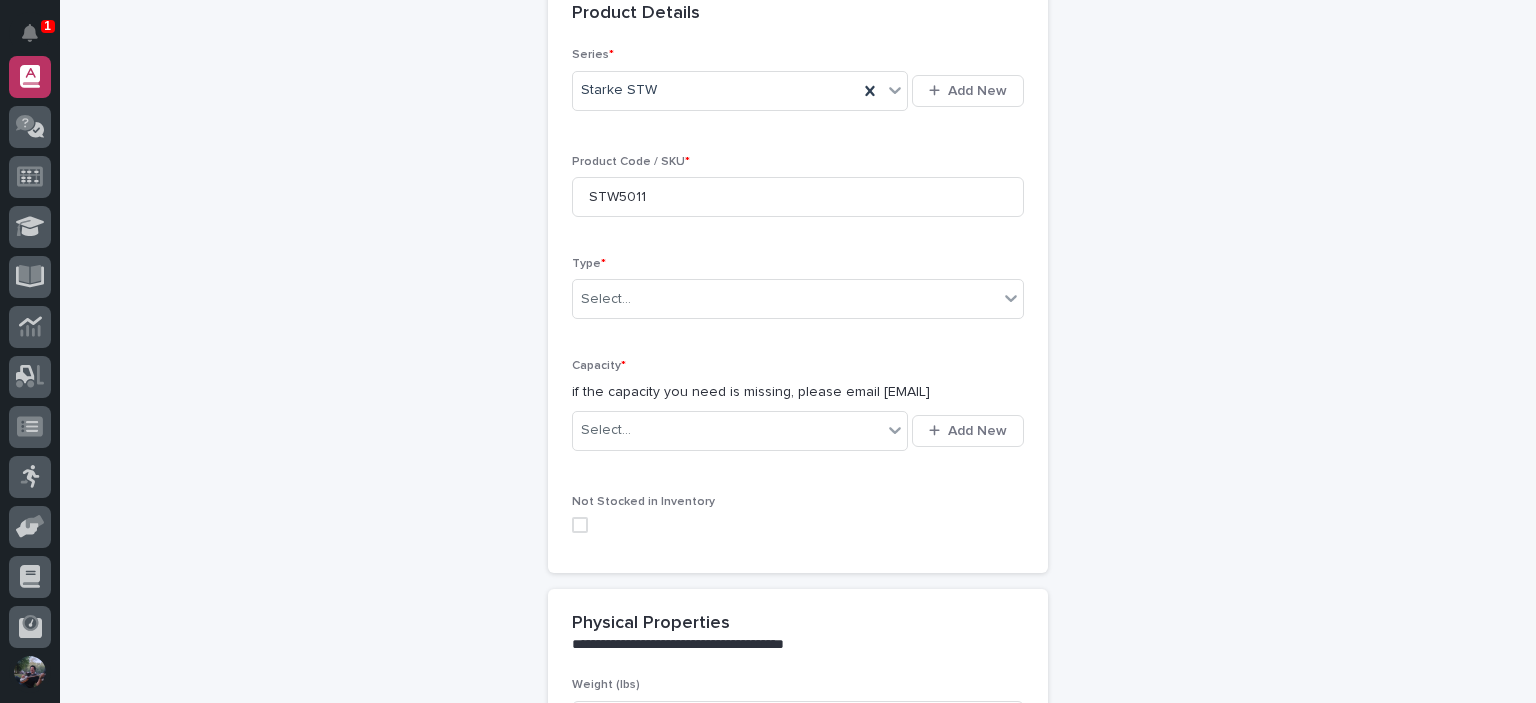 click on "Type *" at bounding box center (798, 264) 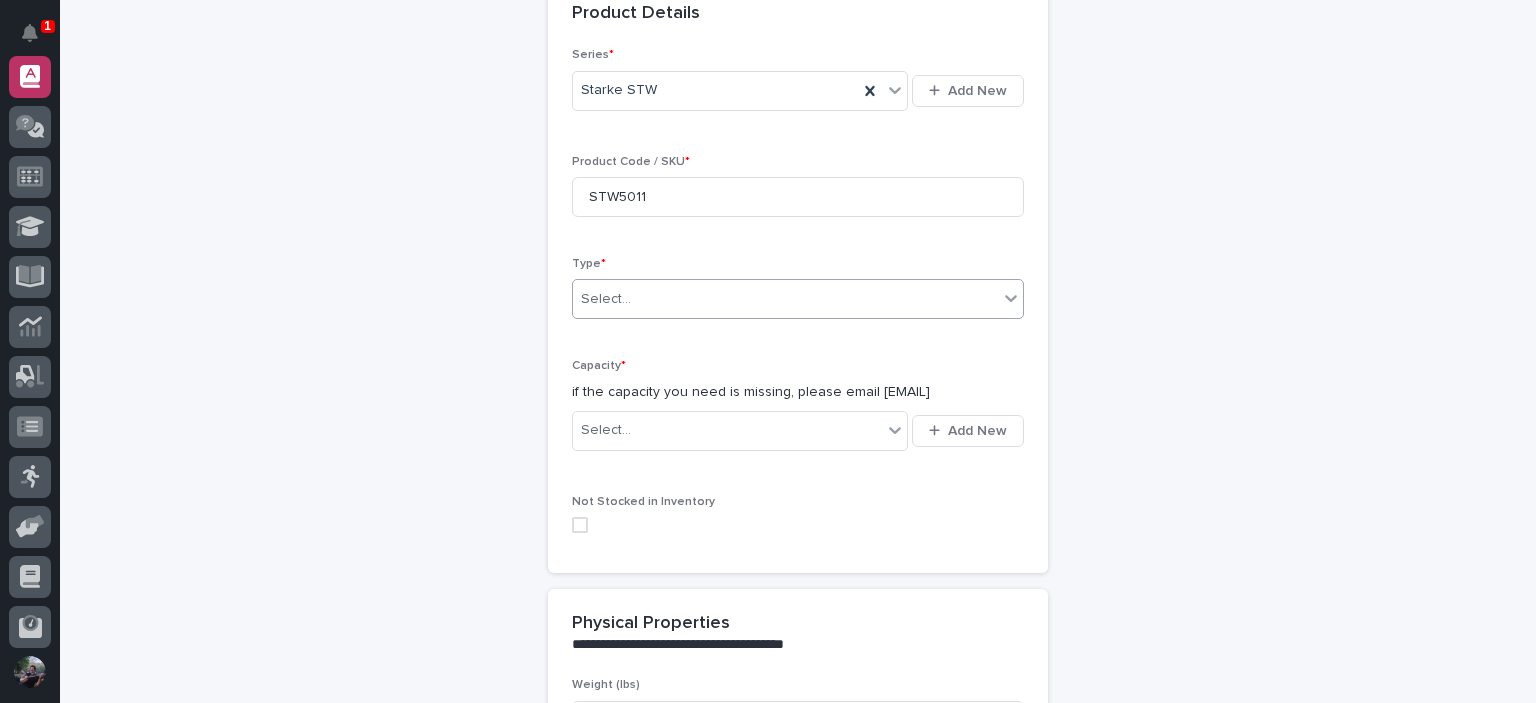 click on "Select..." at bounding box center (785, 299) 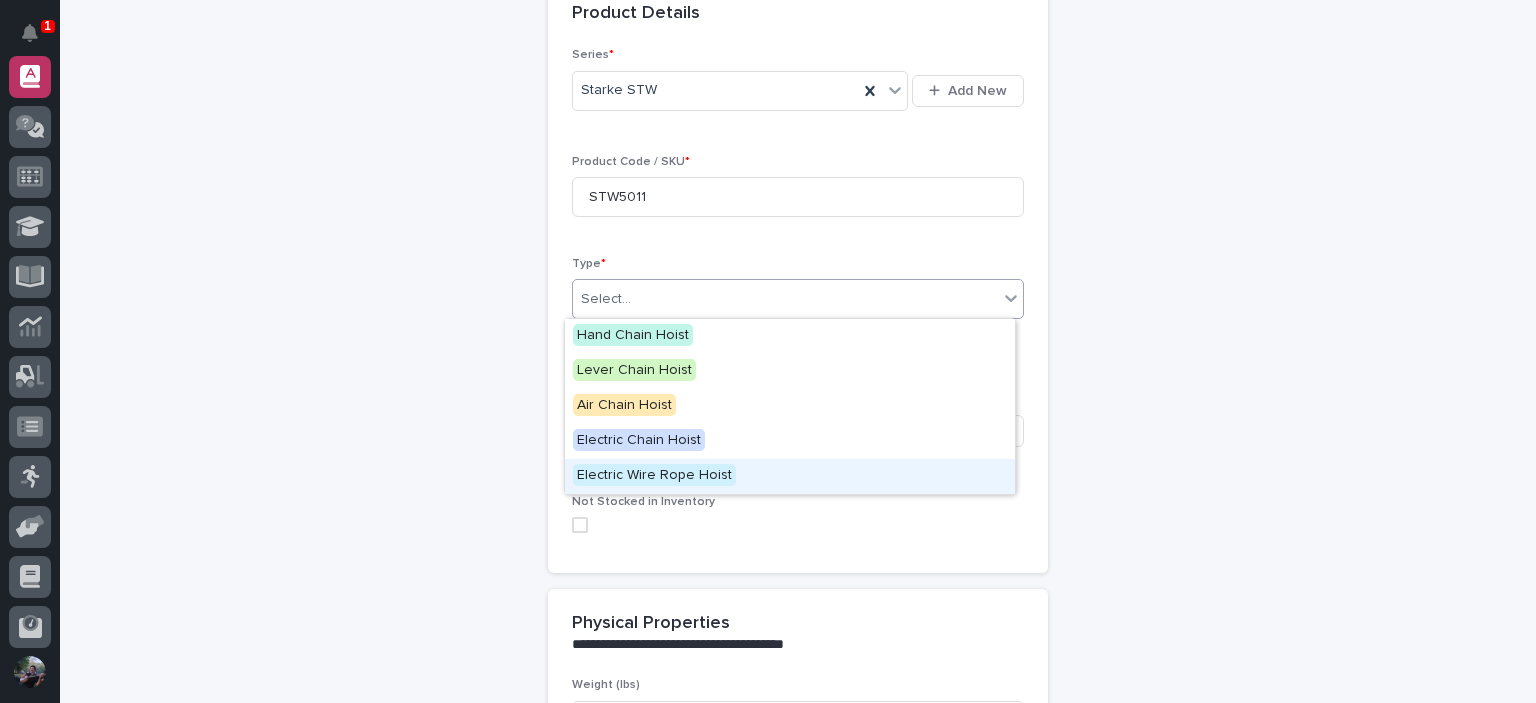 drag, startPoint x: 736, startPoint y: 455, endPoint x: 734, endPoint y: 469, distance: 14.142136 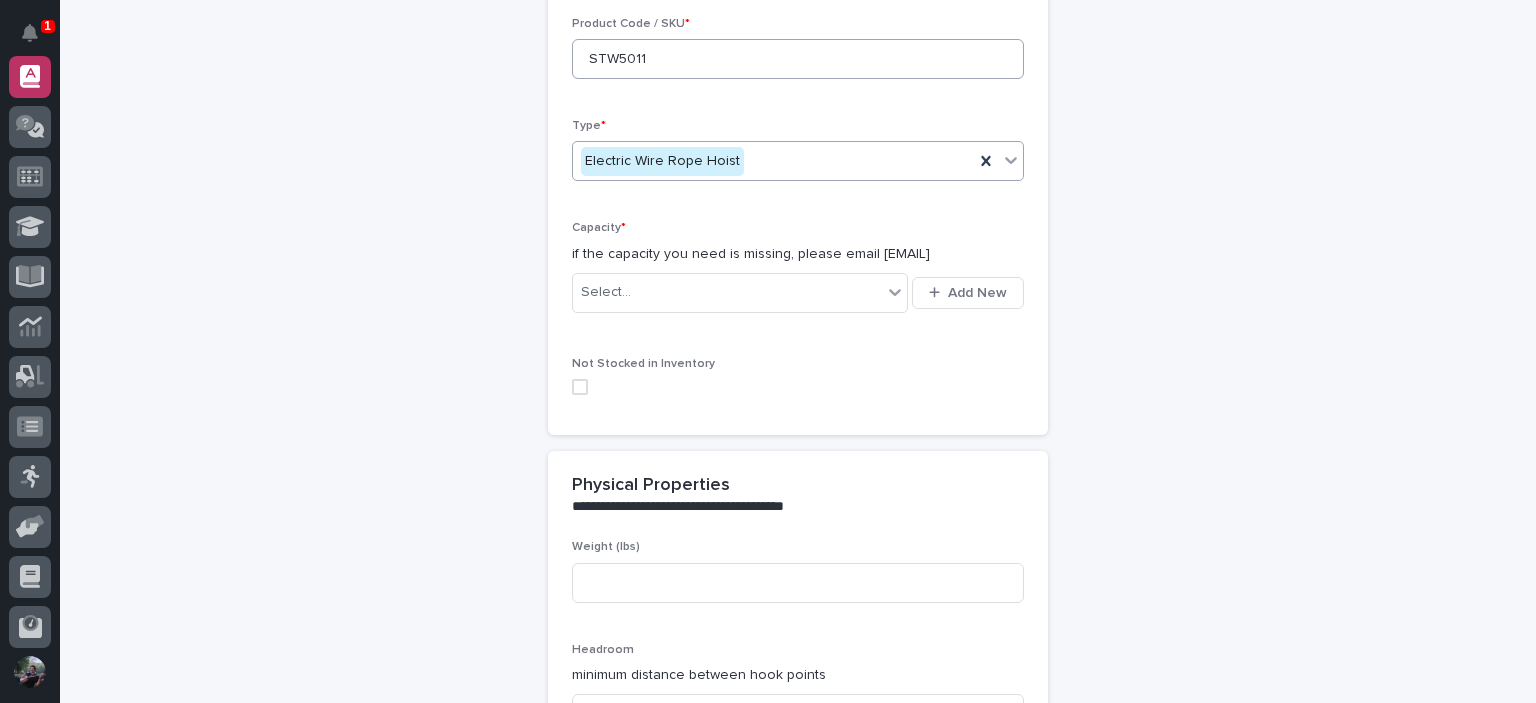 scroll, scrollTop: 358, scrollLeft: 0, axis: vertical 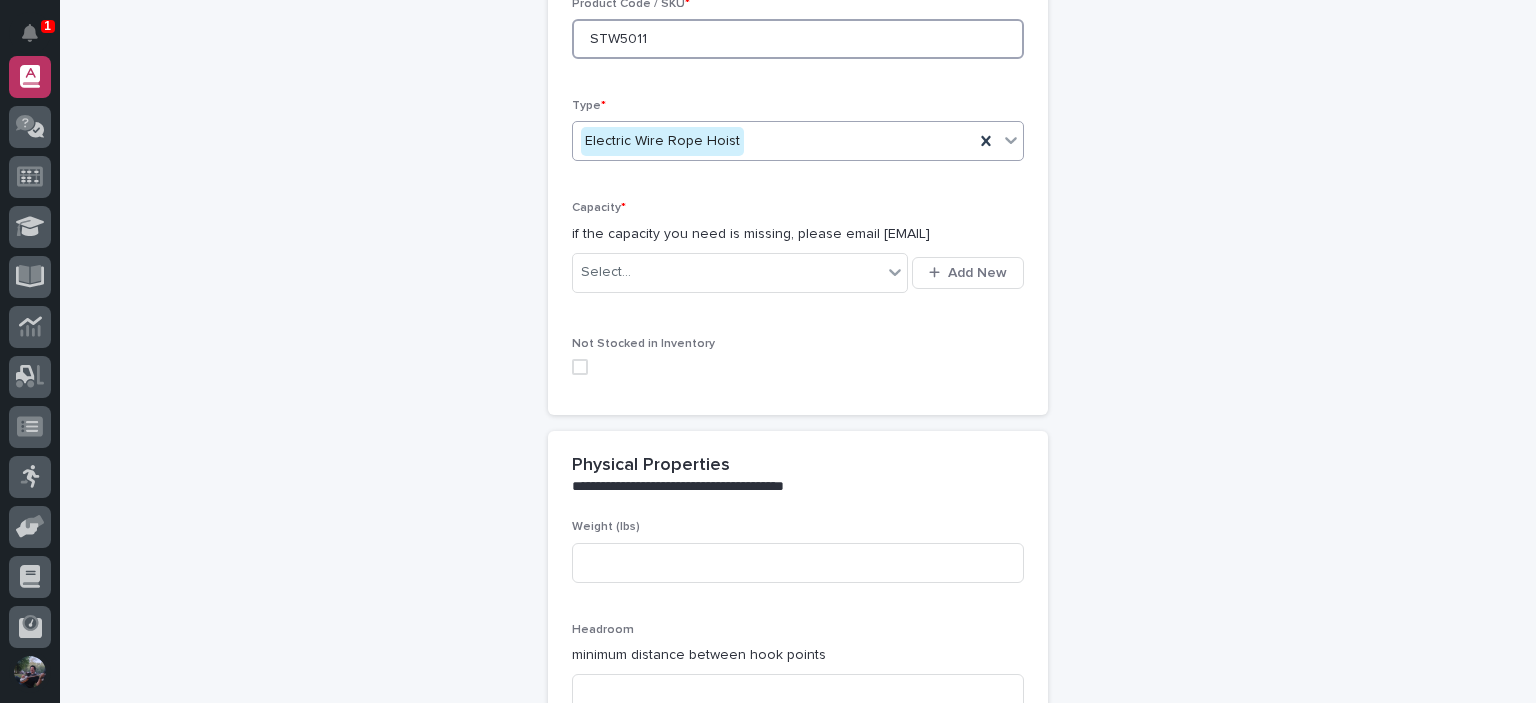 click on "STW5011" at bounding box center (798, 39) 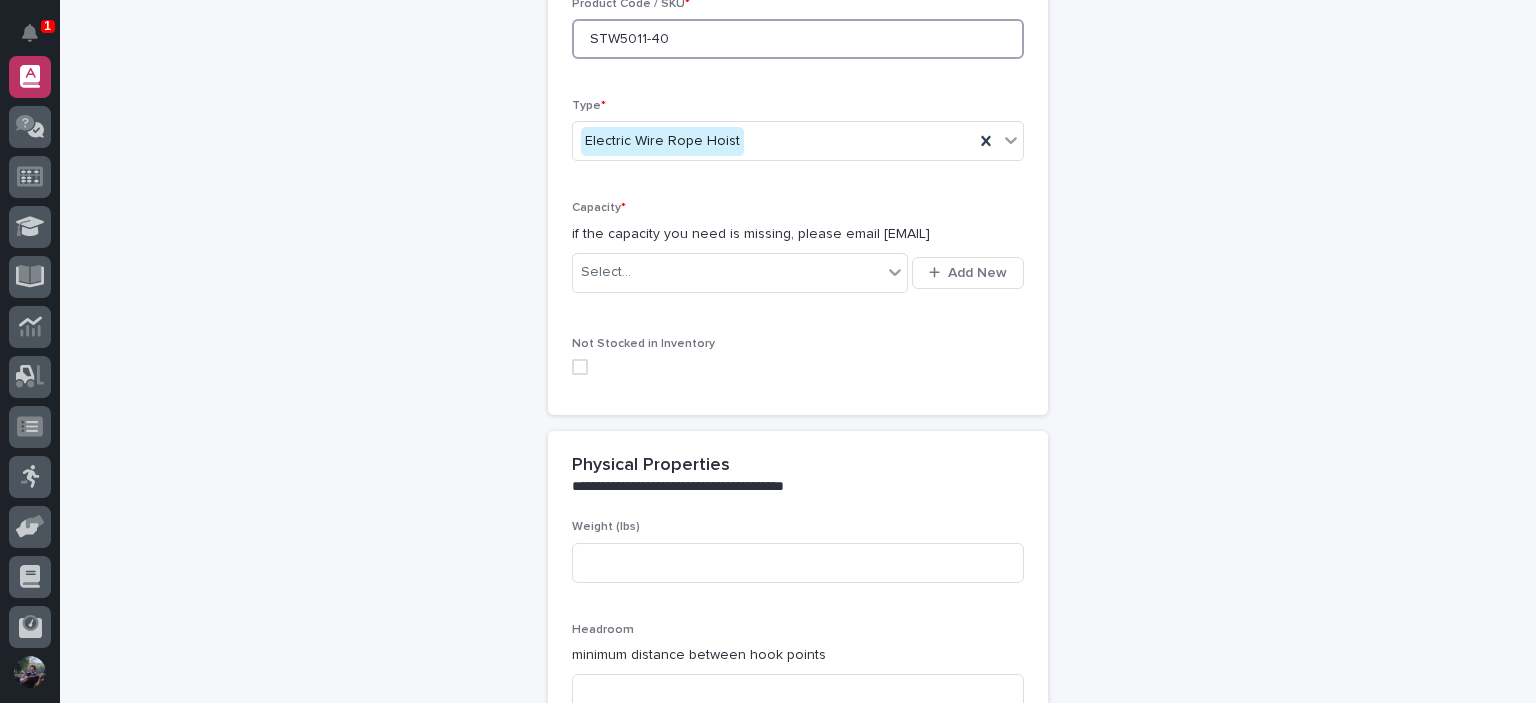 type on "STW5011-40" 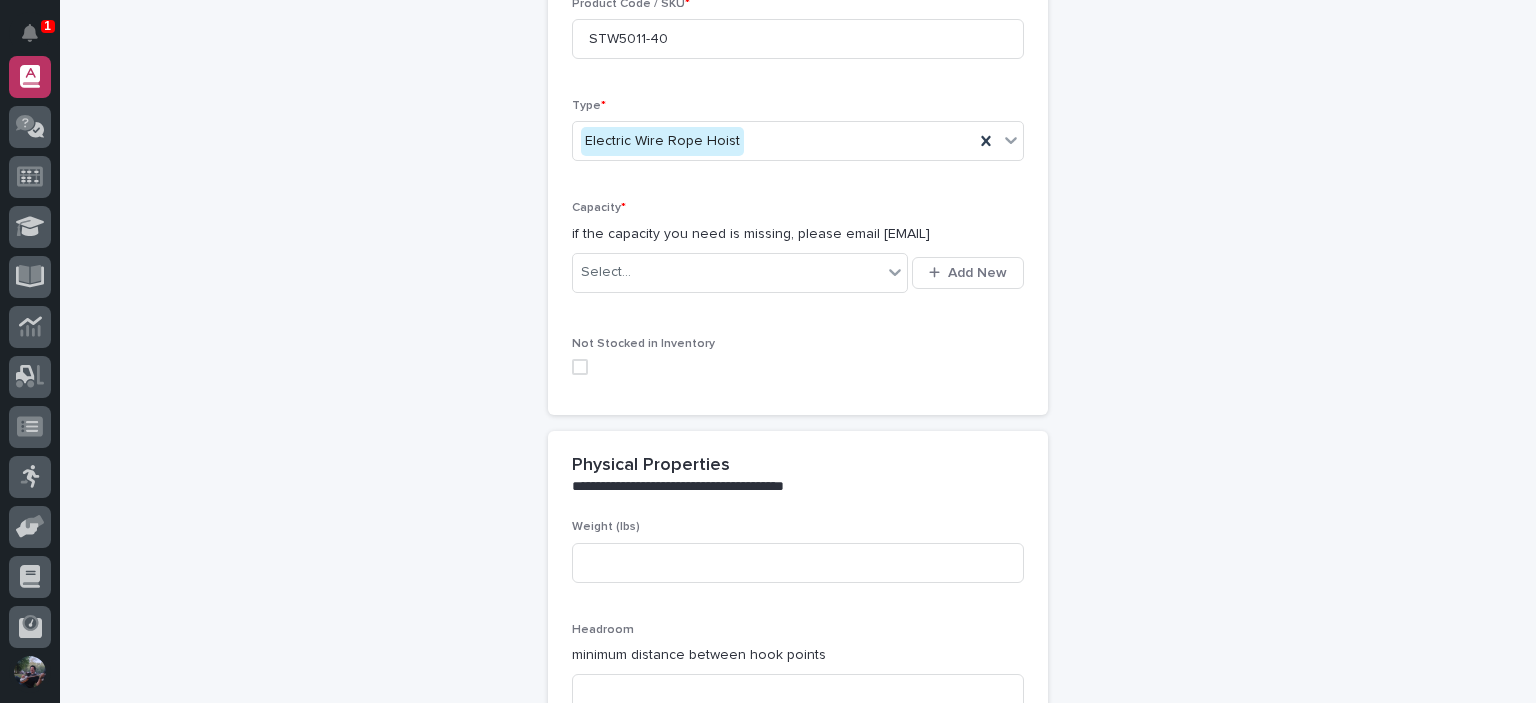 click on "if the capacity you need is missing, please email portal@pwiworks.com" at bounding box center [798, 234] 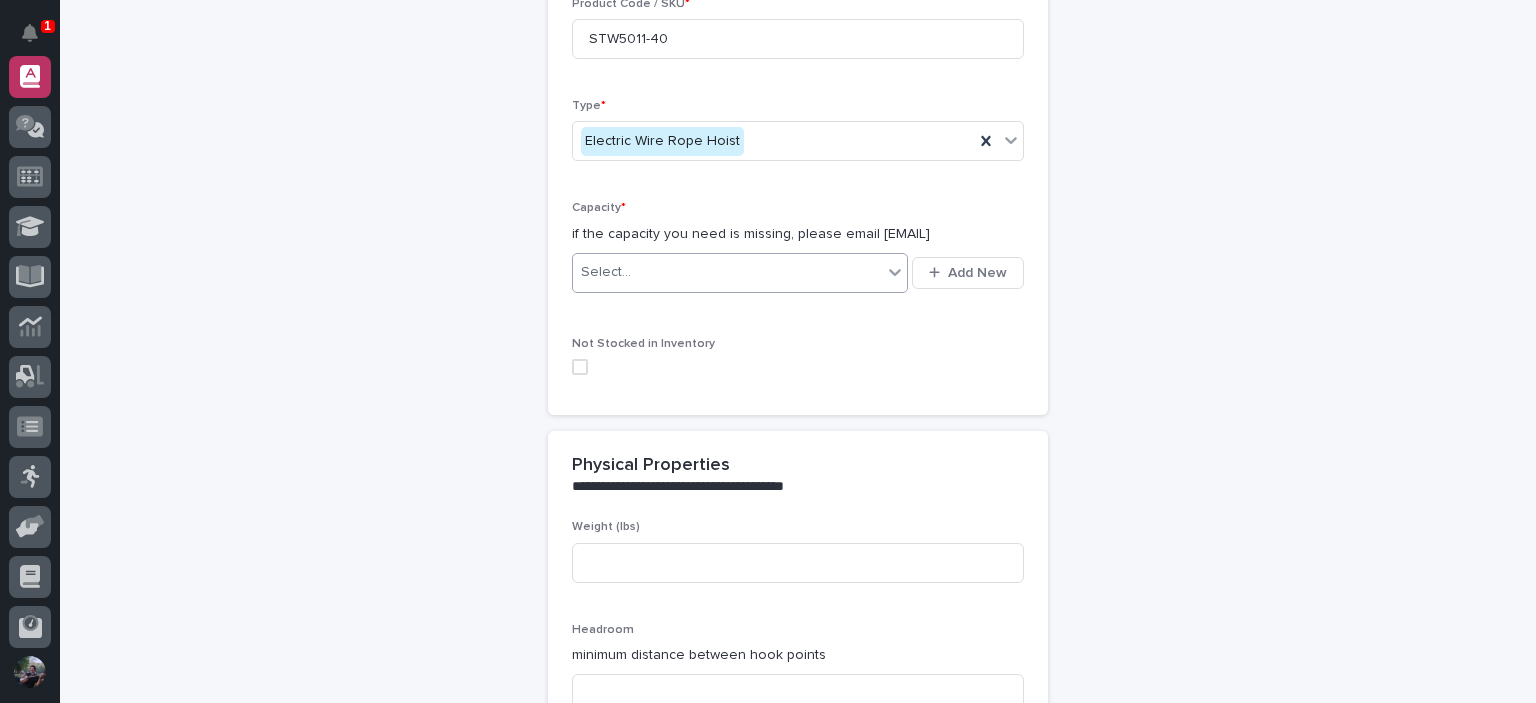 click on "Select..." at bounding box center [727, 272] 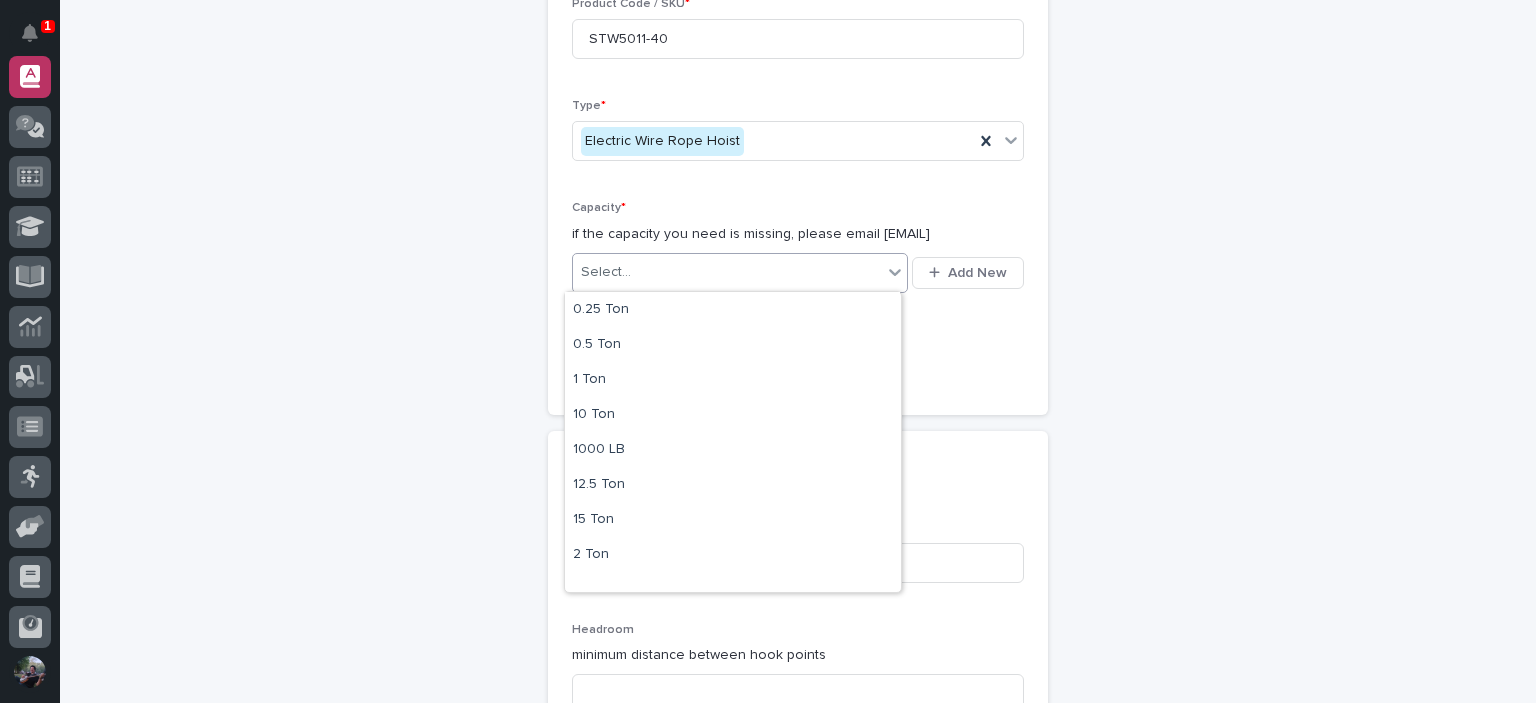 scroll, scrollTop: 0, scrollLeft: 0, axis: both 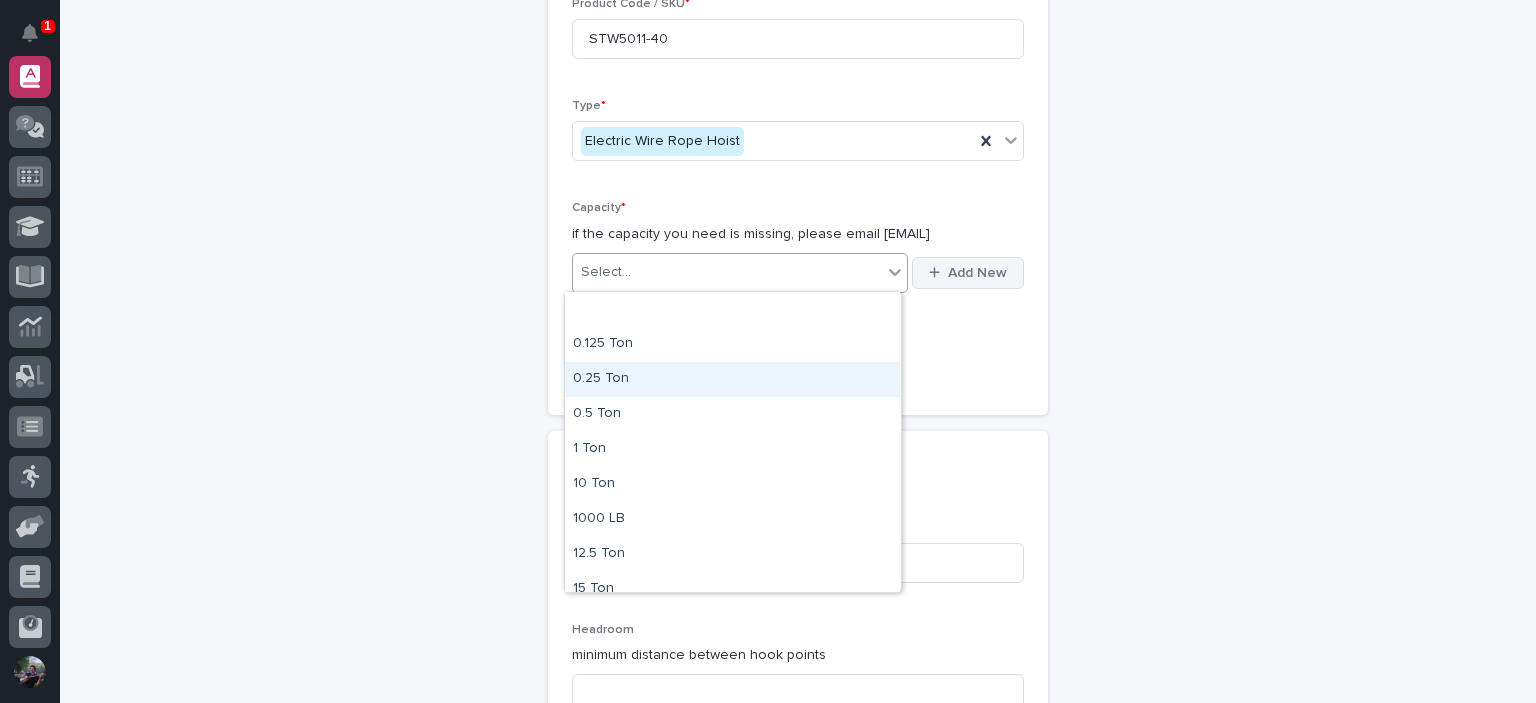 click on "Add New" at bounding box center (977, 273) 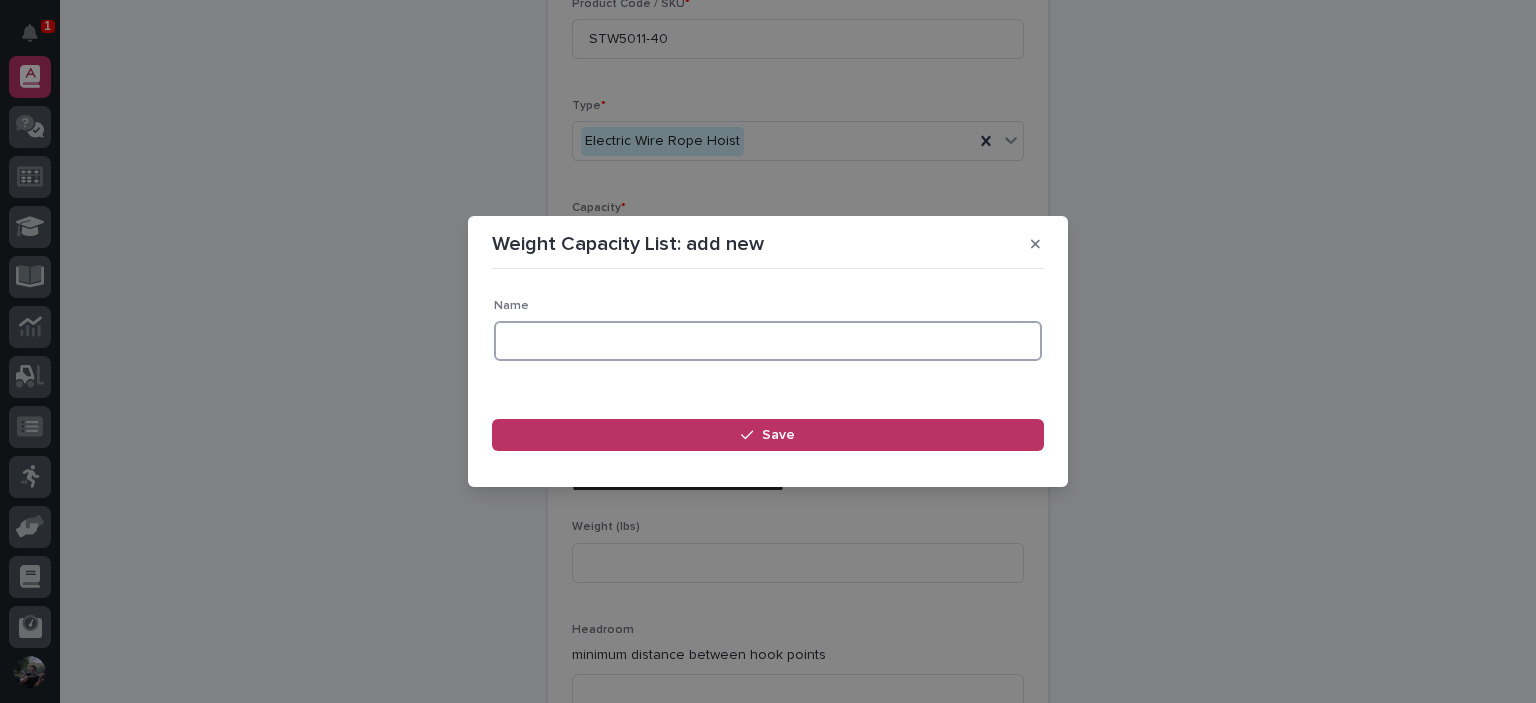 click at bounding box center [768, 341] 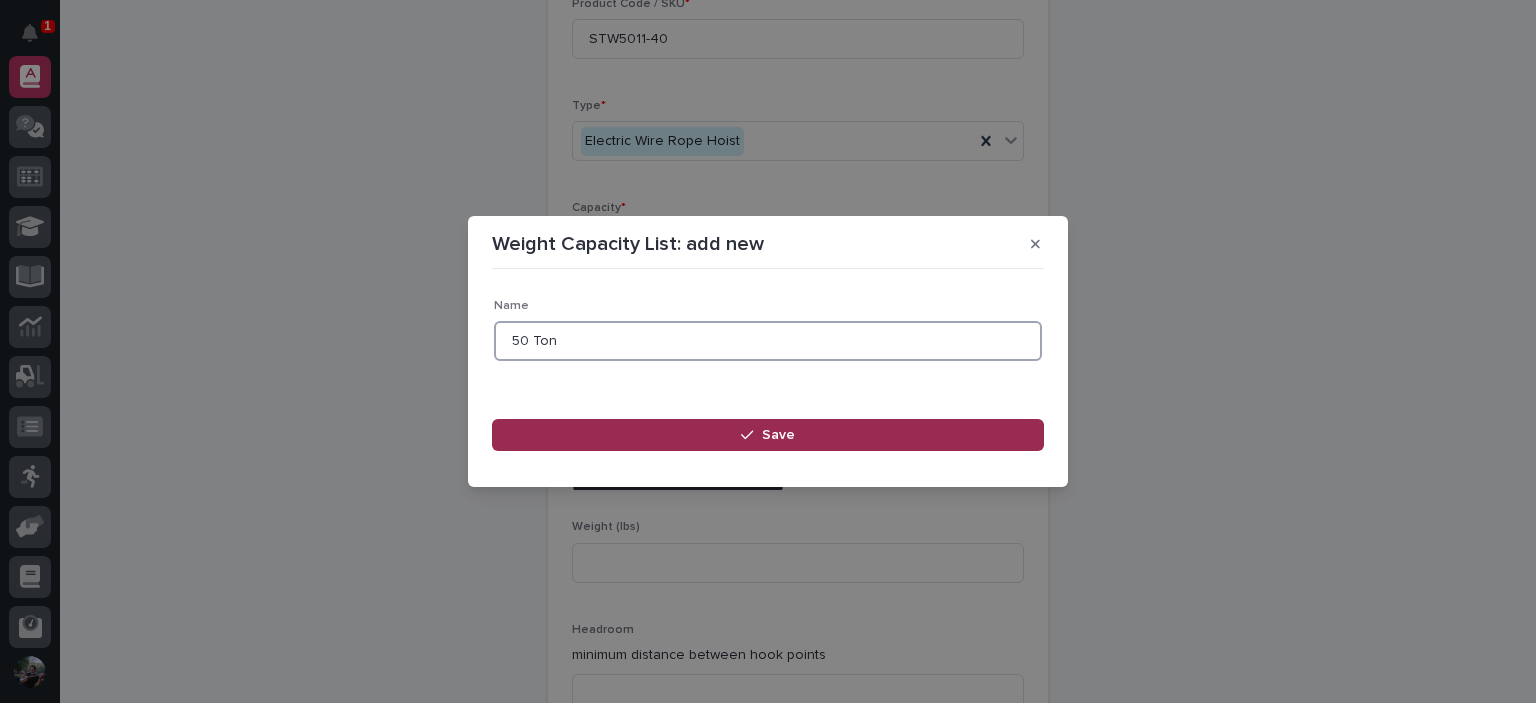 type on "50 Ton" 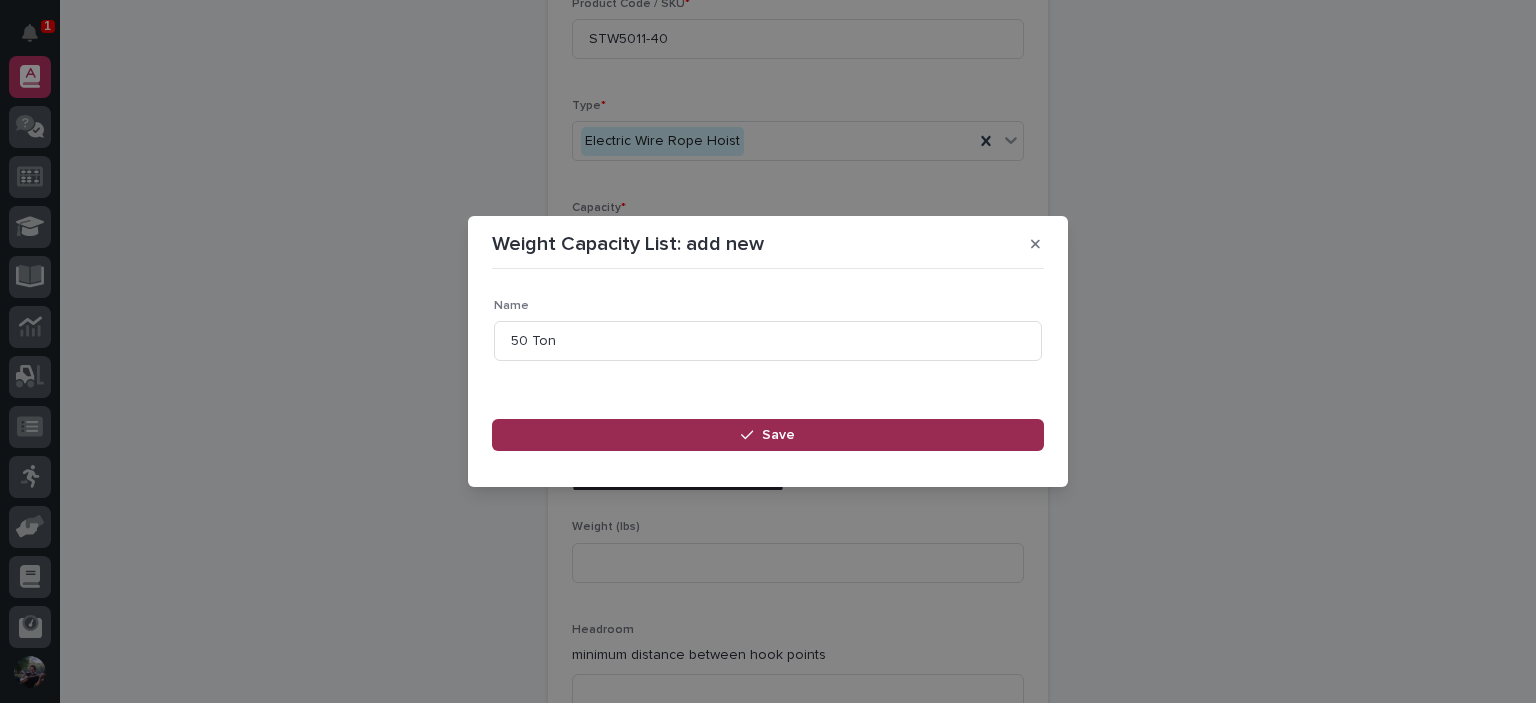 click on "Save" at bounding box center [768, 435] 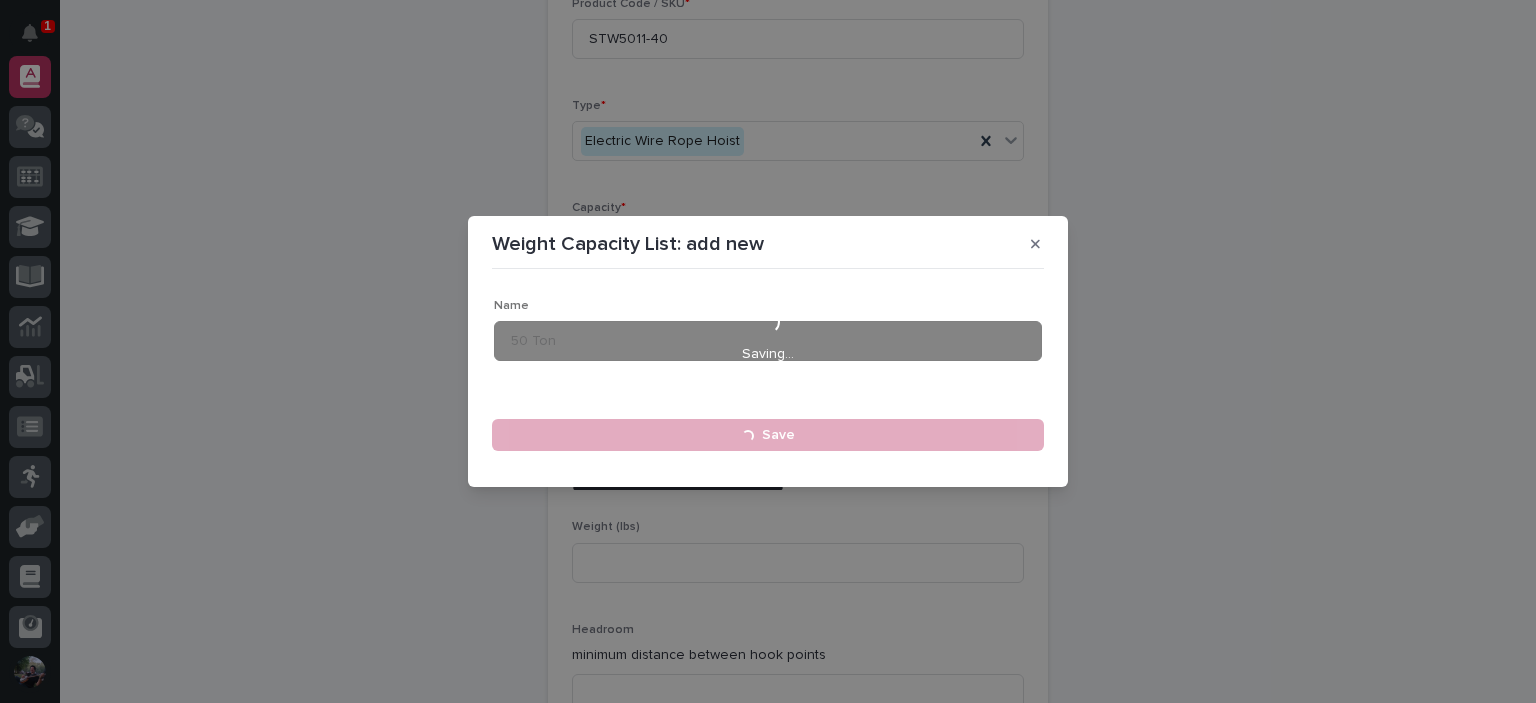 type 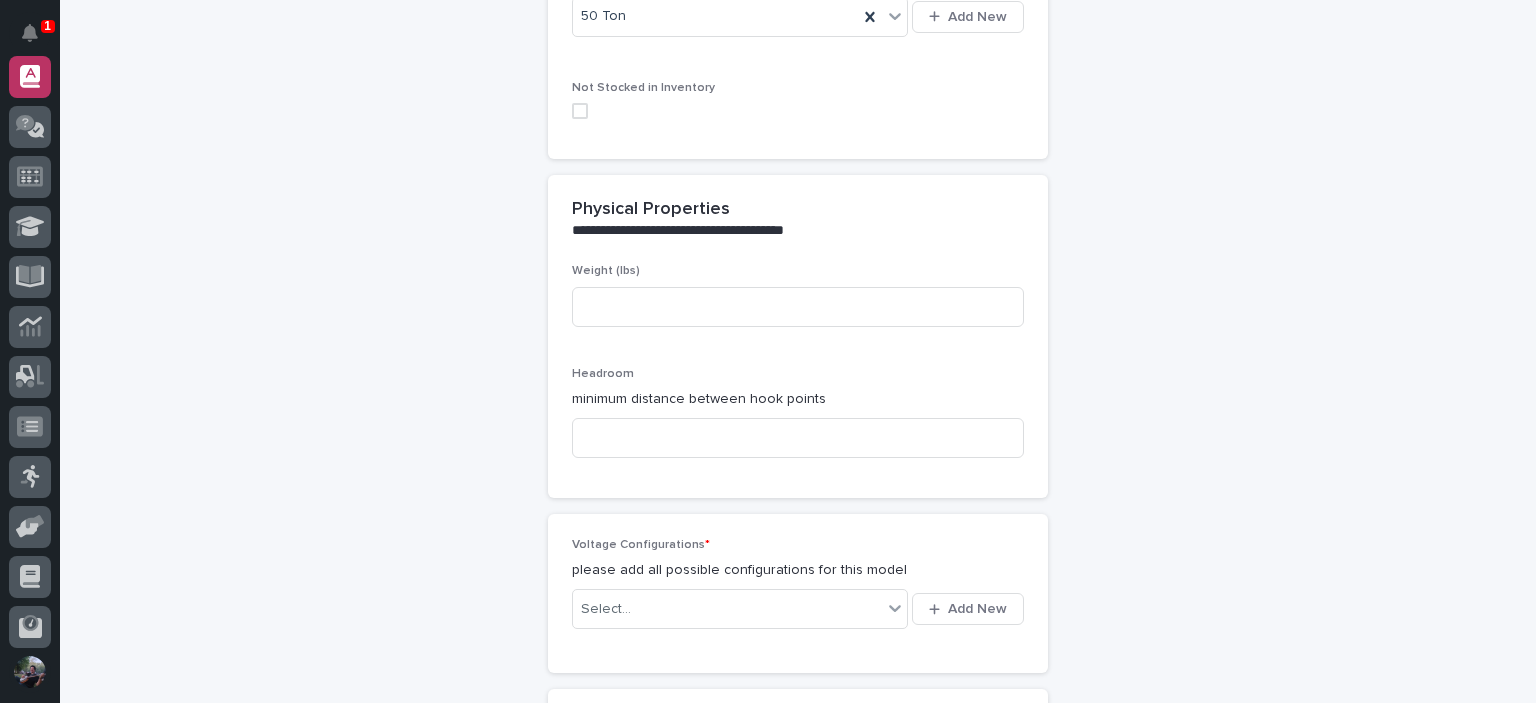 scroll, scrollTop: 625, scrollLeft: 0, axis: vertical 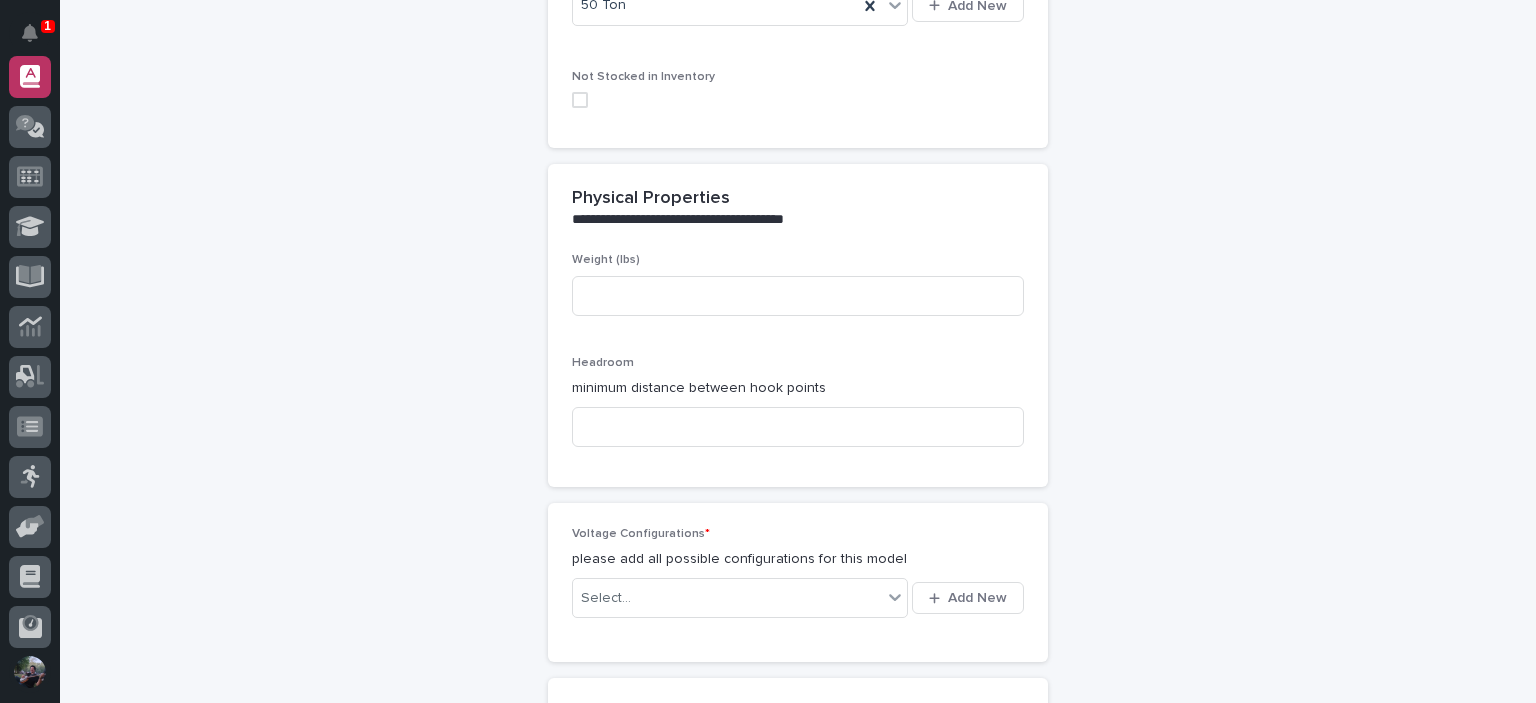 click at bounding box center [580, 100] 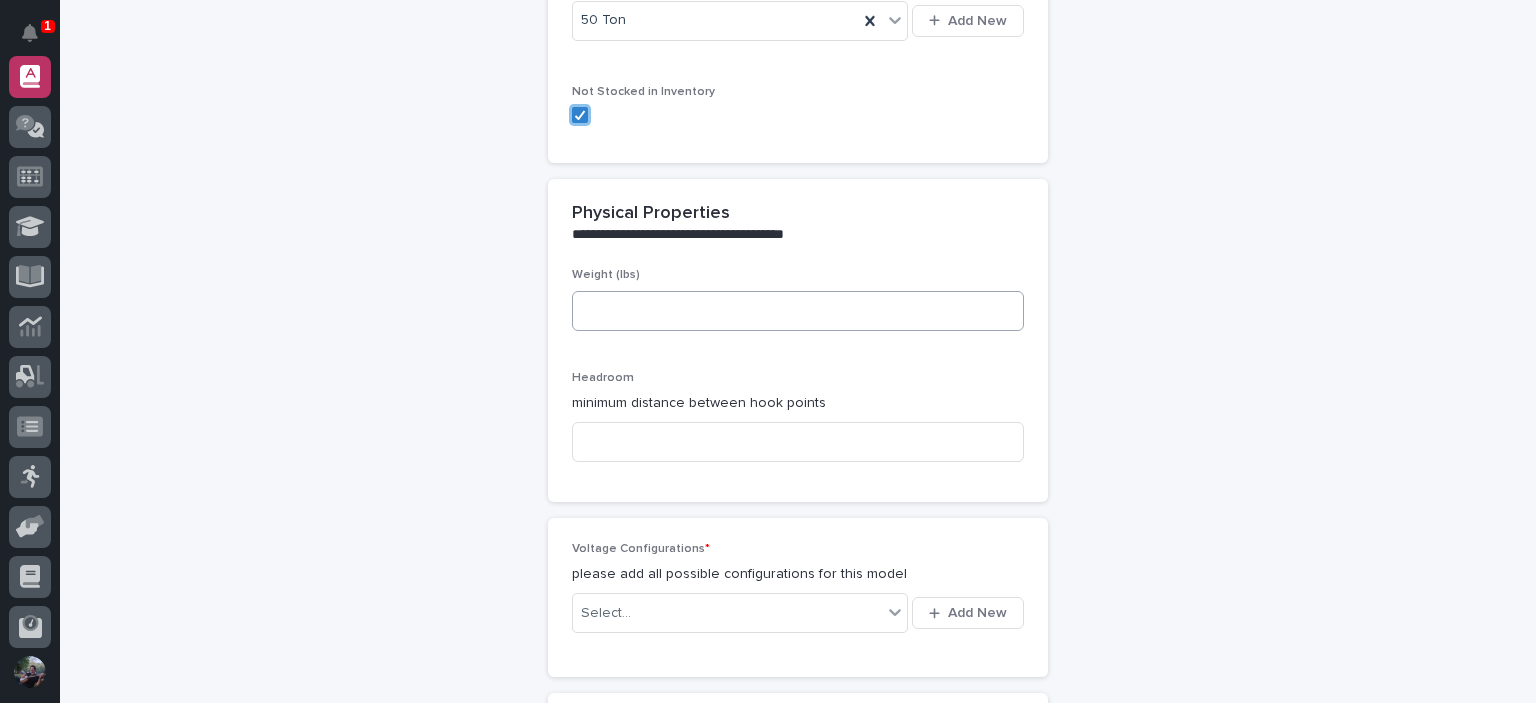 scroll, scrollTop: 625, scrollLeft: 0, axis: vertical 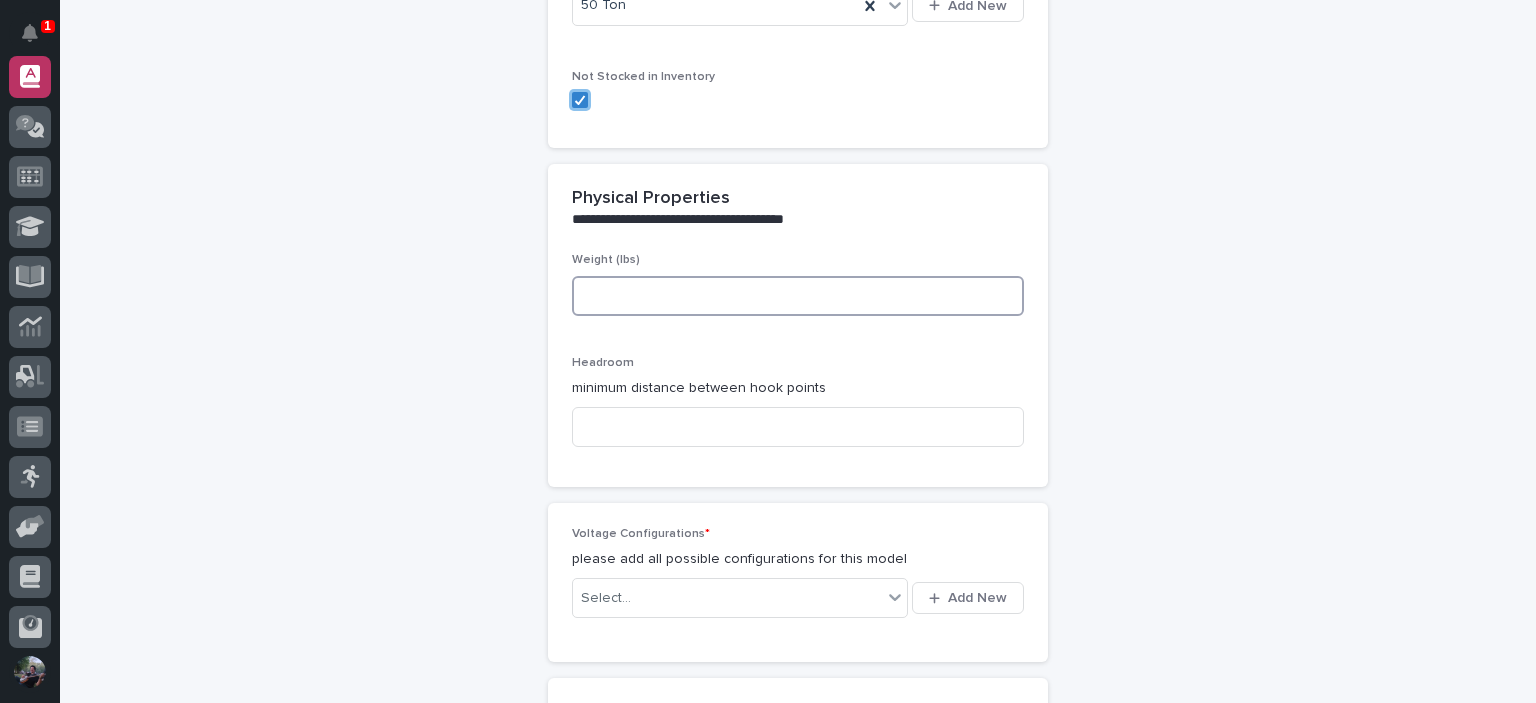 click at bounding box center (798, 296) 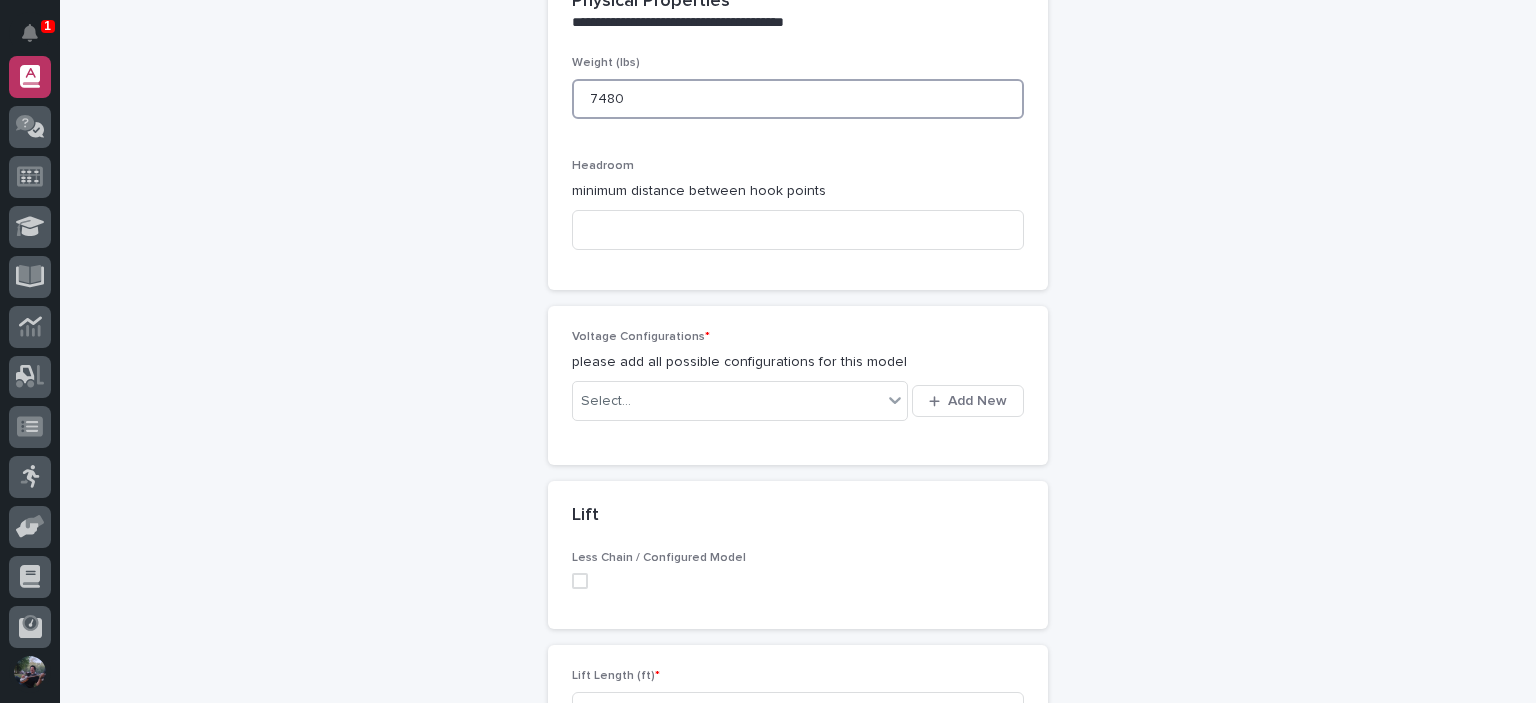 scroll, scrollTop: 825, scrollLeft: 0, axis: vertical 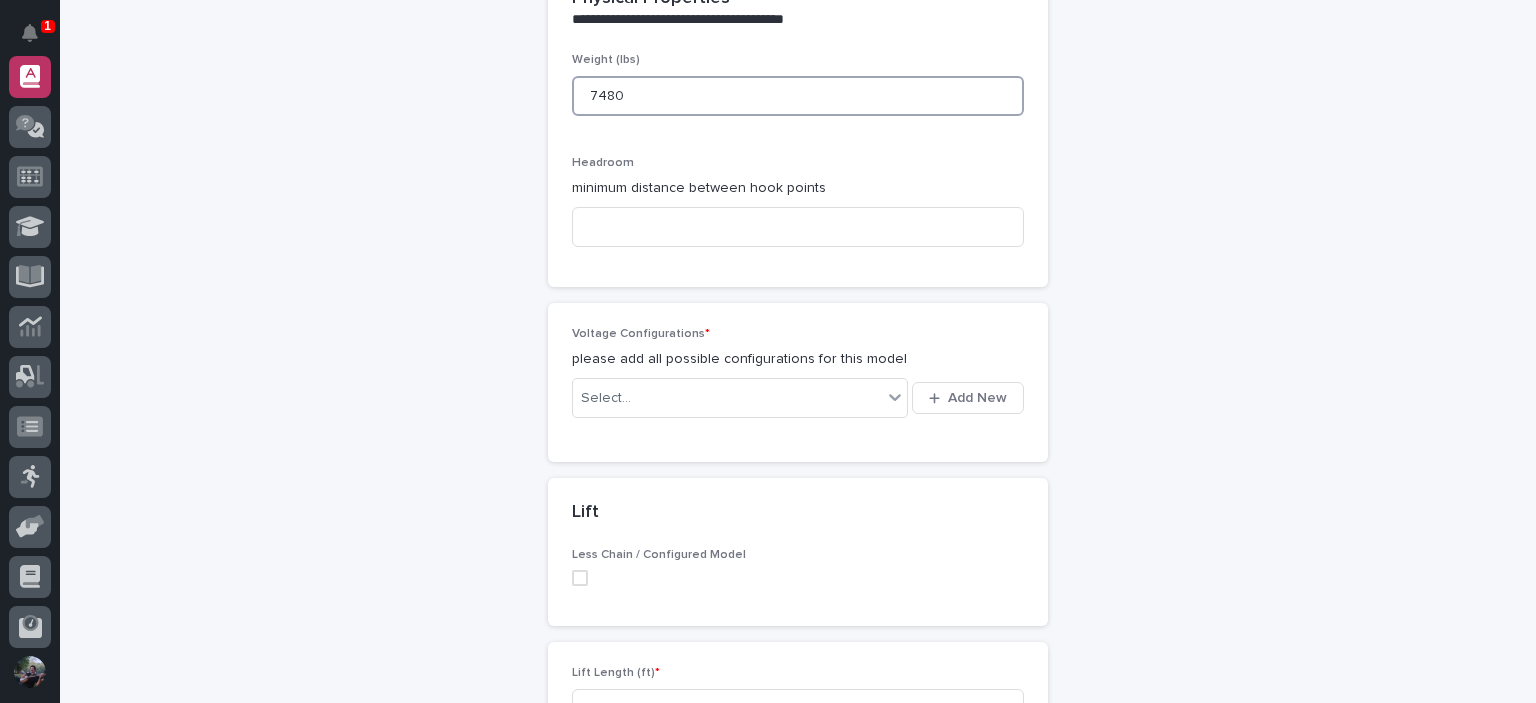 type on "7480" 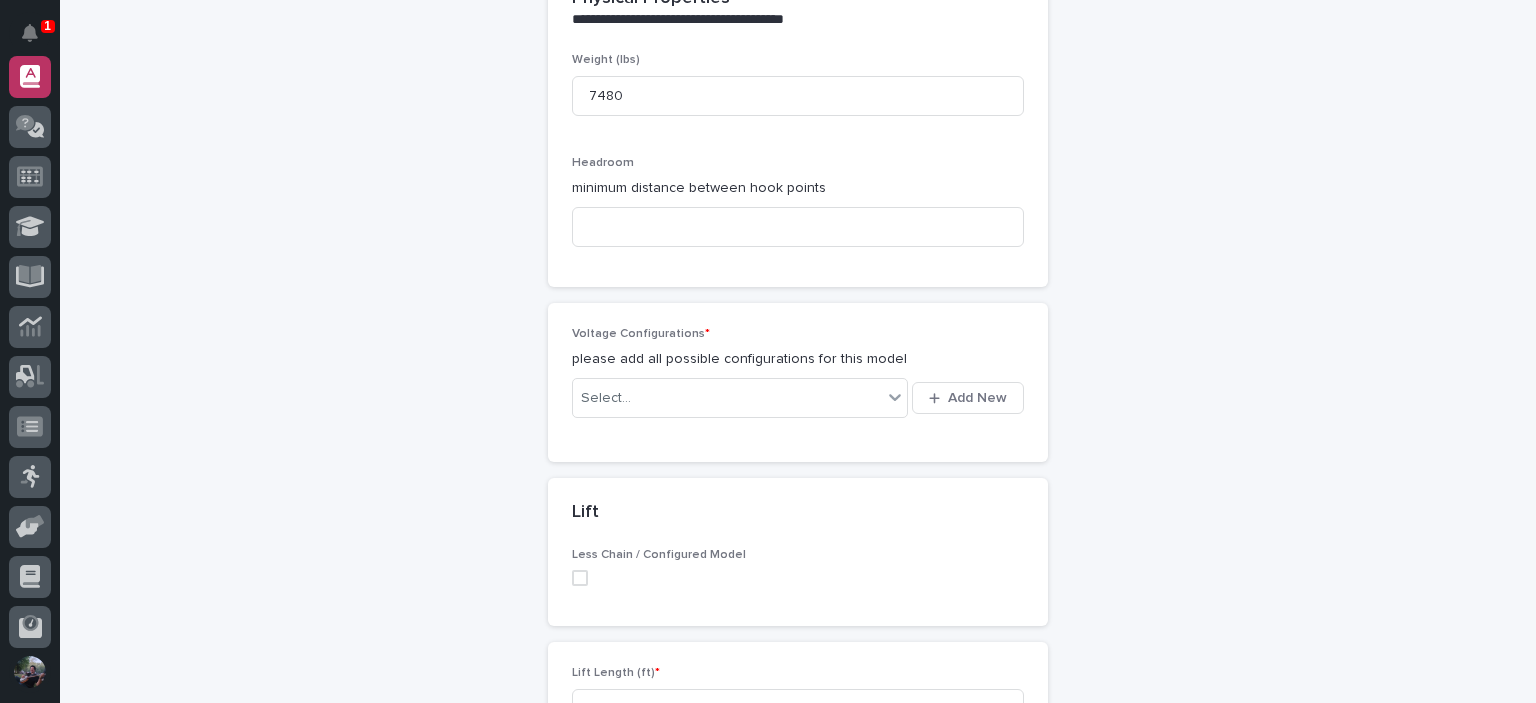 click on "Headroom minimum distance between hook points" at bounding box center (798, 209) 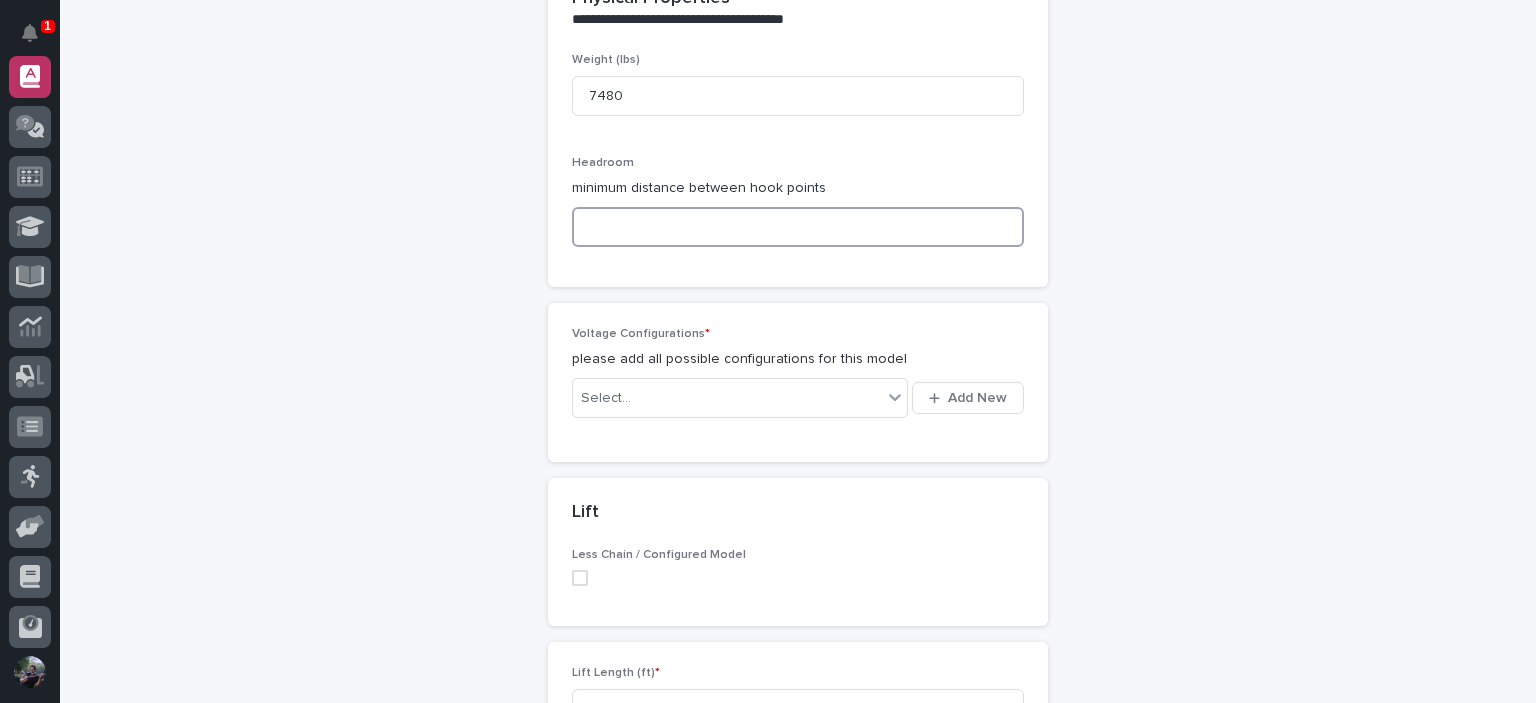 click at bounding box center [798, 227] 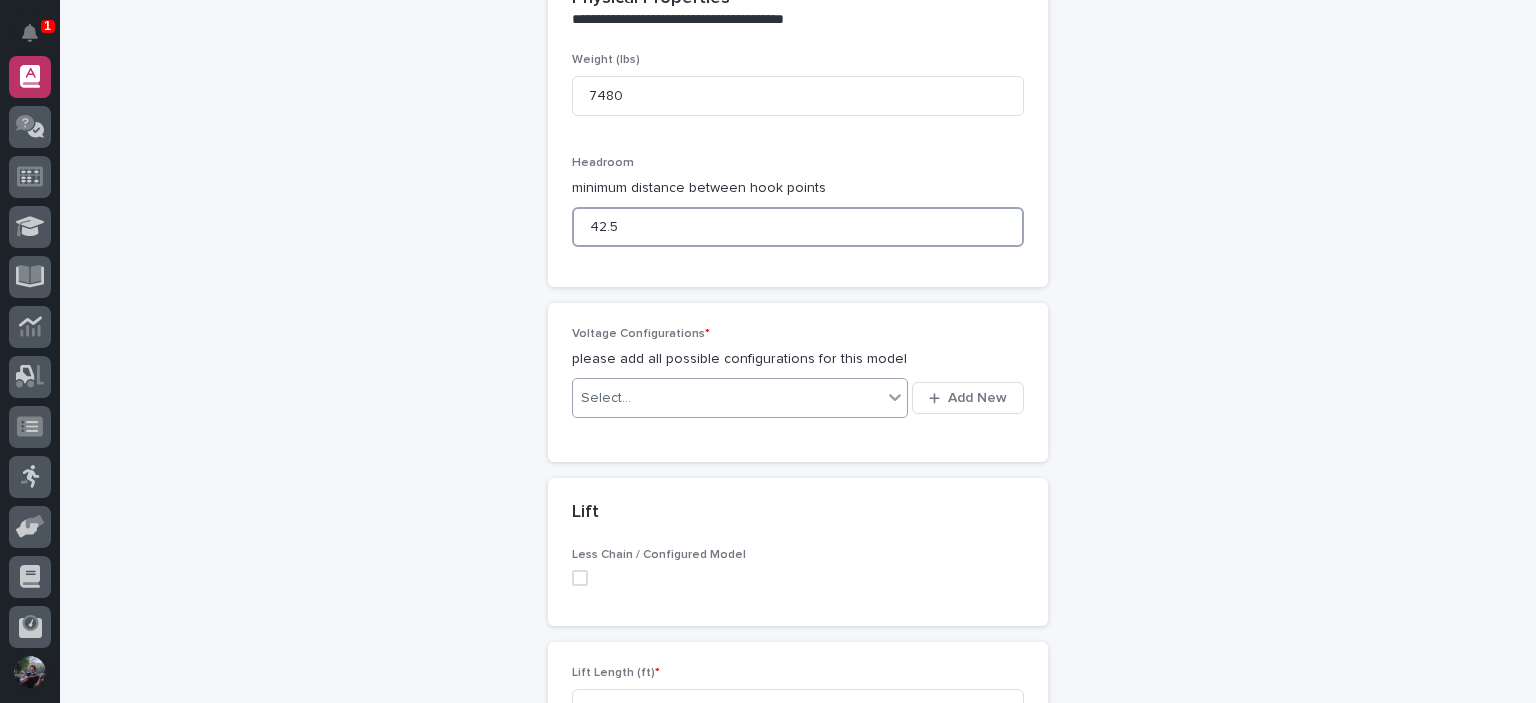 scroll, scrollTop: 958, scrollLeft: 0, axis: vertical 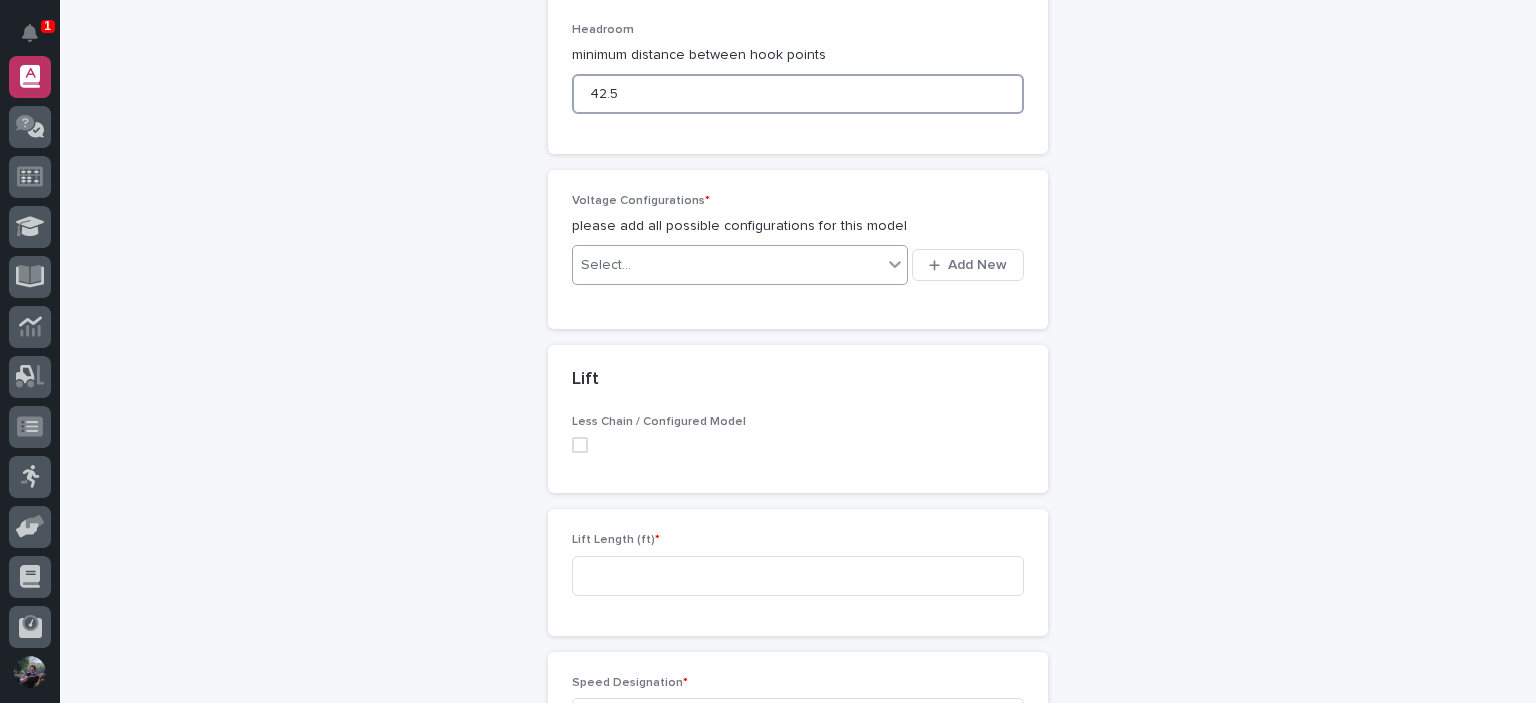 type on "42.5" 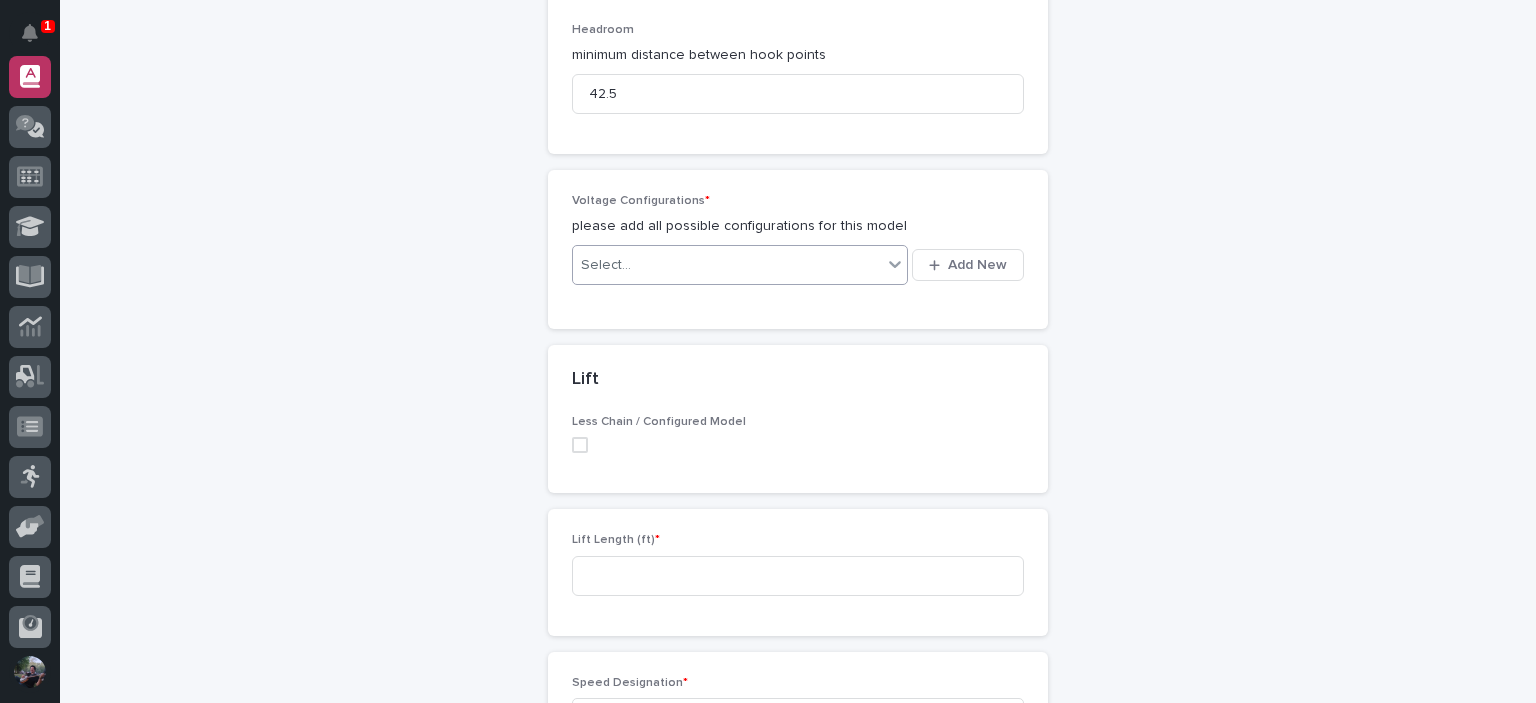 click on "Select..." at bounding box center (727, 265) 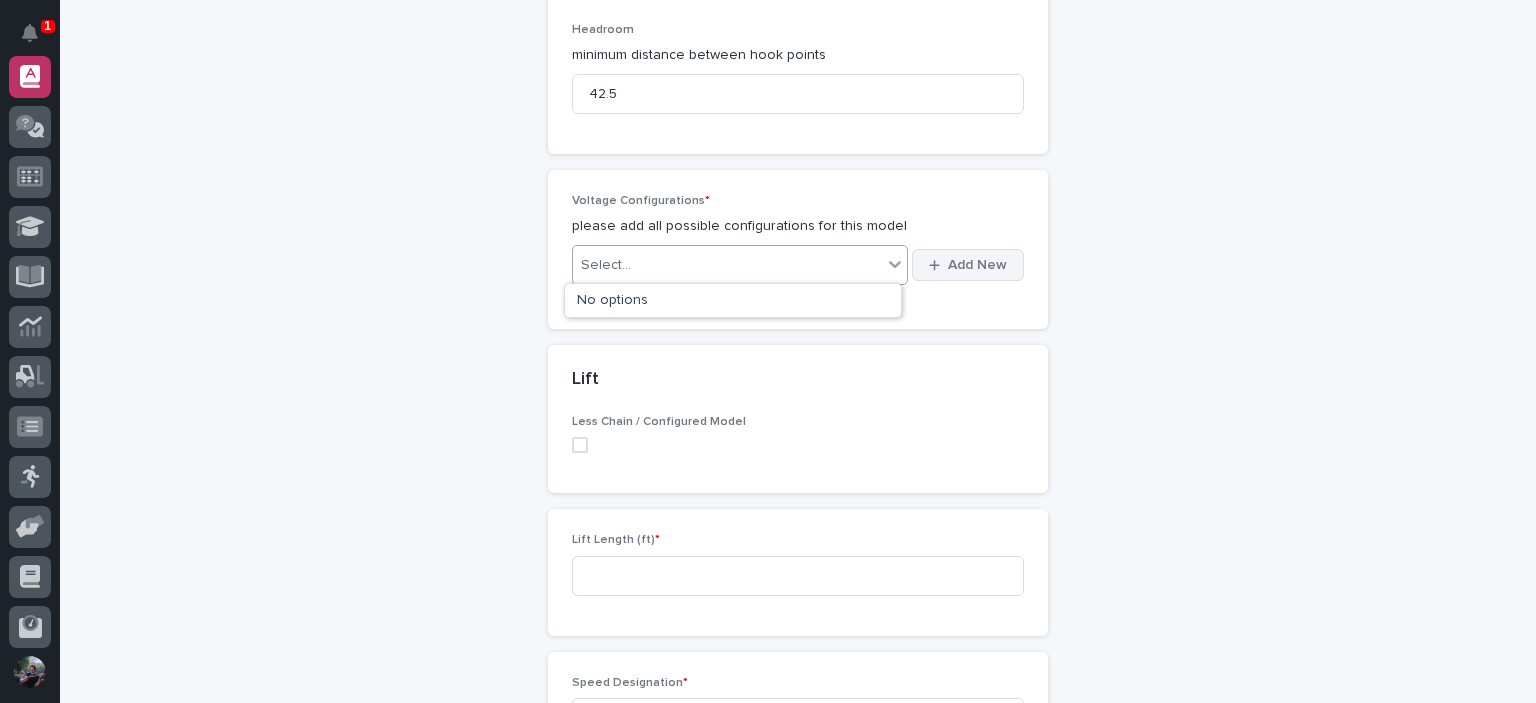 click on "Add New" at bounding box center (968, 265) 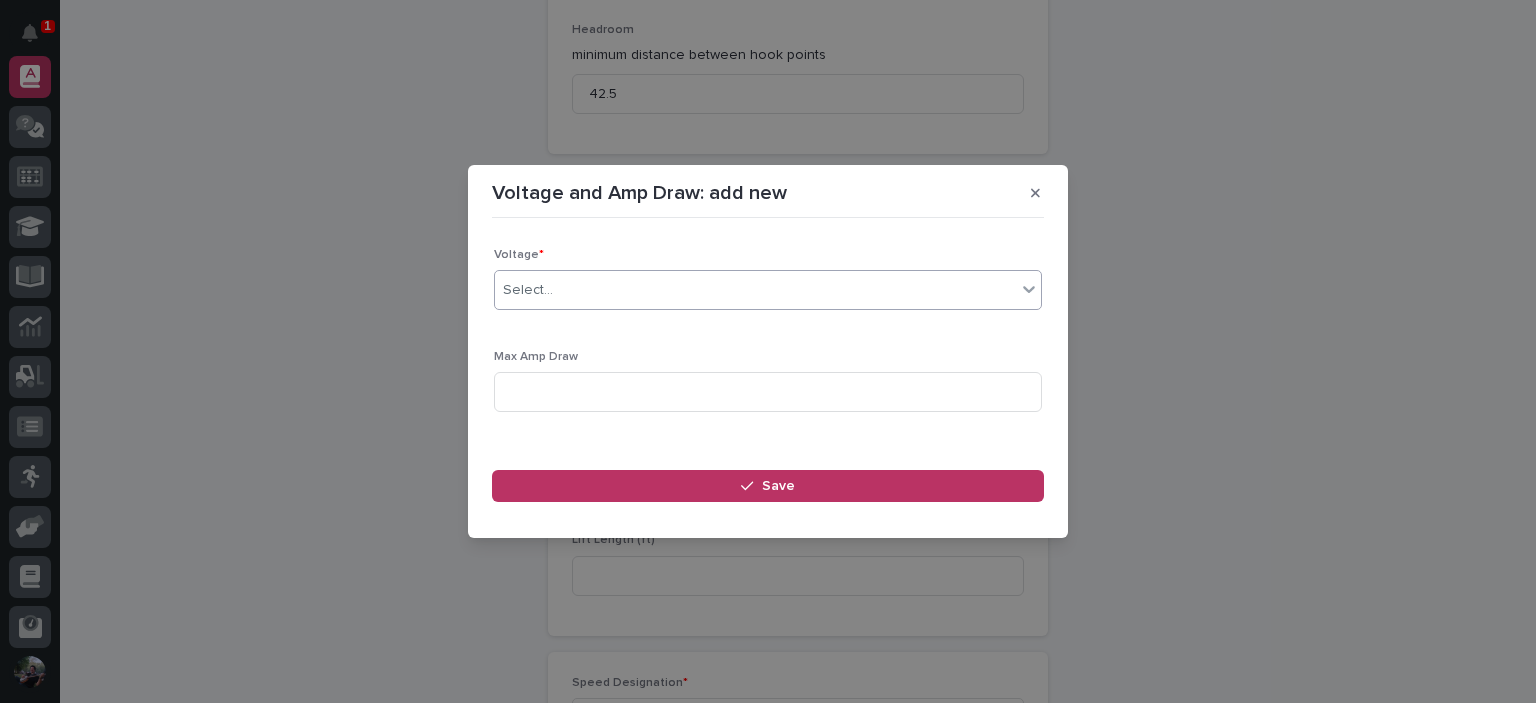 click on "Select..." at bounding box center (755, 290) 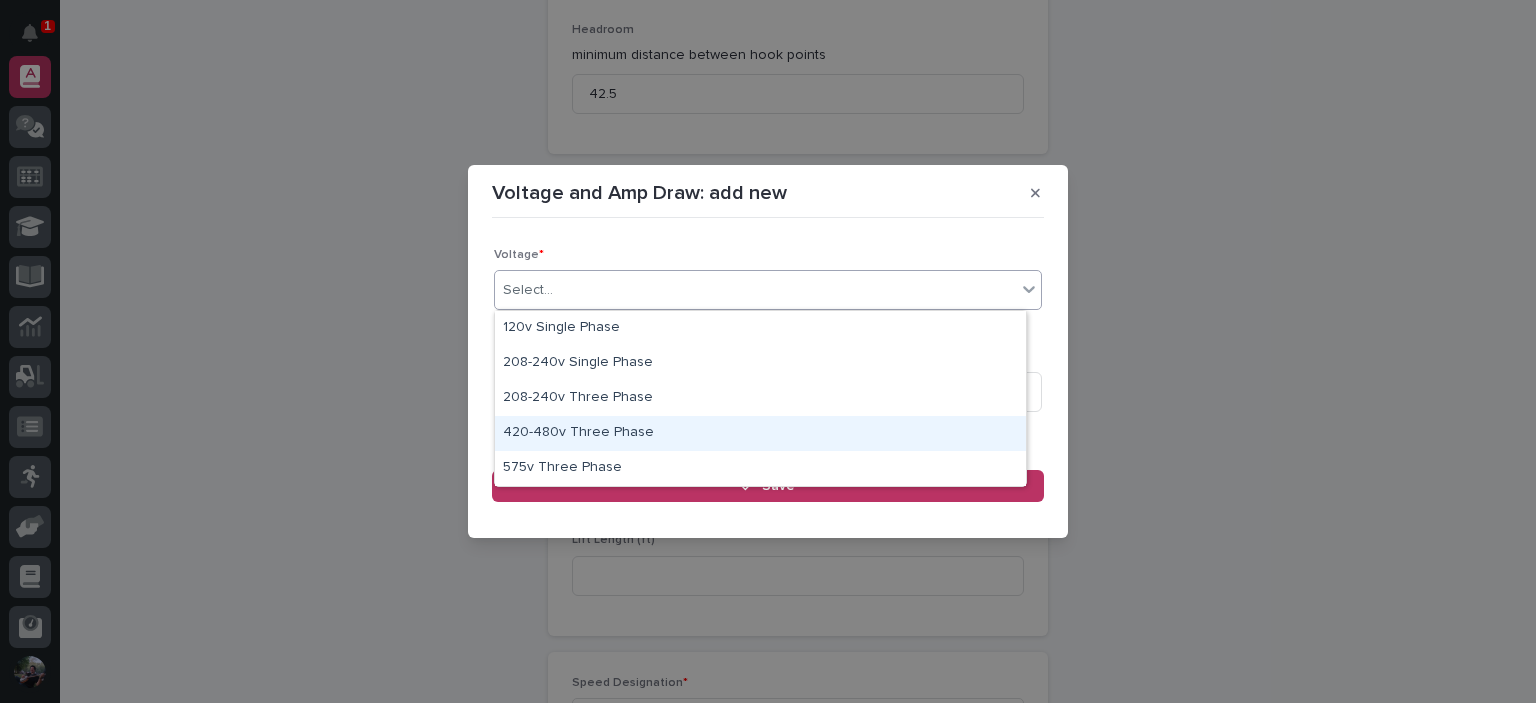 click on "420-480v Three Phase" at bounding box center (760, 433) 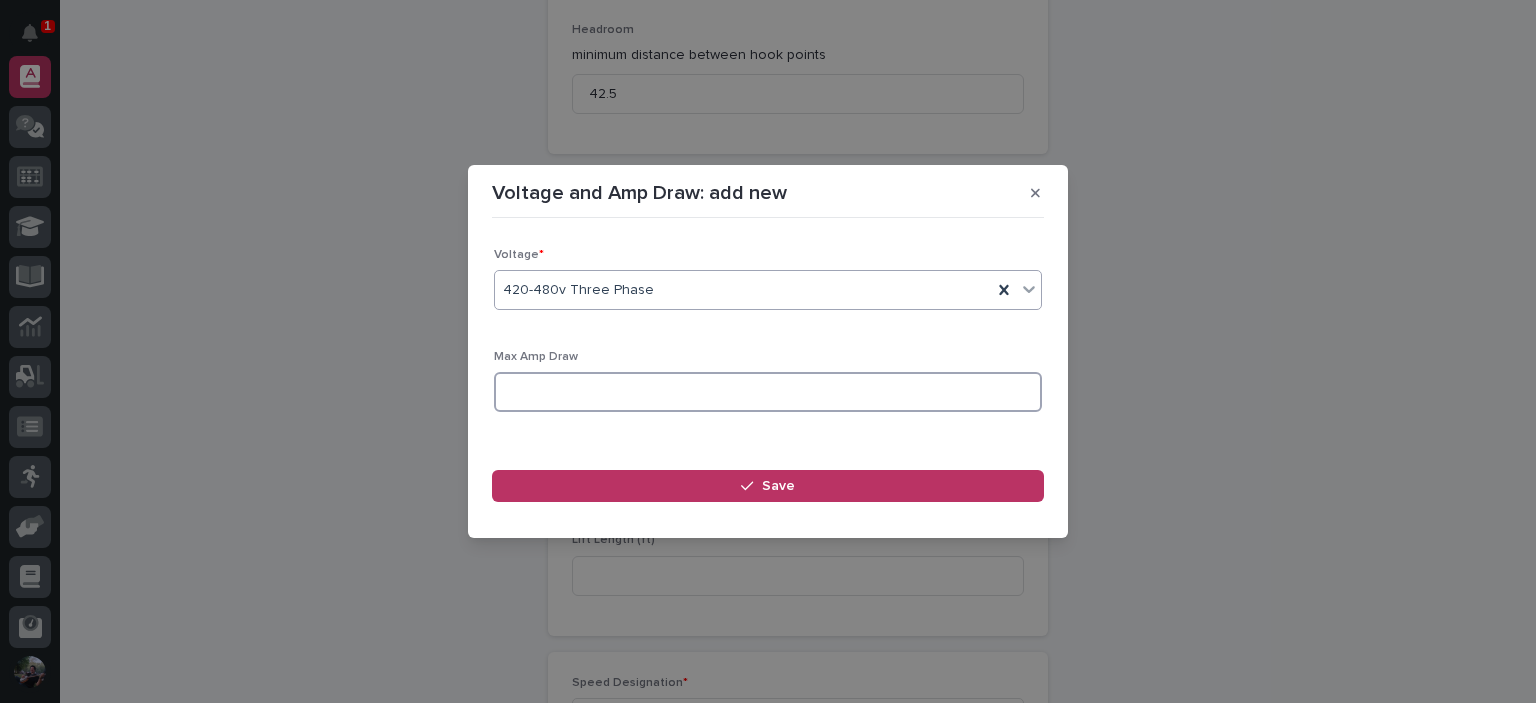 click at bounding box center [768, 392] 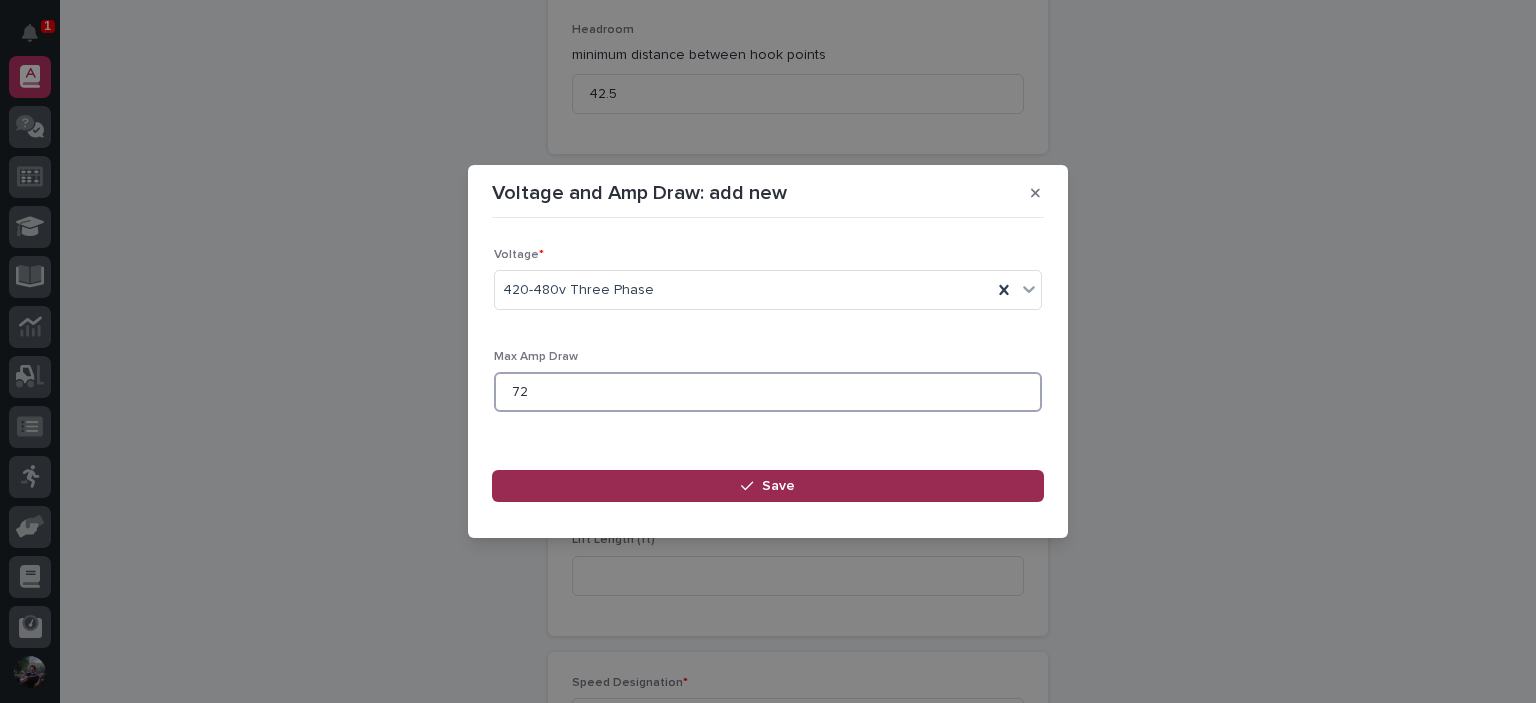 type on "72" 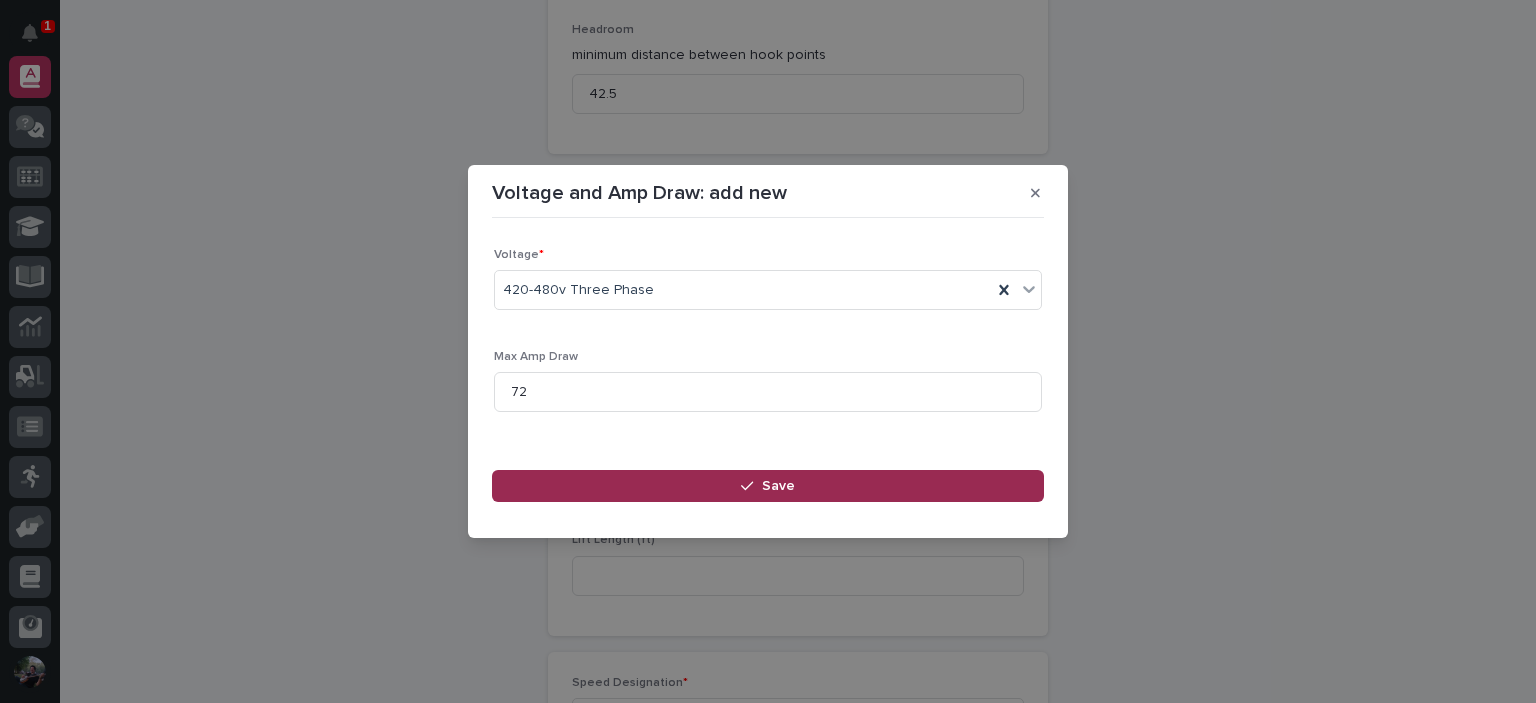 click on "Save" at bounding box center [768, 486] 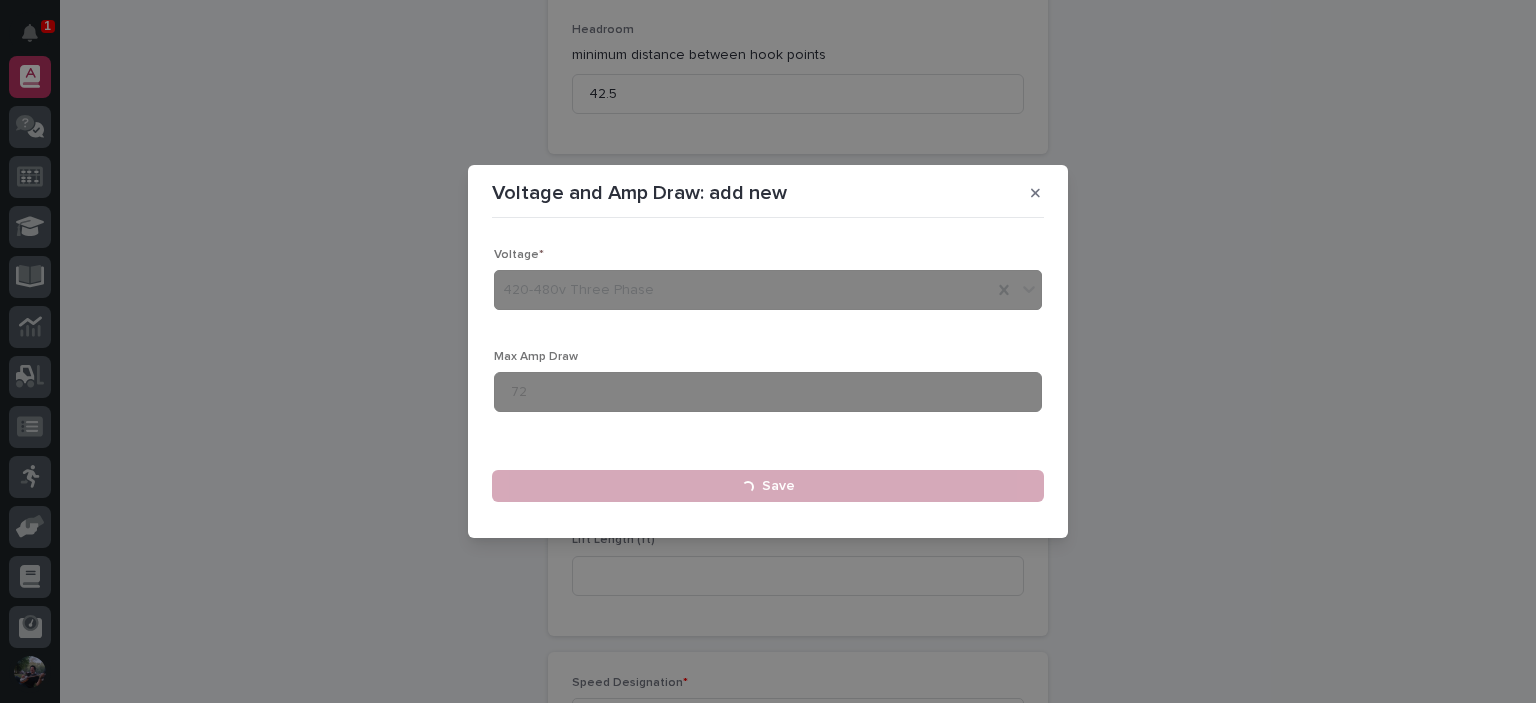 type 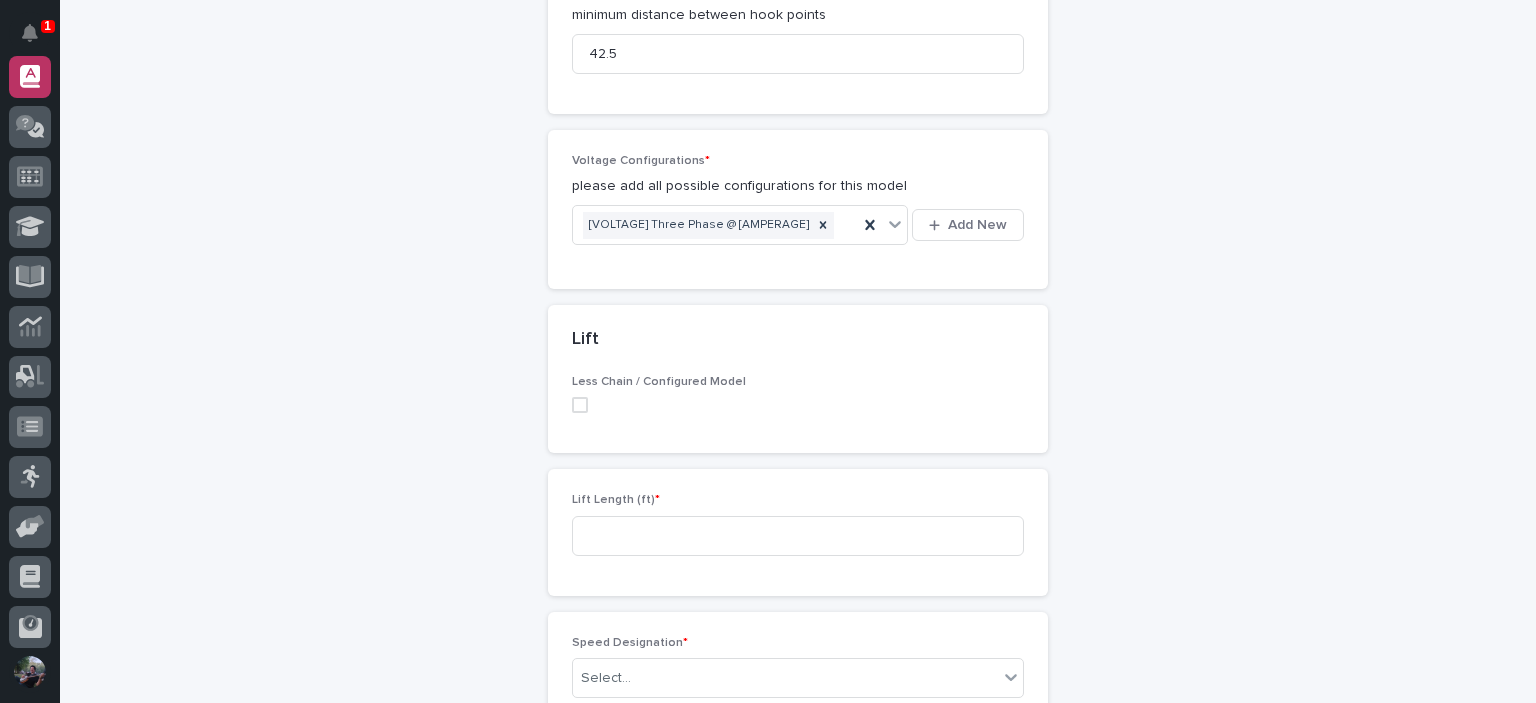 scroll, scrollTop: 1235, scrollLeft: 0, axis: vertical 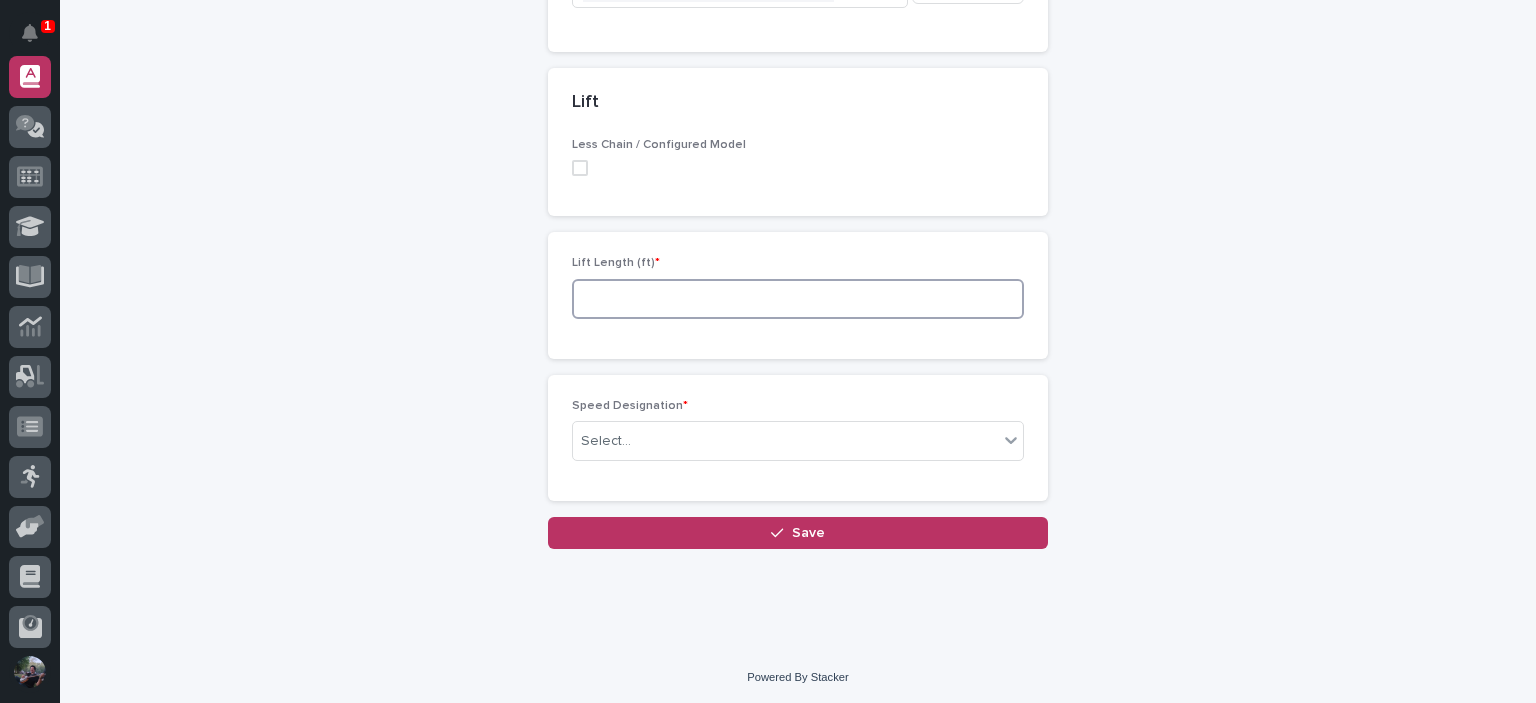 click at bounding box center [798, 299] 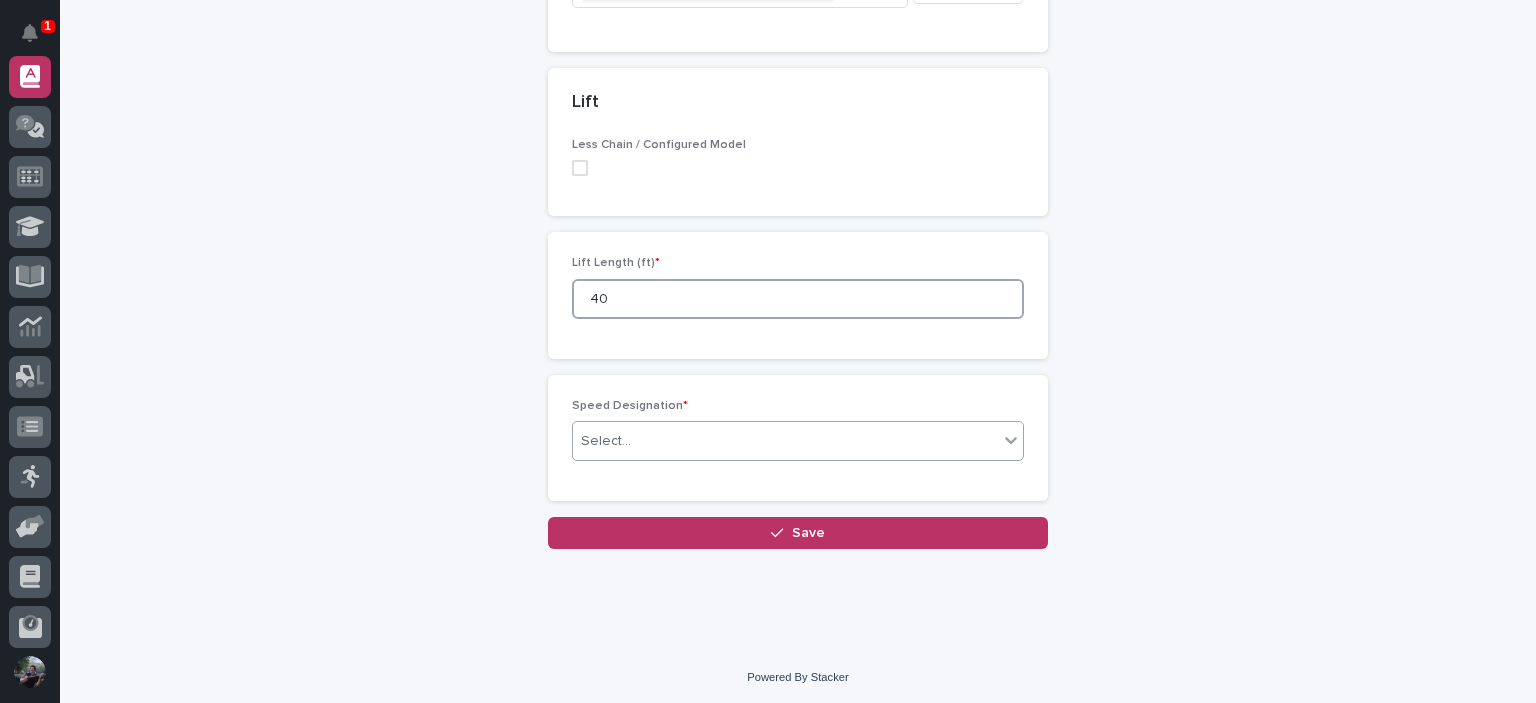 type on "40" 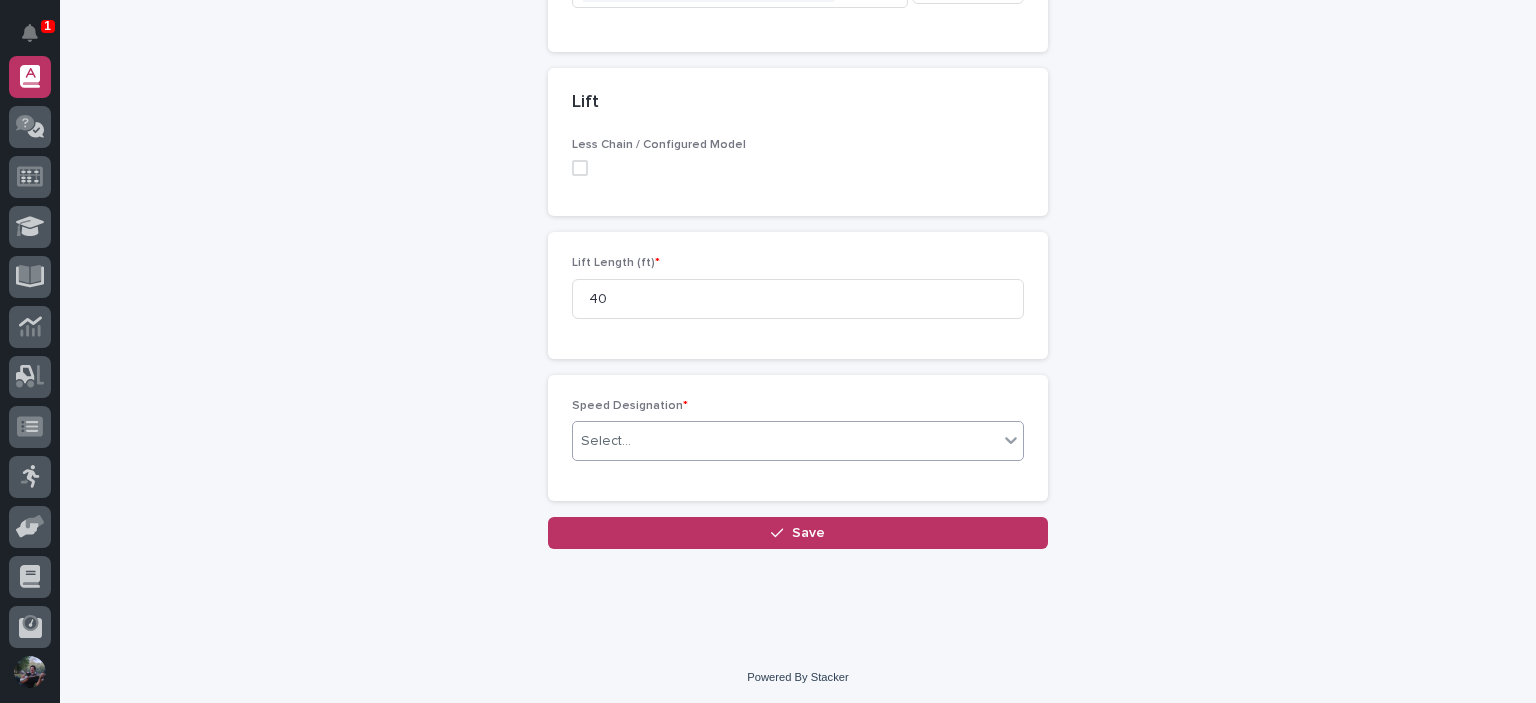 click on "Select..." at bounding box center [785, 441] 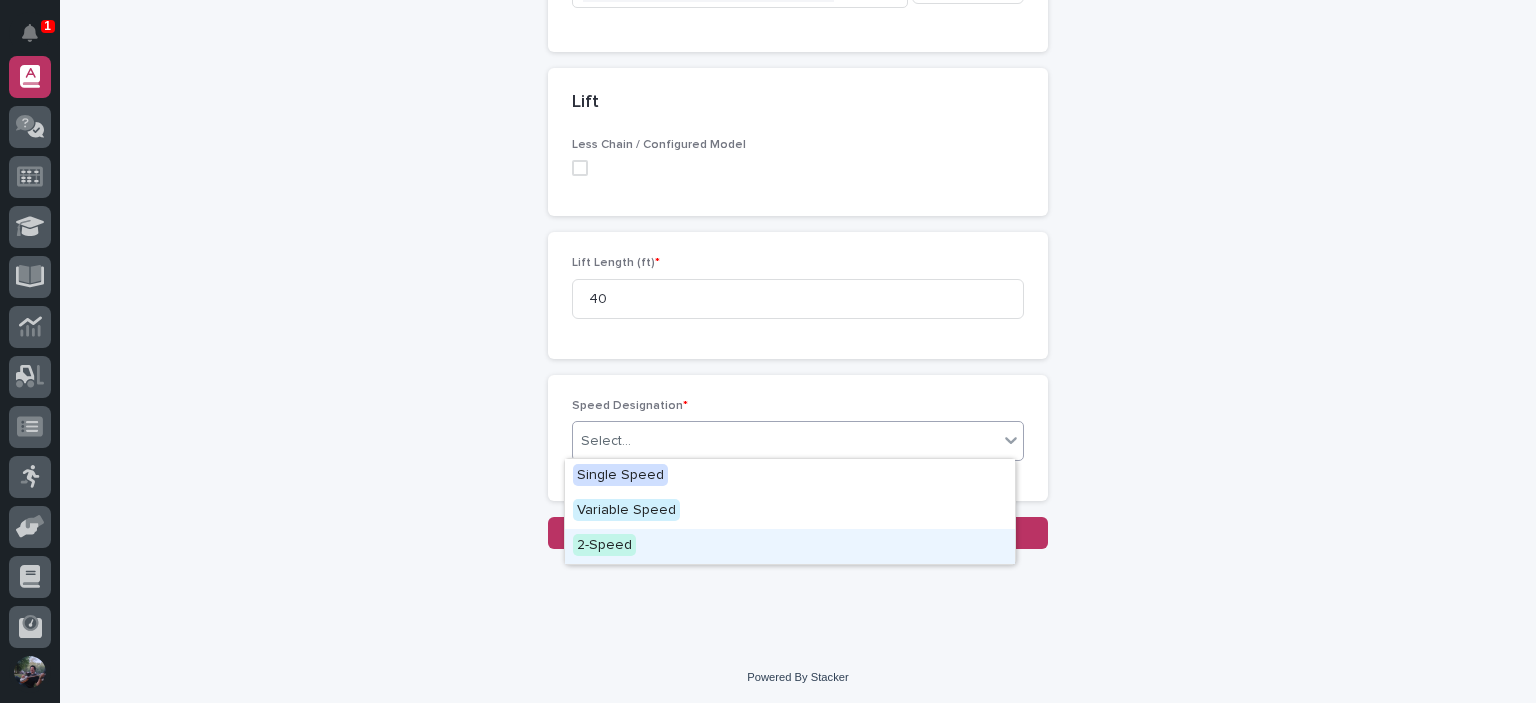 click on "2-Speed" at bounding box center [790, 546] 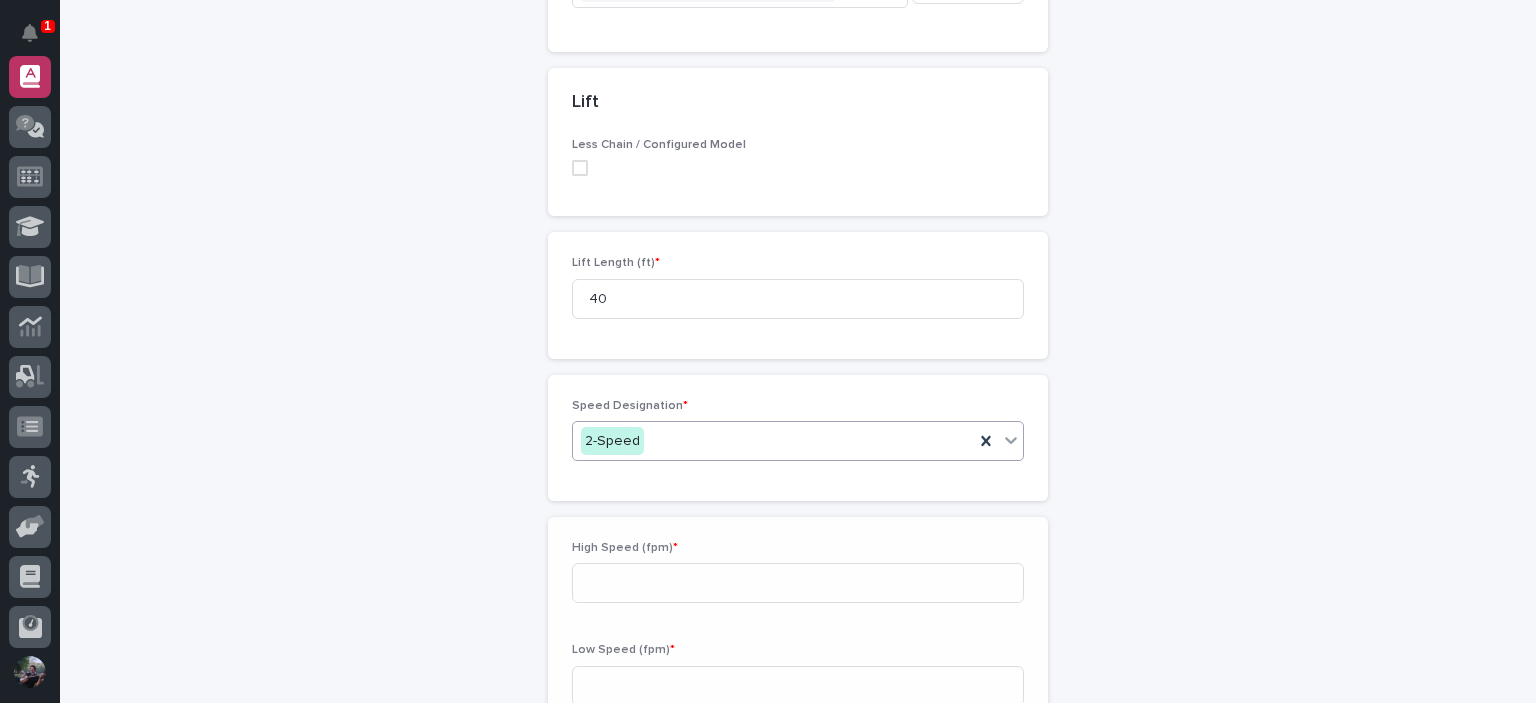 click on "2-Speed" at bounding box center [773, 441] 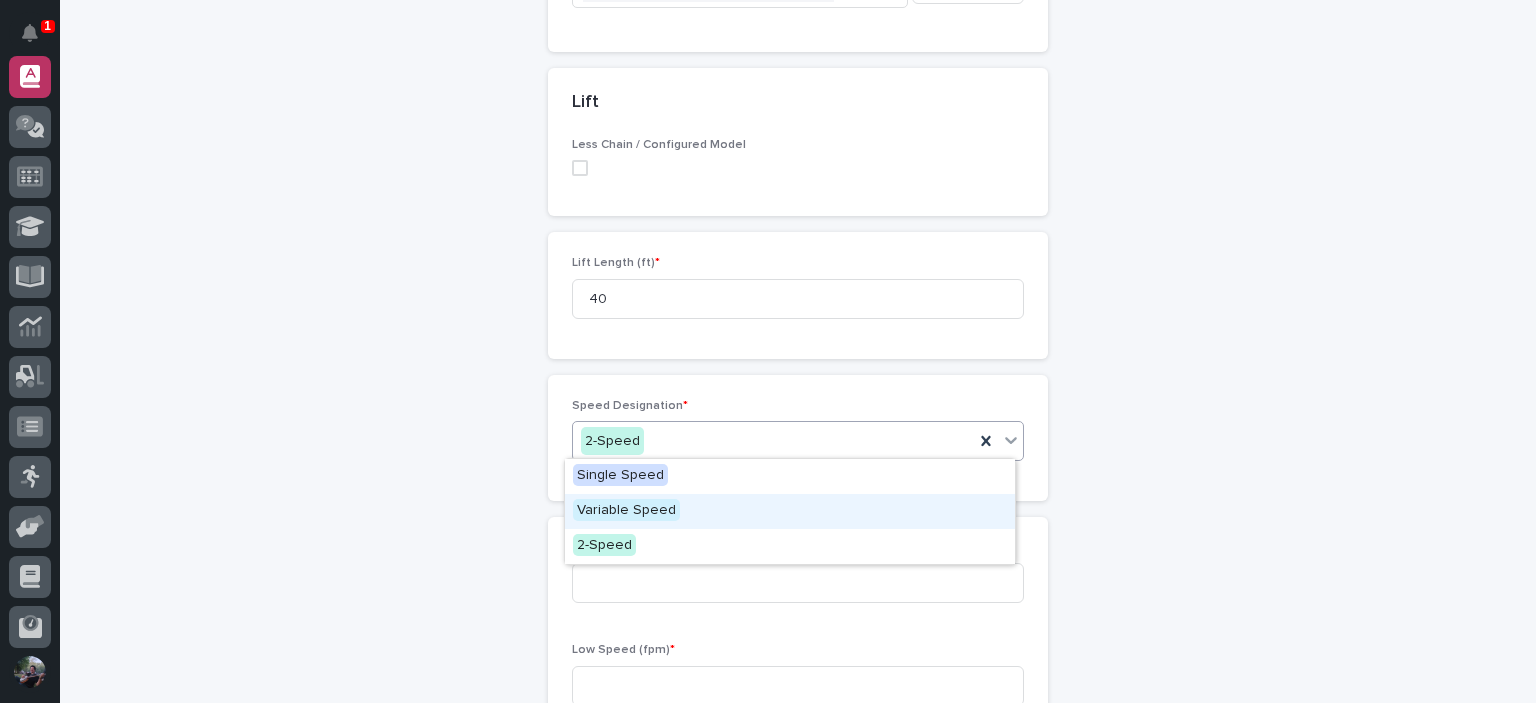click on "Variable Speed" at bounding box center (626, 510) 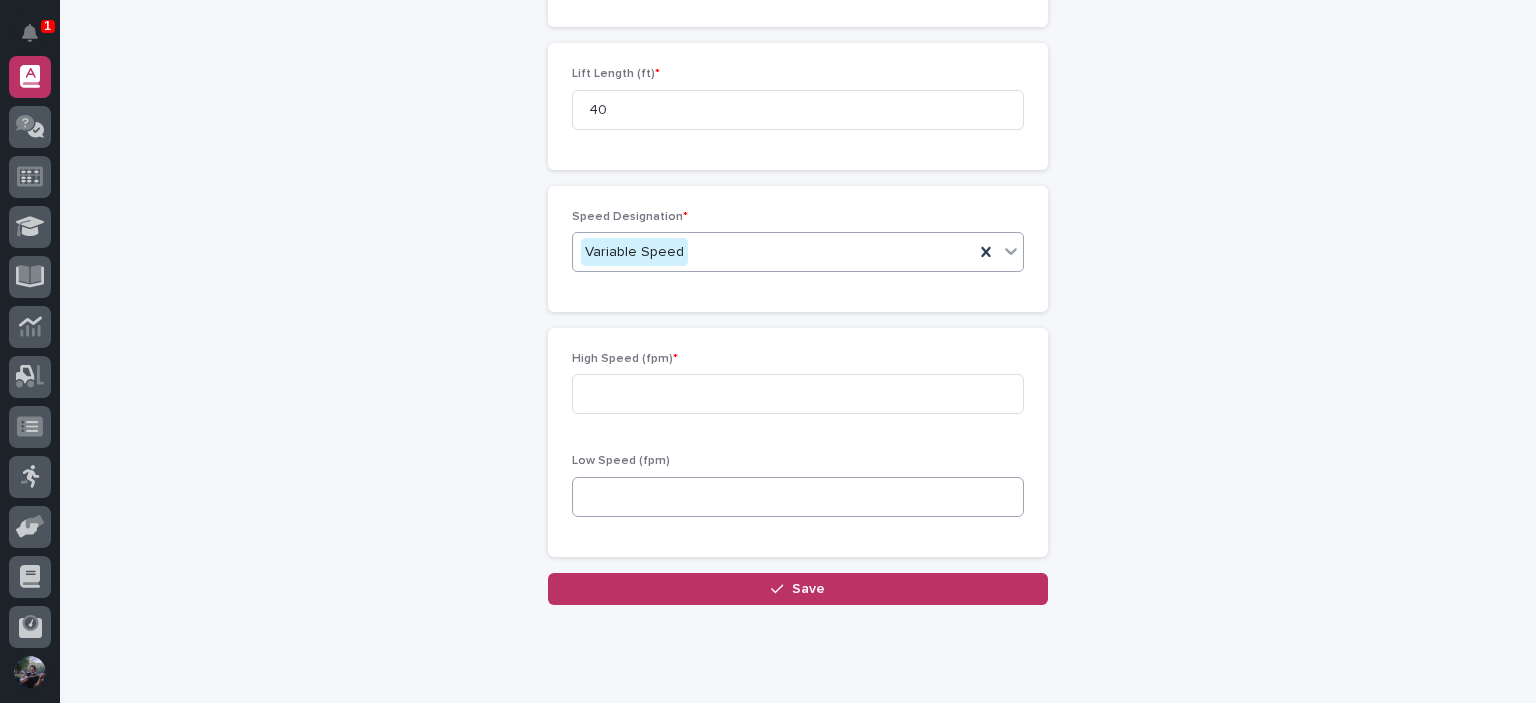 scroll, scrollTop: 1435, scrollLeft: 0, axis: vertical 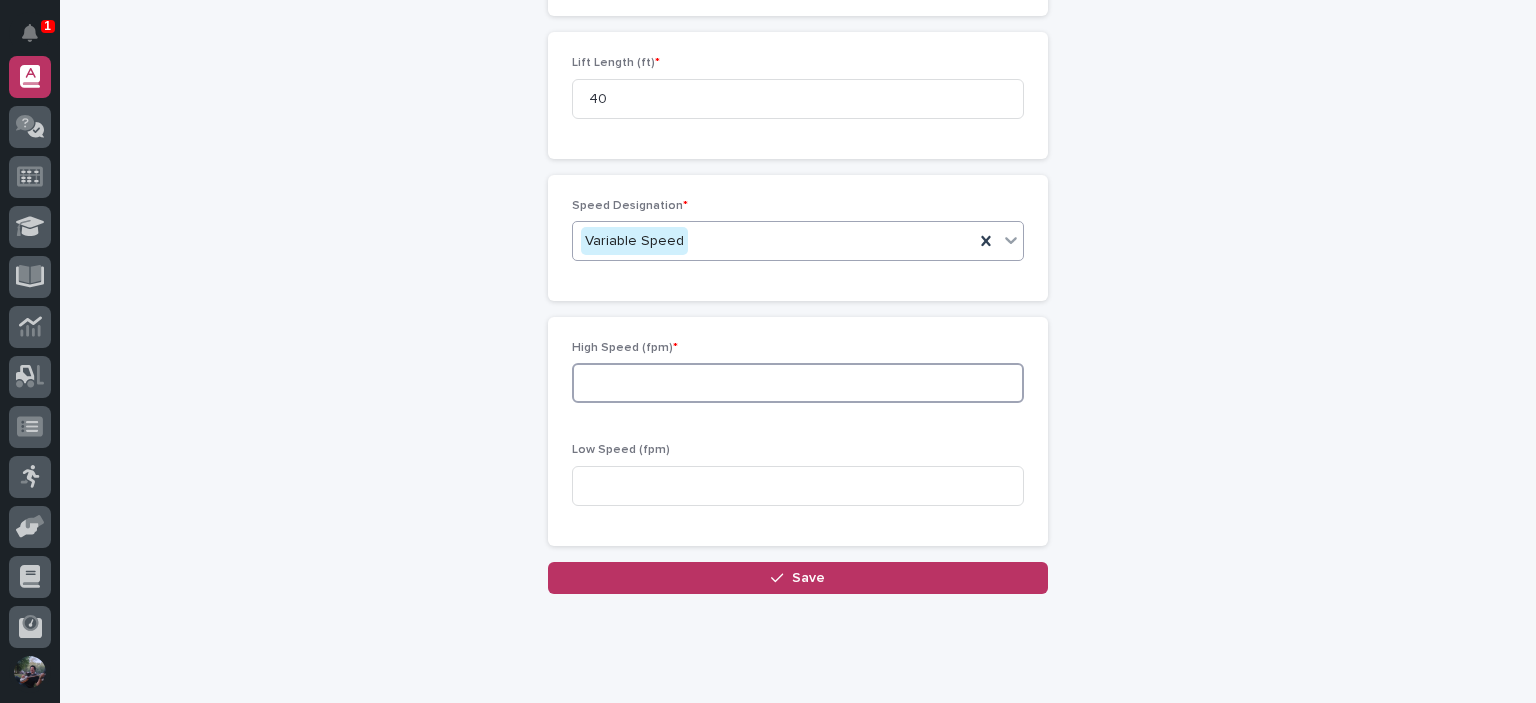 click at bounding box center (798, 383) 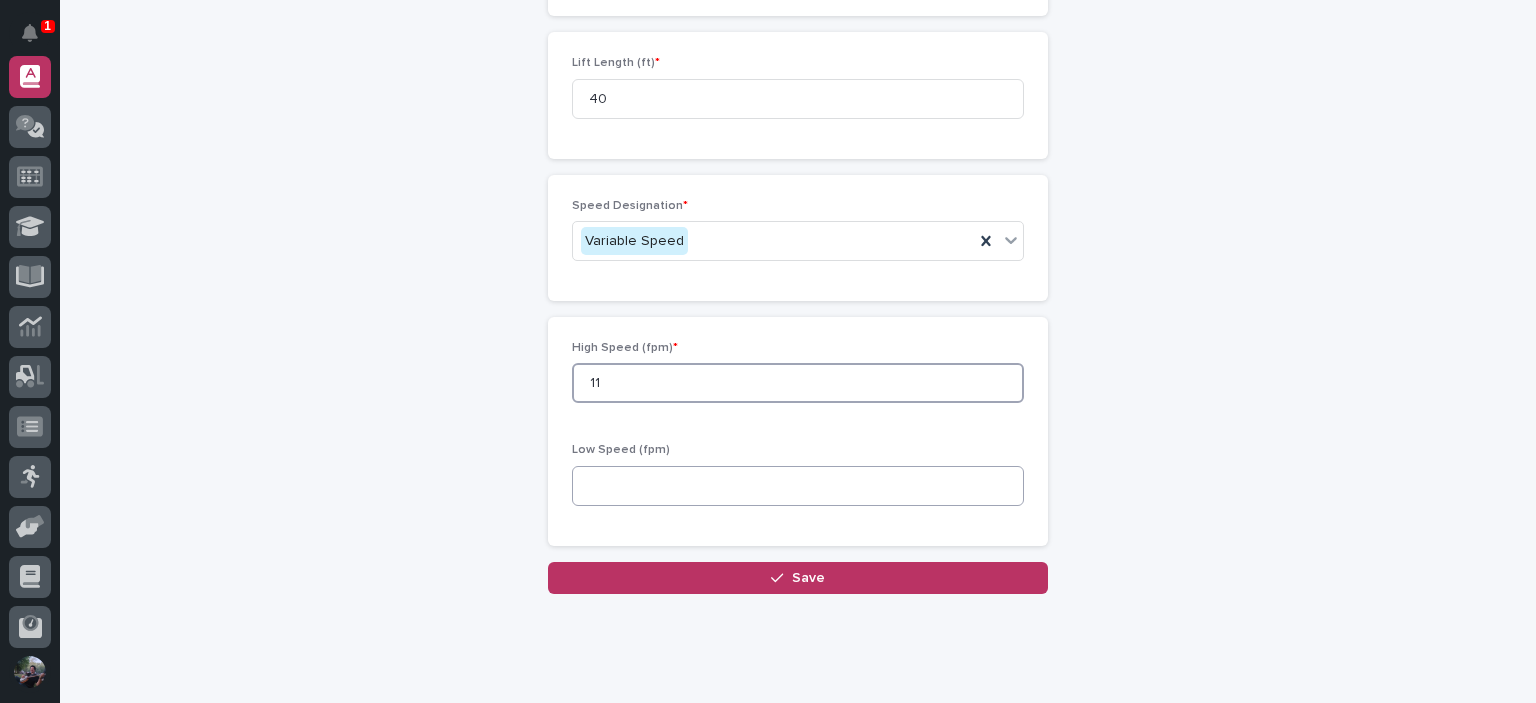 type on "11" 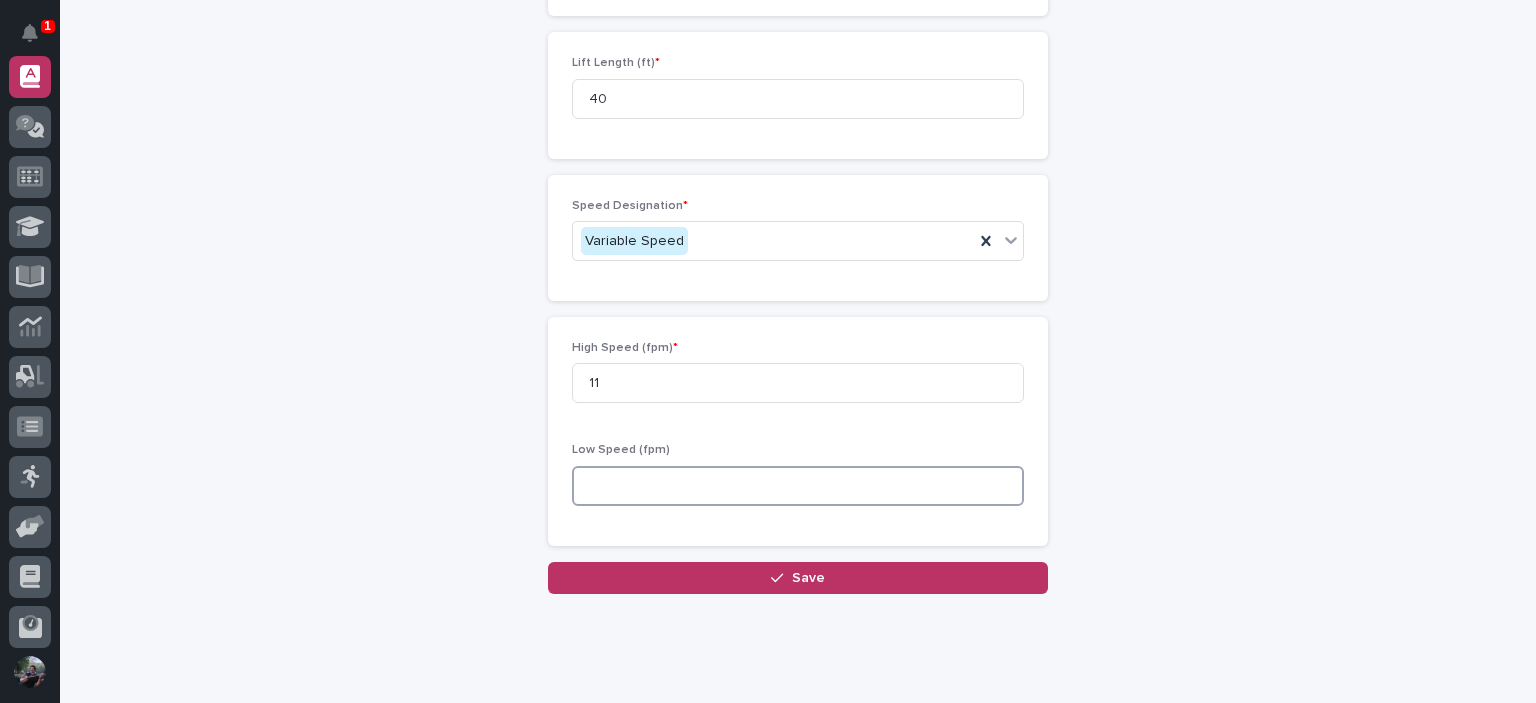 click at bounding box center (798, 486) 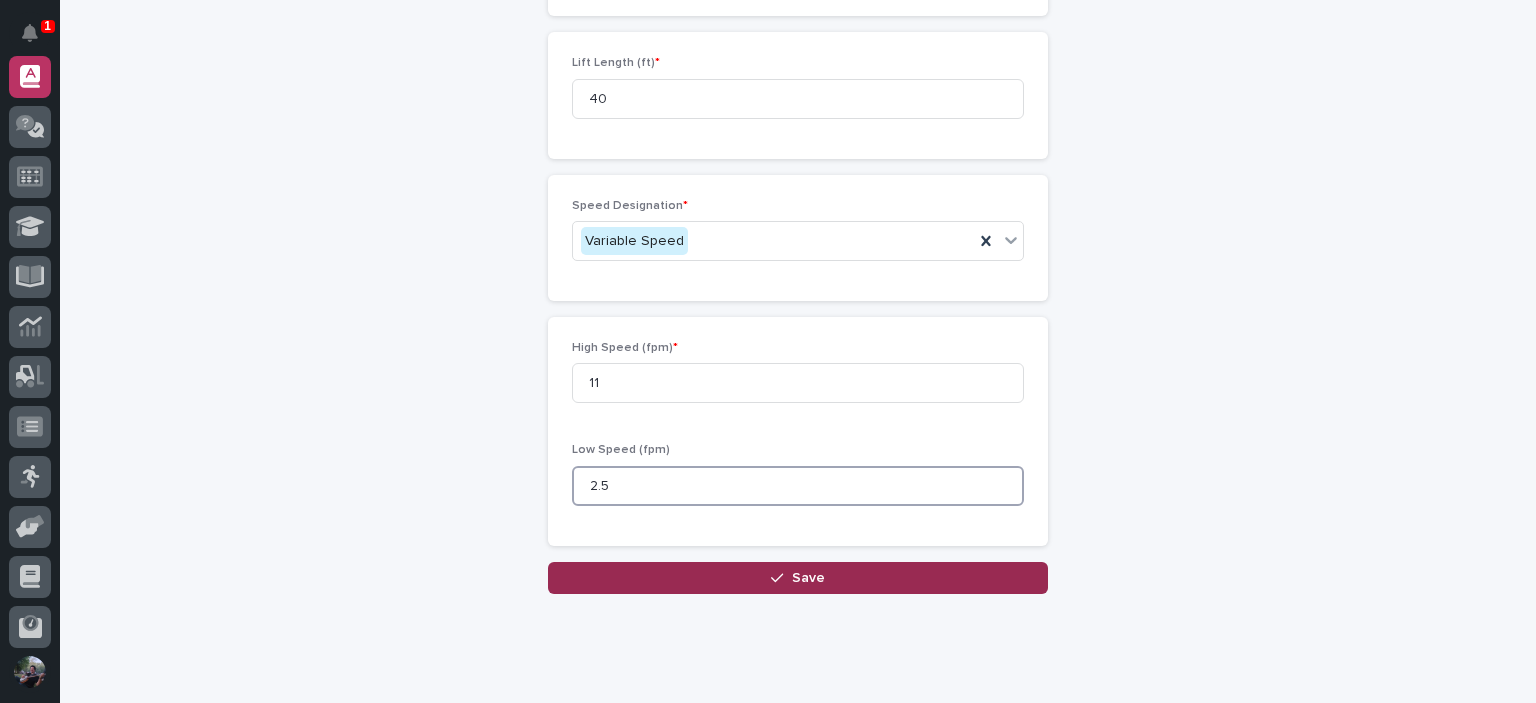 type on "2.5" 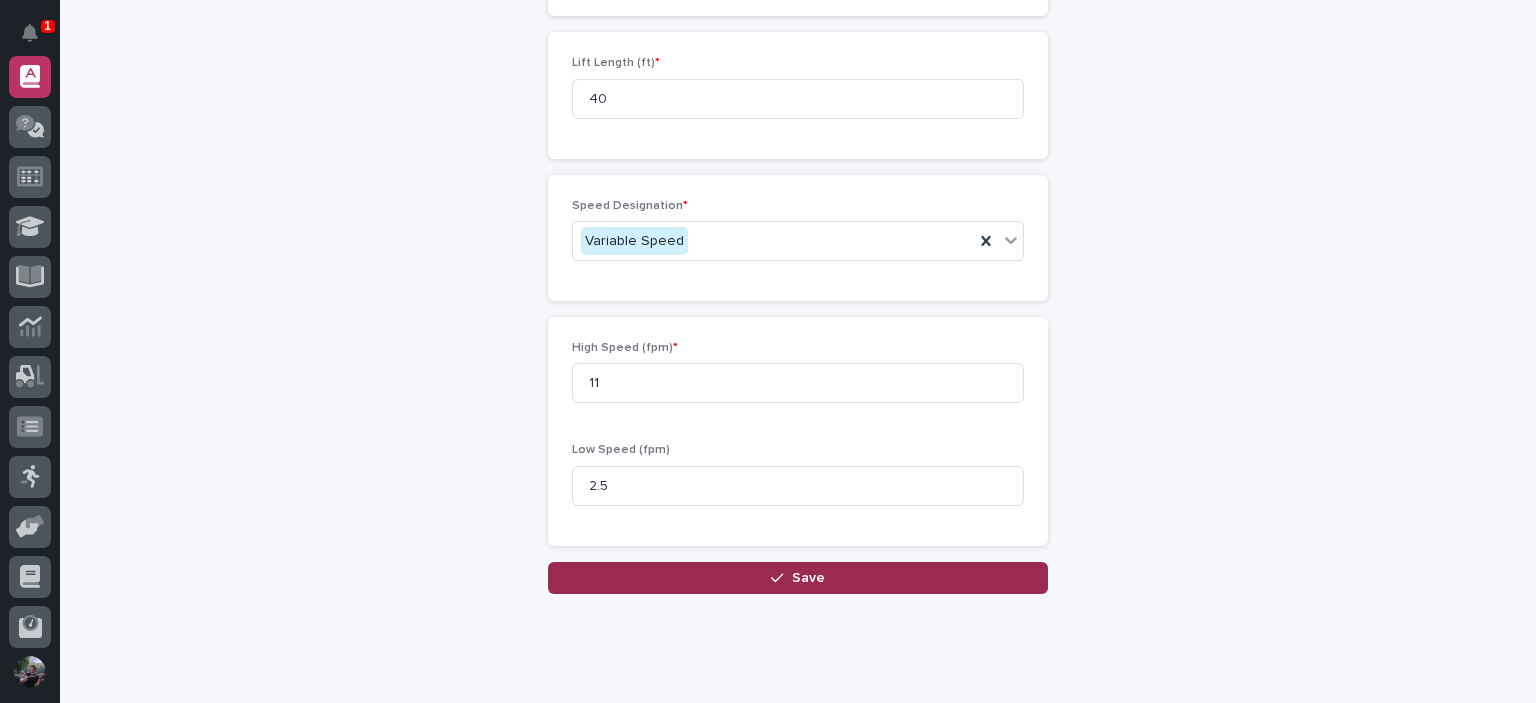 click on "Save" at bounding box center (798, 578) 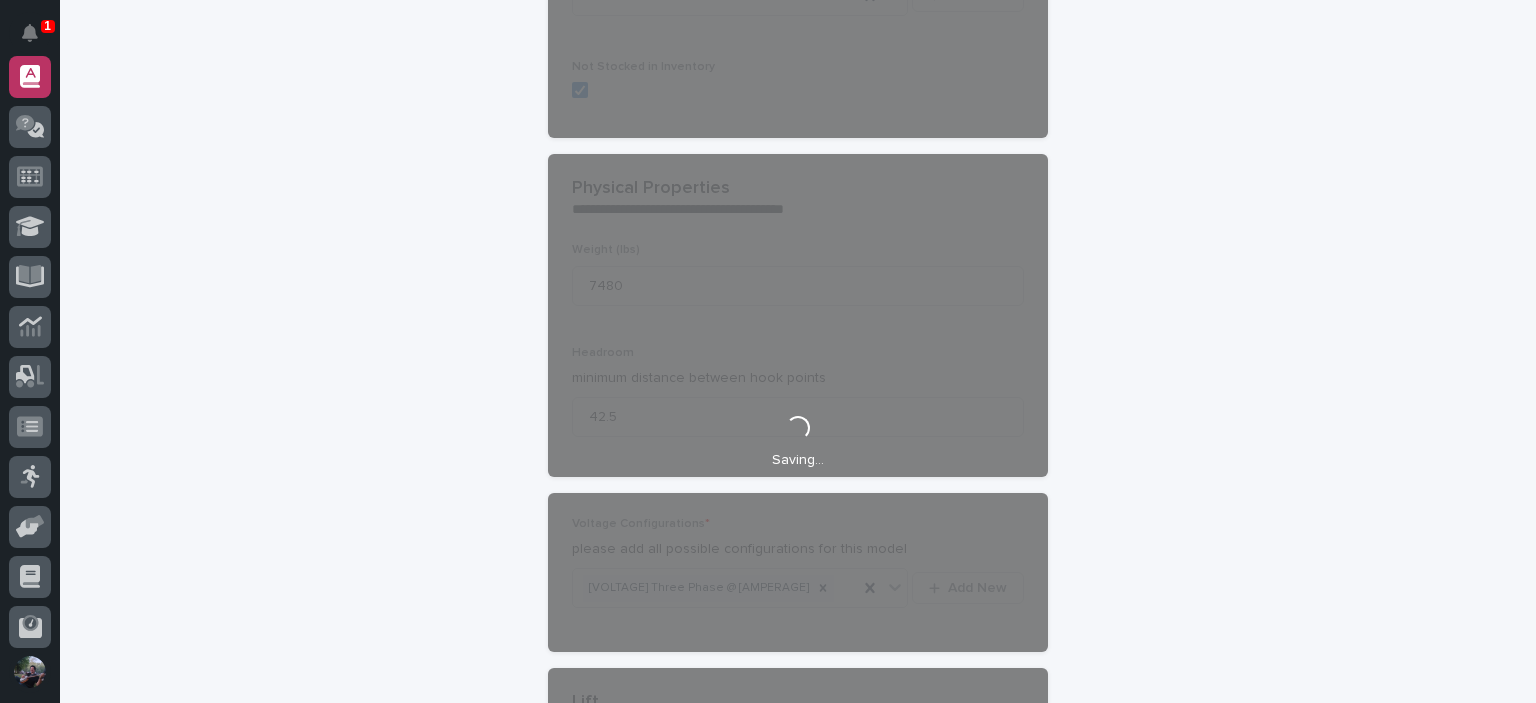 scroll, scrollTop: 168, scrollLeft: 0, axis: vertical 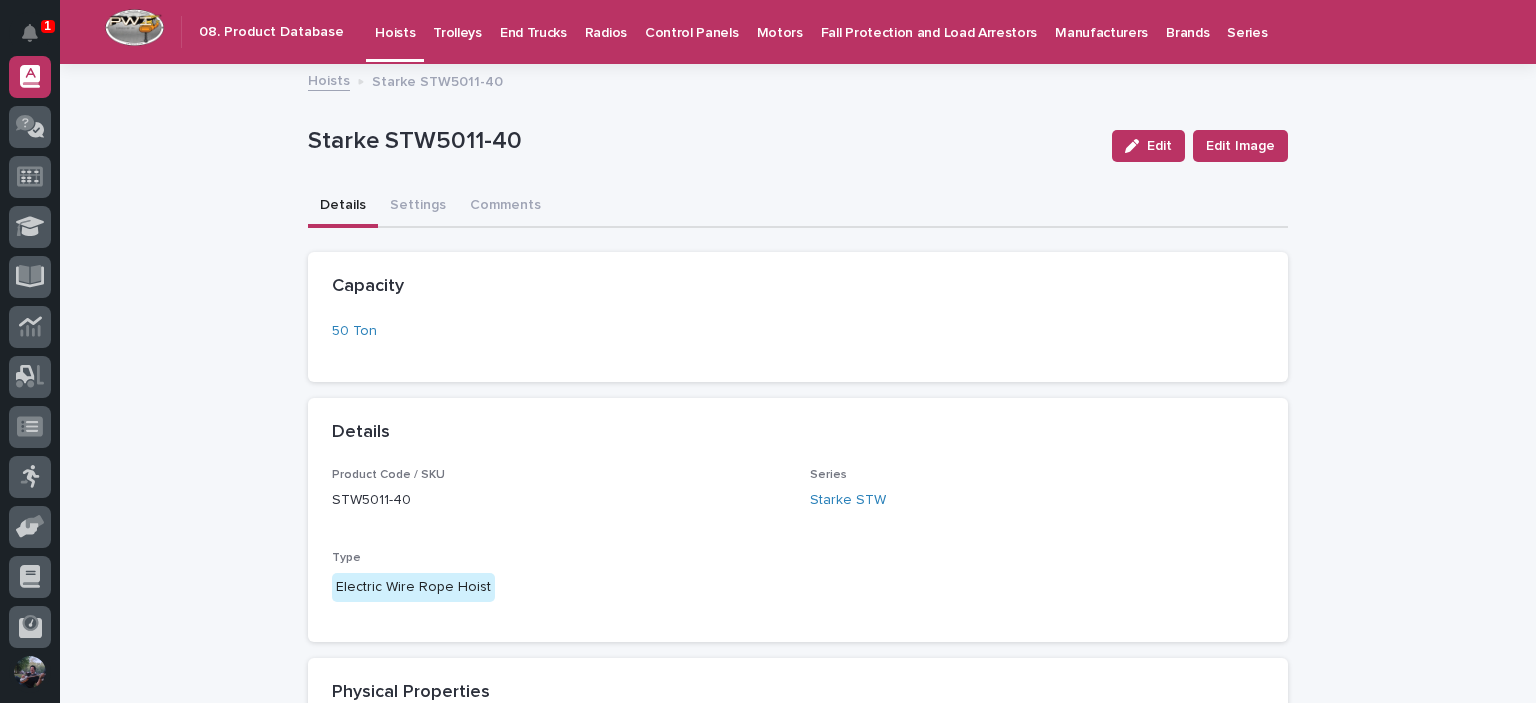 click on "Hoists" at bounding box center [395, 29] 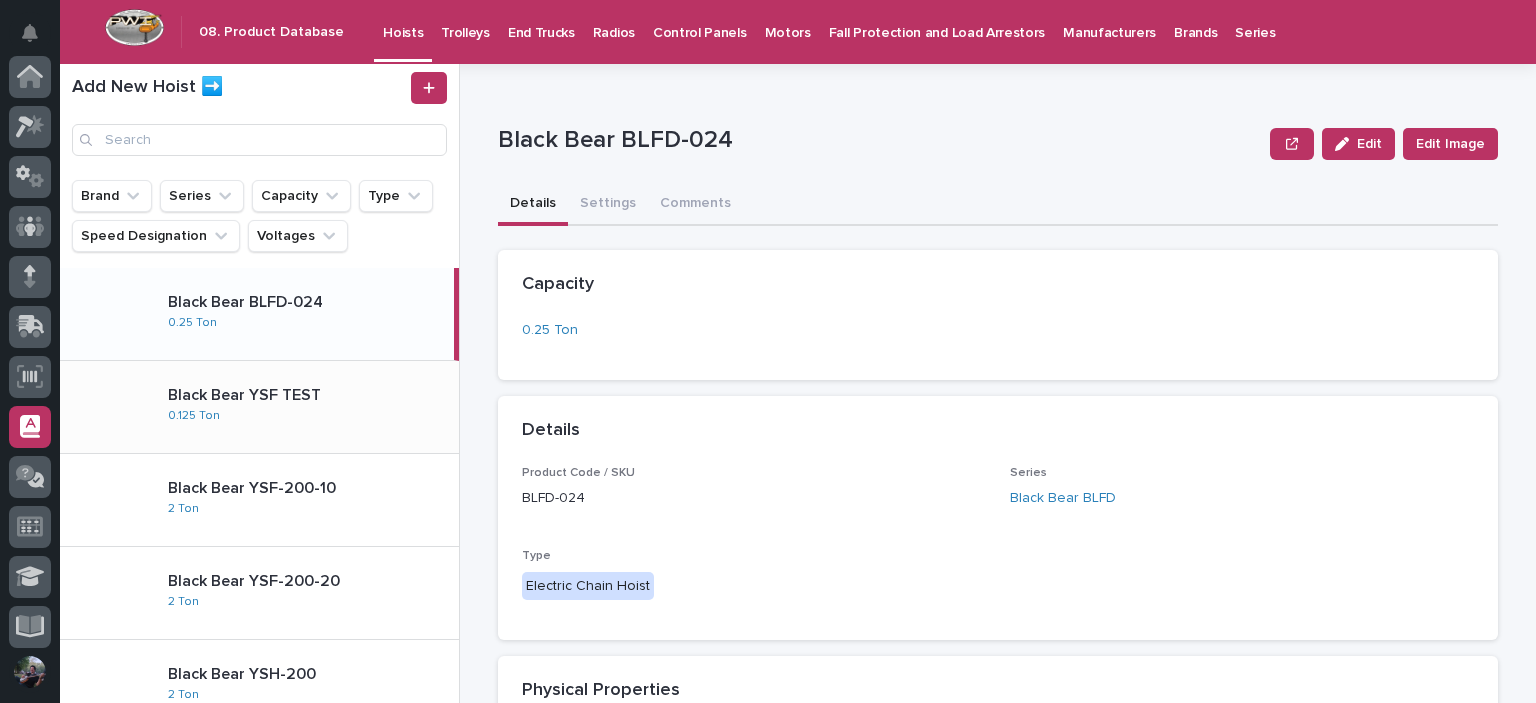 scroll, scrollTop: 350, scrollLeft: 0, axis: vertical 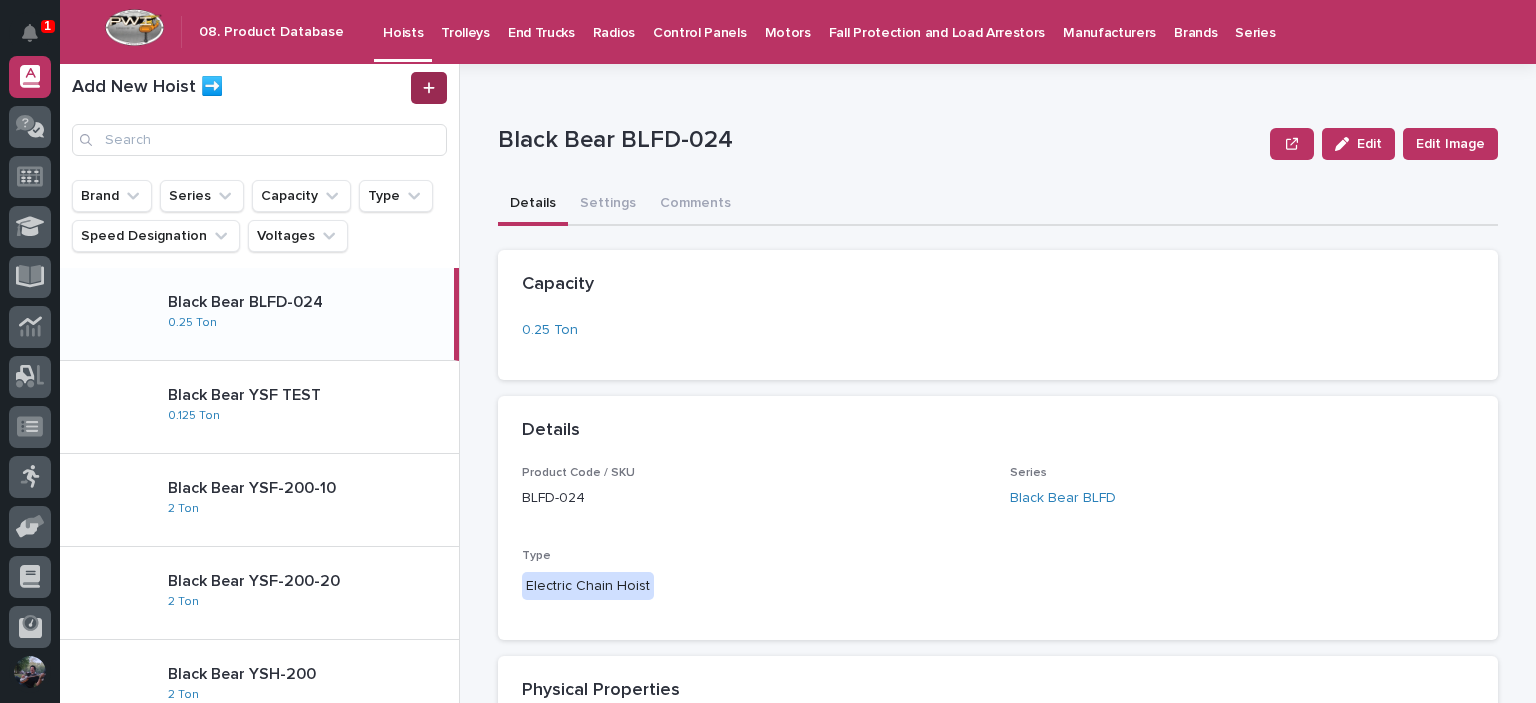 click at bounding box center [429, 88] 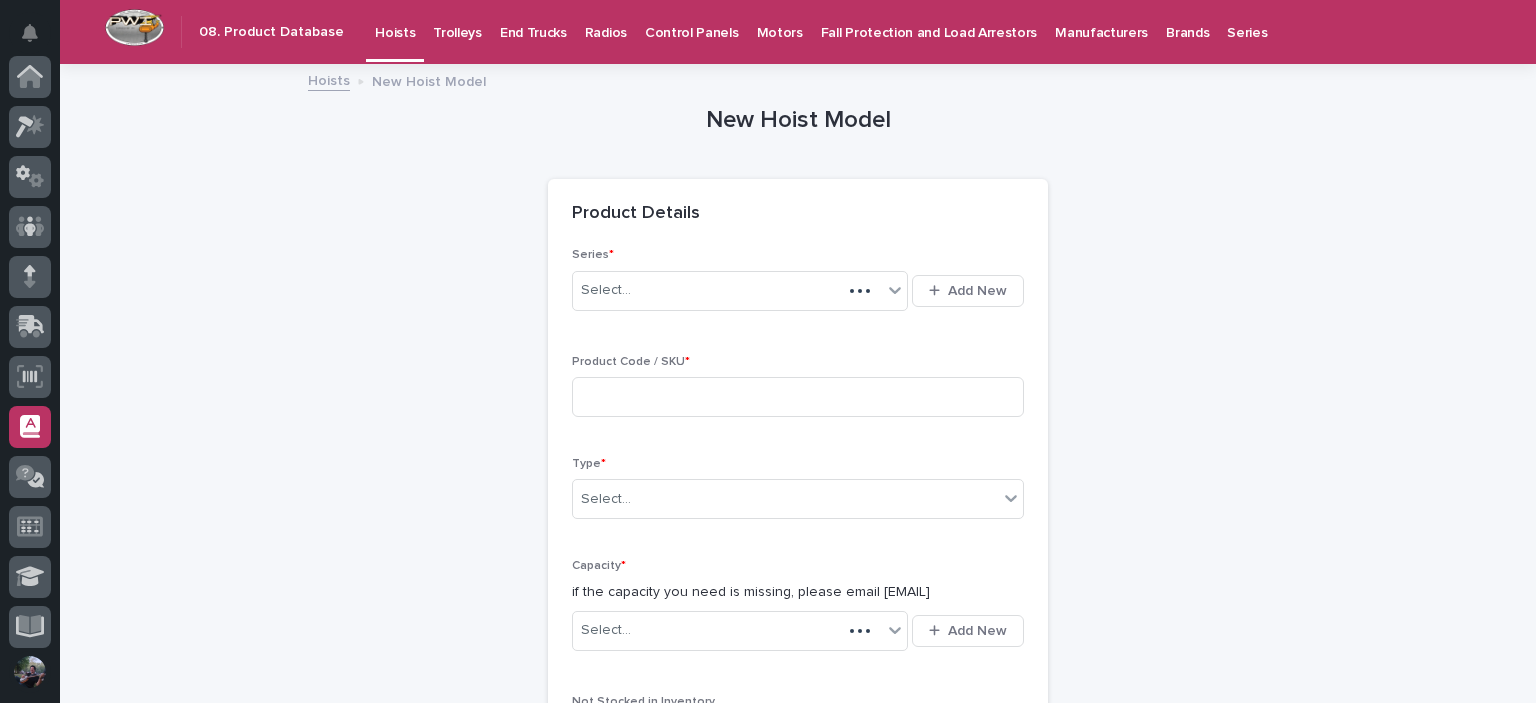 scroll, scrollTop: 350, scrollLeft: 0, axis: vertical 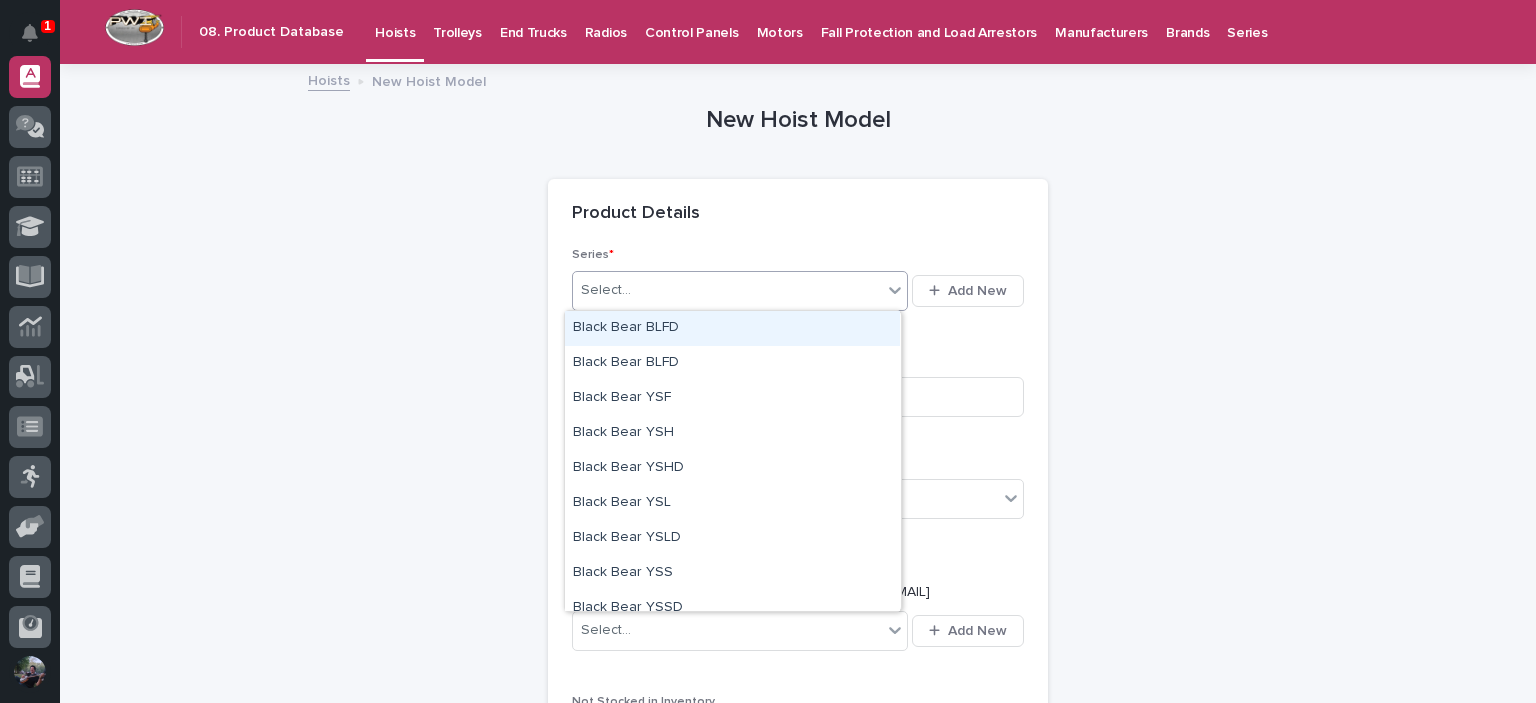 click on "Select..." at bounding box center [740, 291] 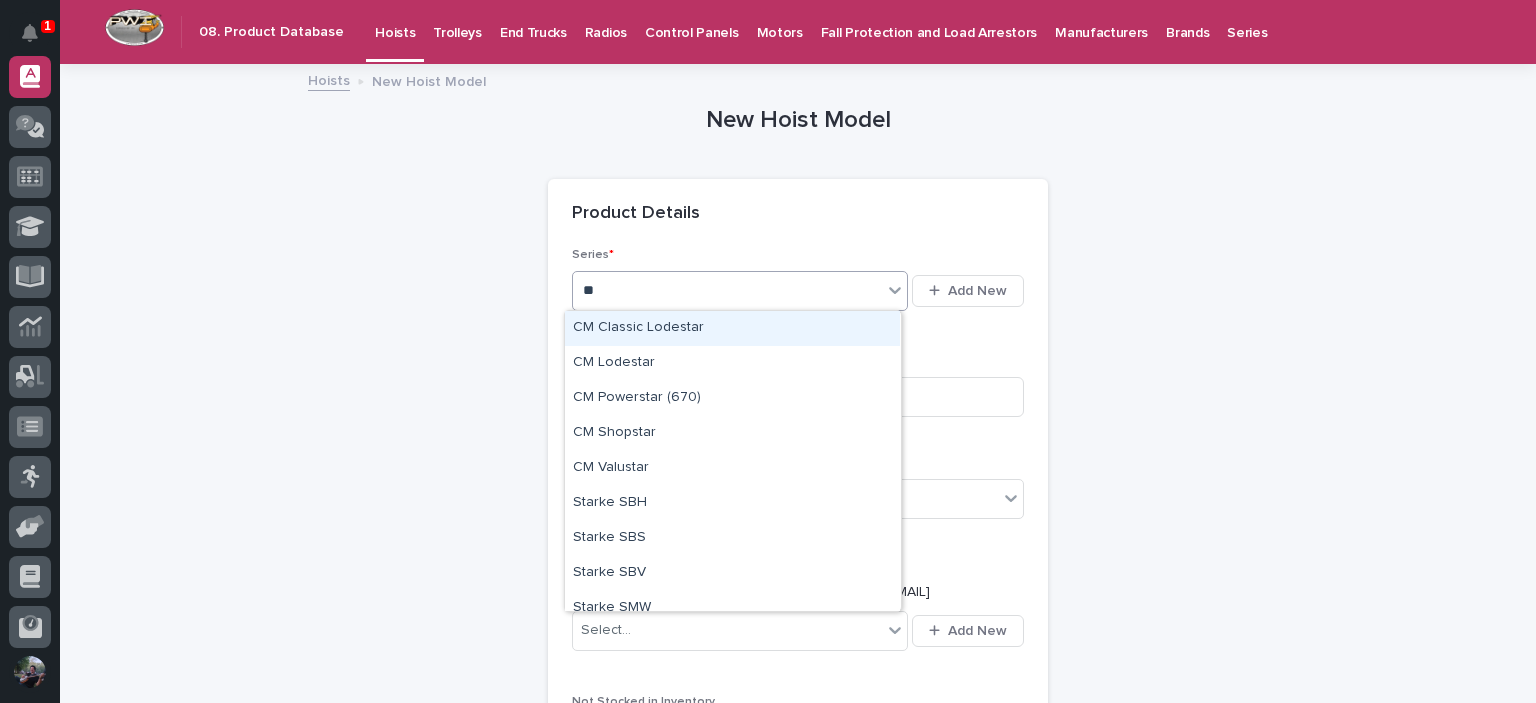 type on "***" 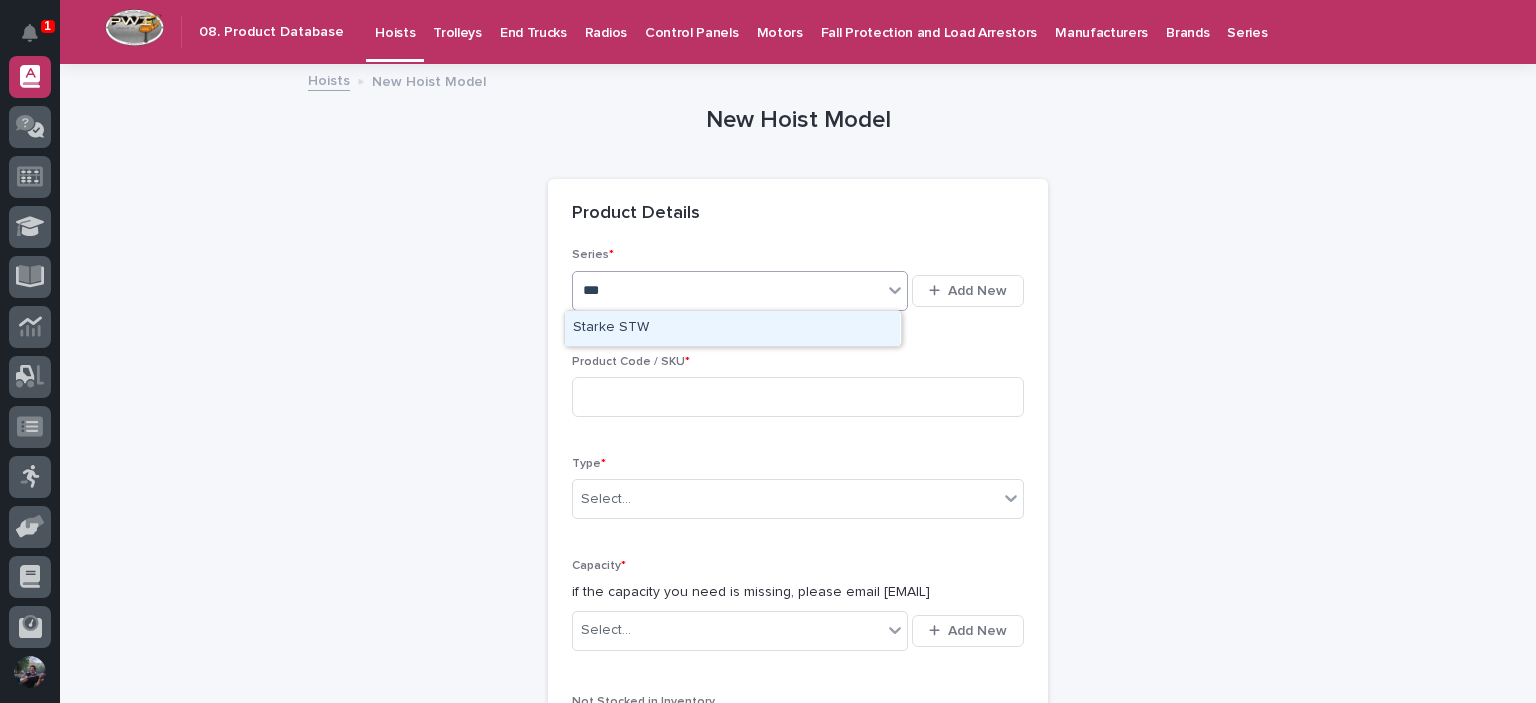 click on "Starke STW" at bounding box center [732, 328] 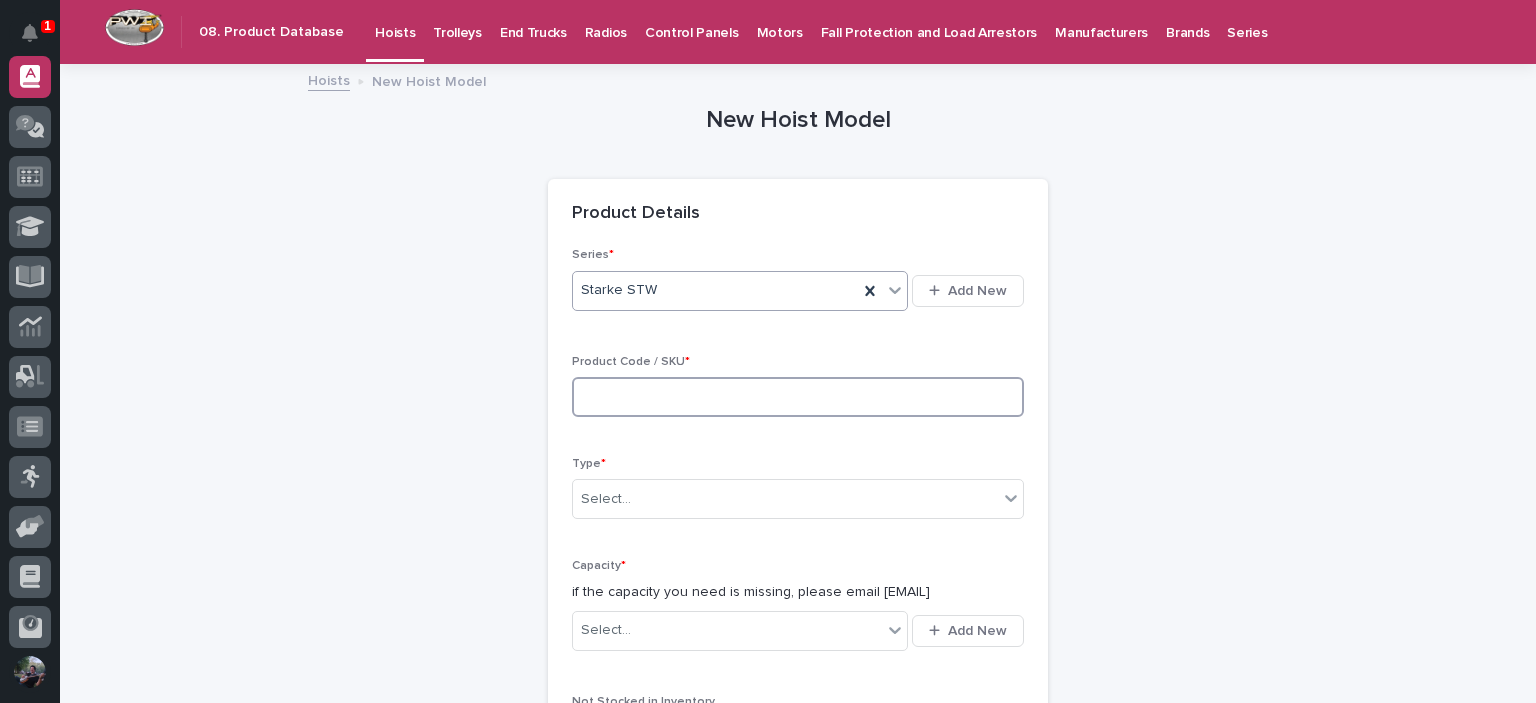 click at bounding box center [798, 397] 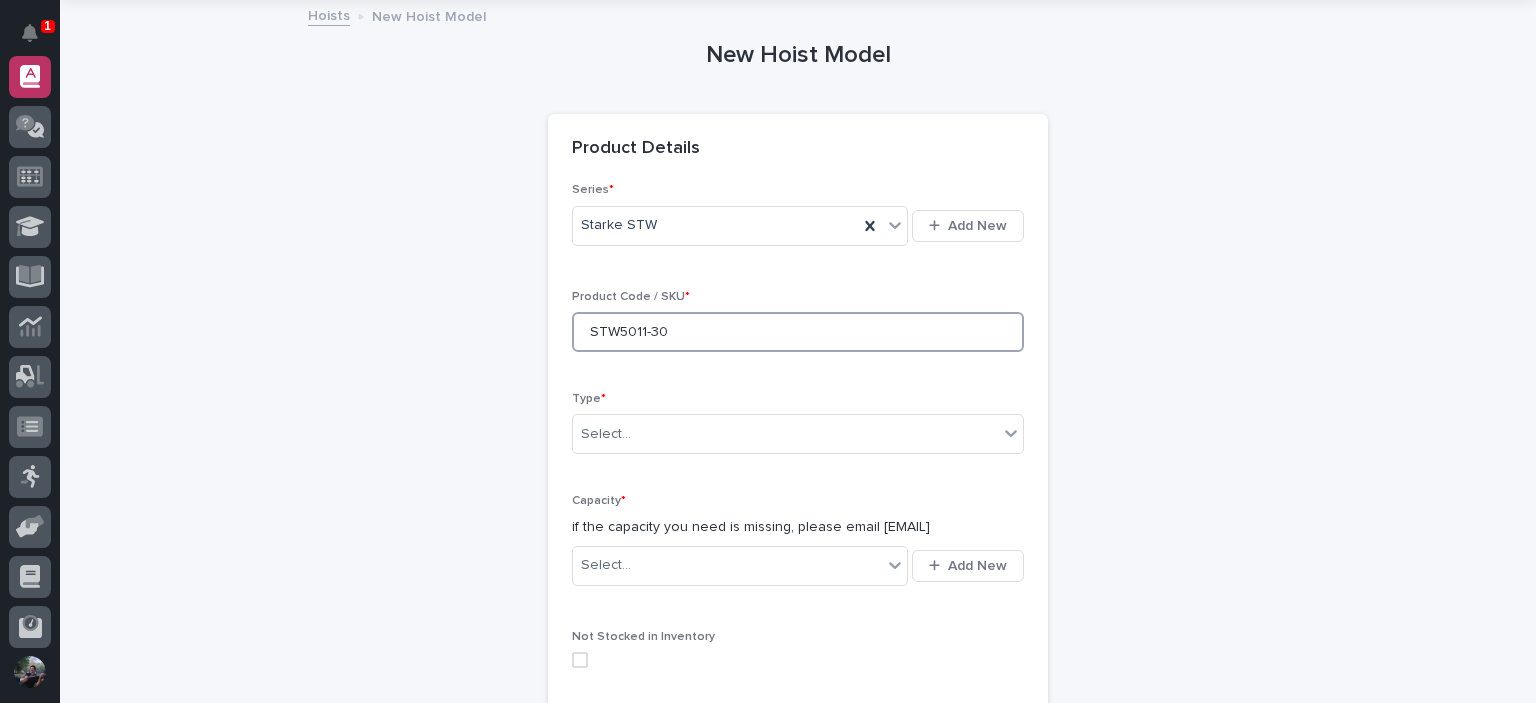 scroll, scrollTop: 133, scrollLeft: 0, axis: vertical 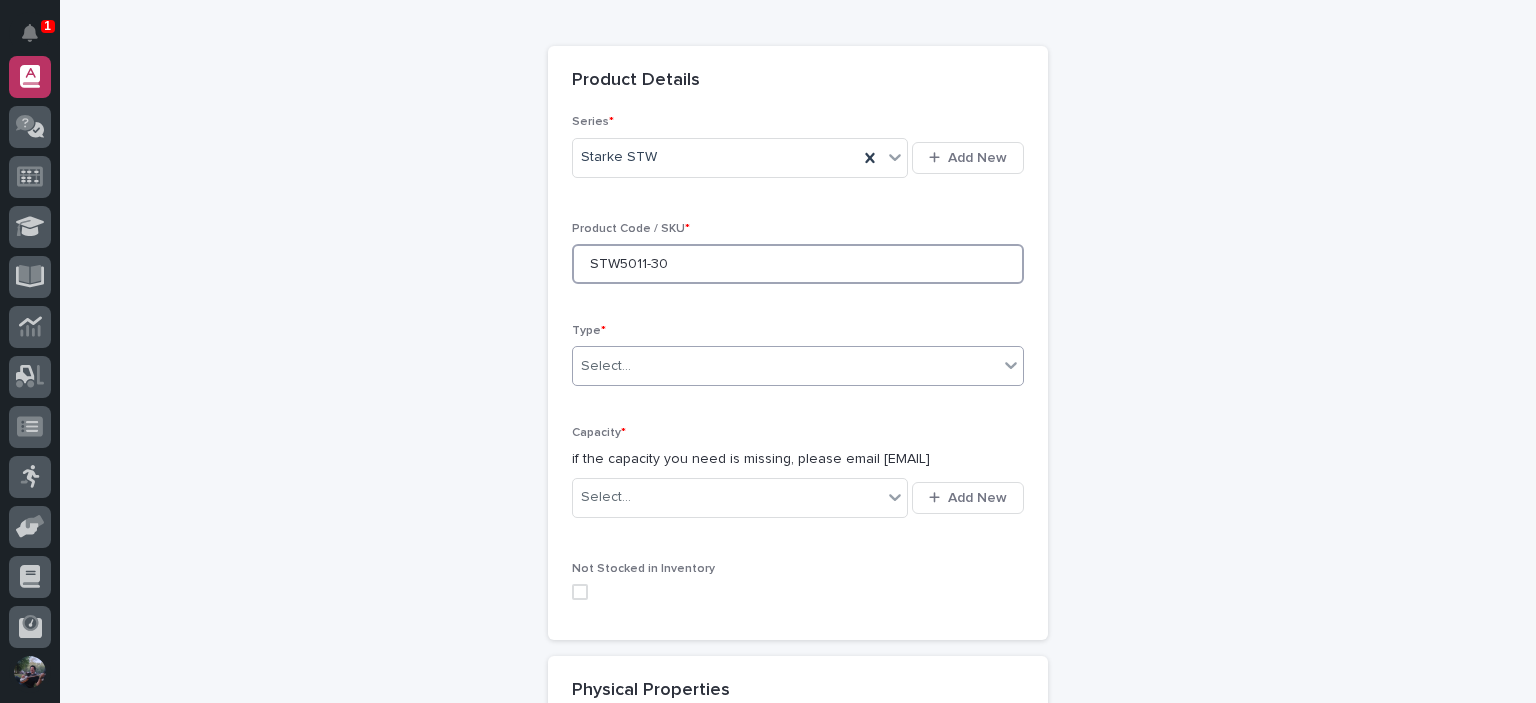 type on "STW5011-30" 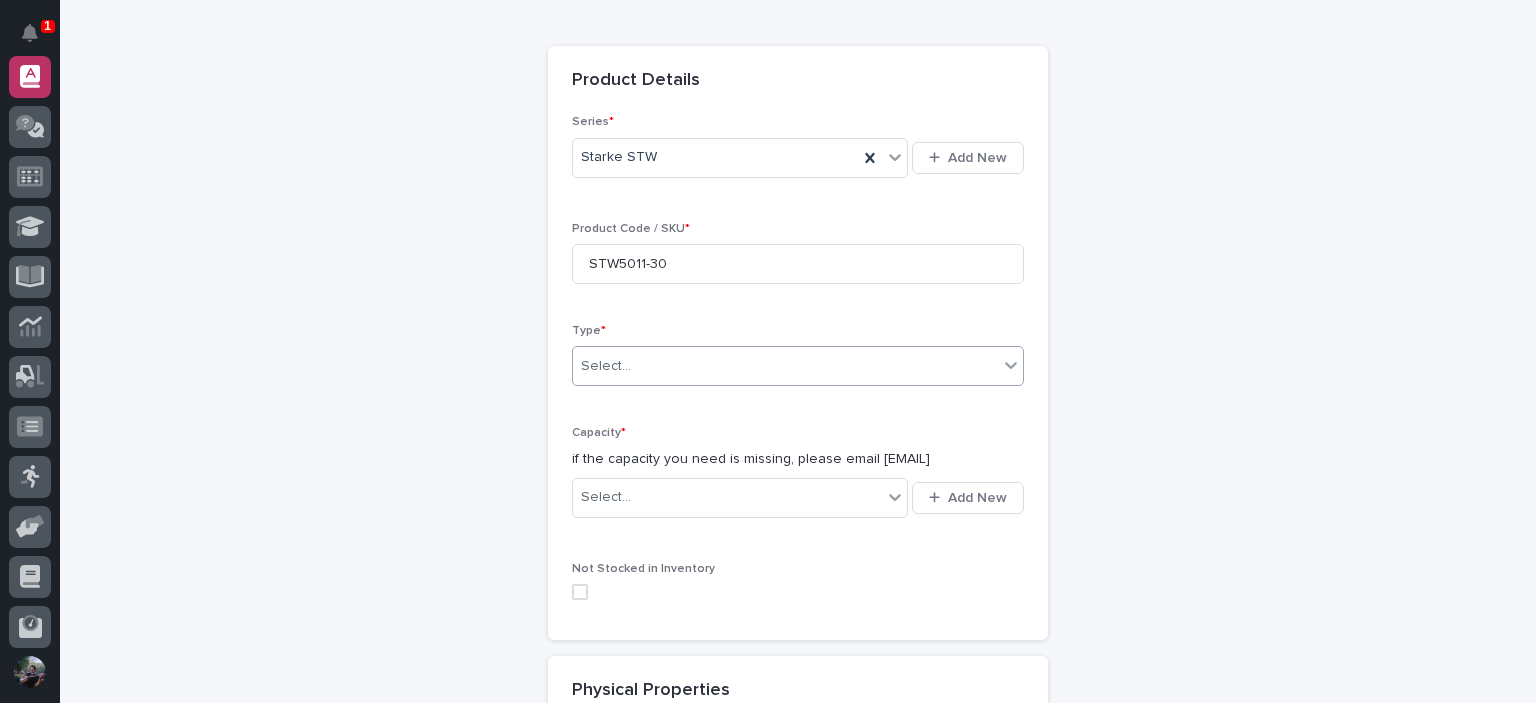 click on "Select..." at bounding box center (785, 366) 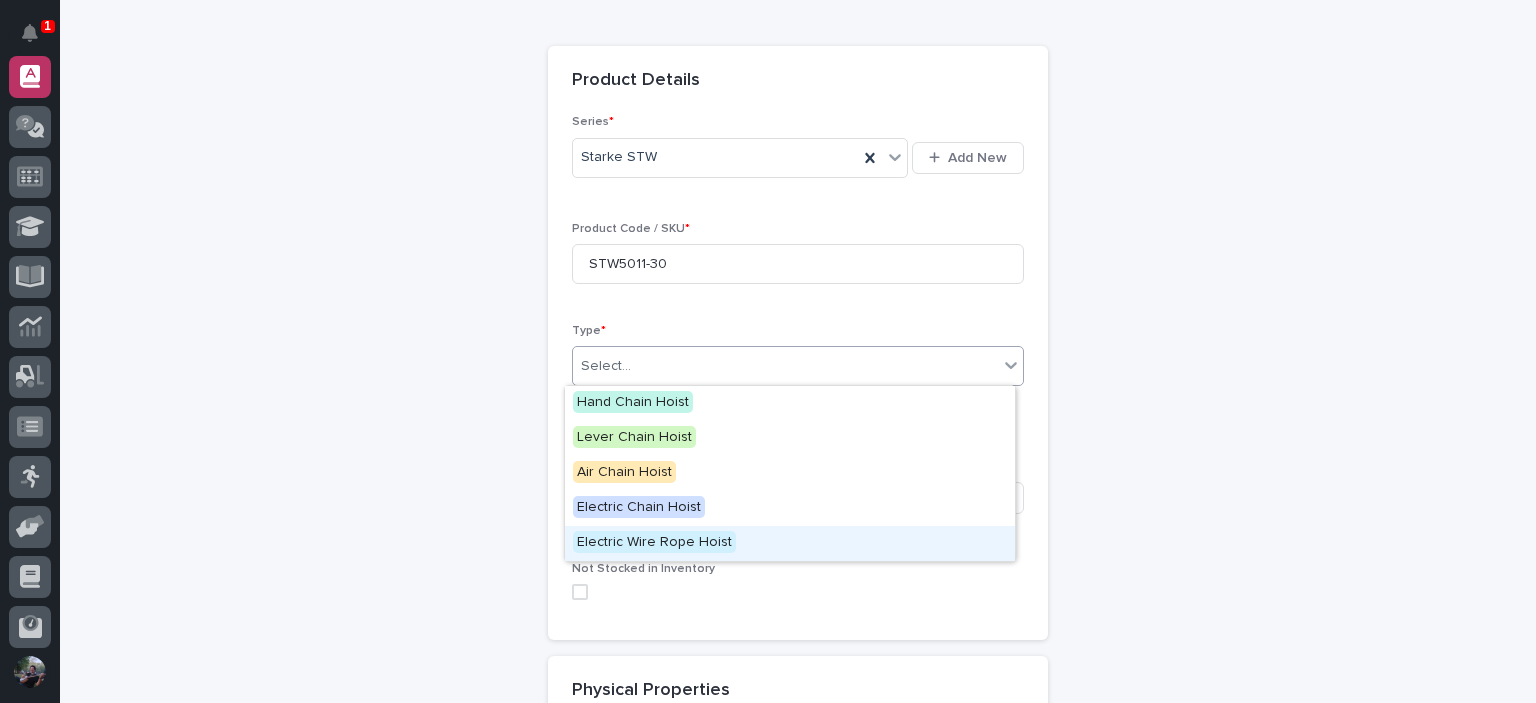 click on "Electric Wire Rope Hoist" at bounding box center (654, 542) 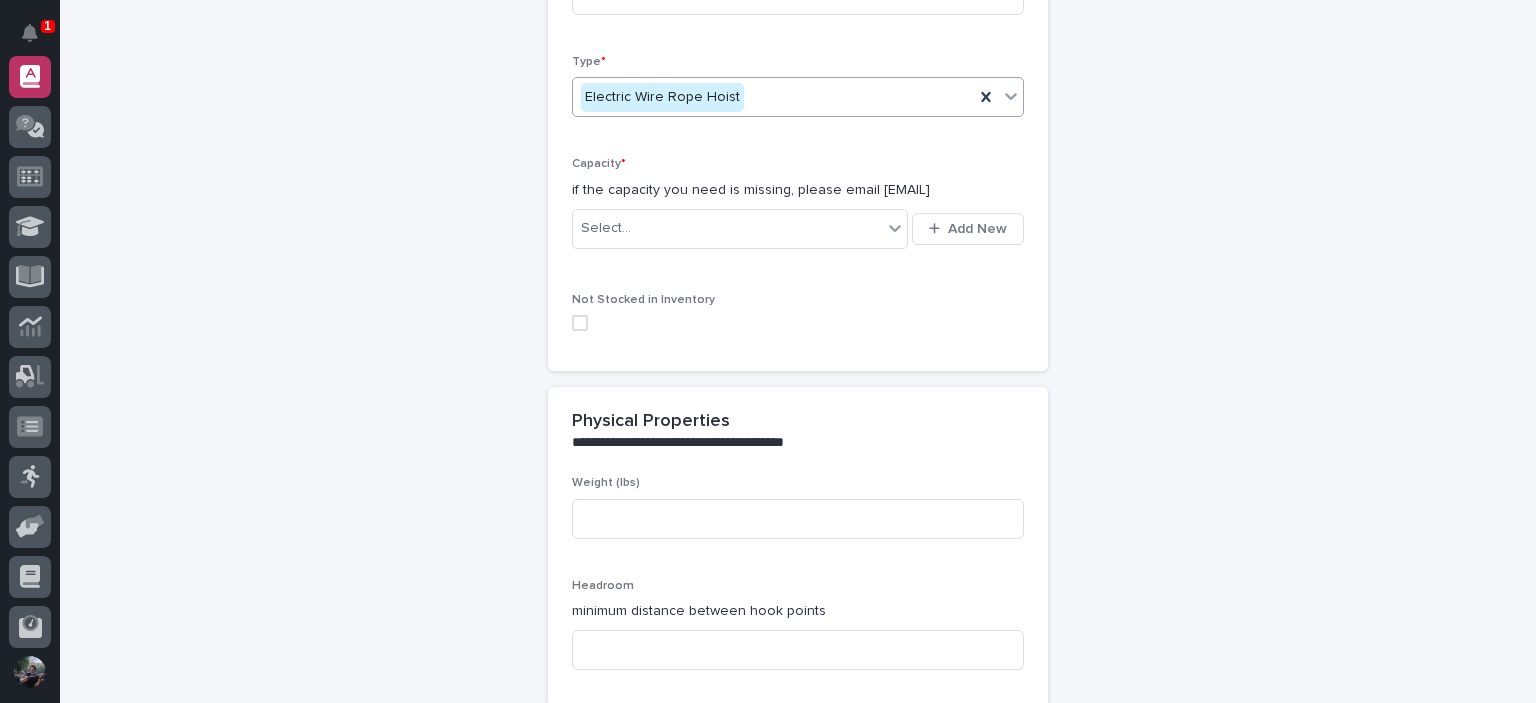 scroll, scrollTop: 426, scrollLeft: 0, axis: vertical 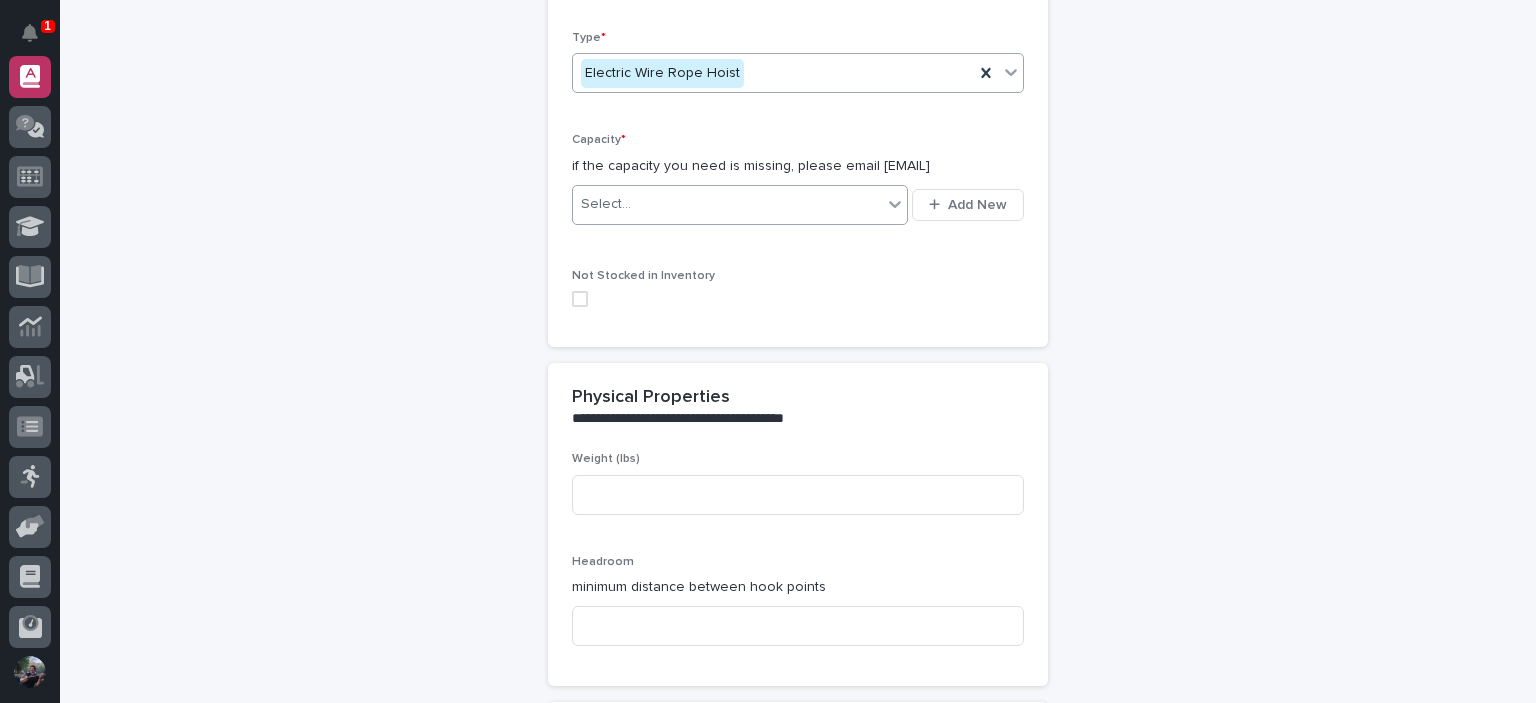 click on "Select..." at bounding box center [727, 204] 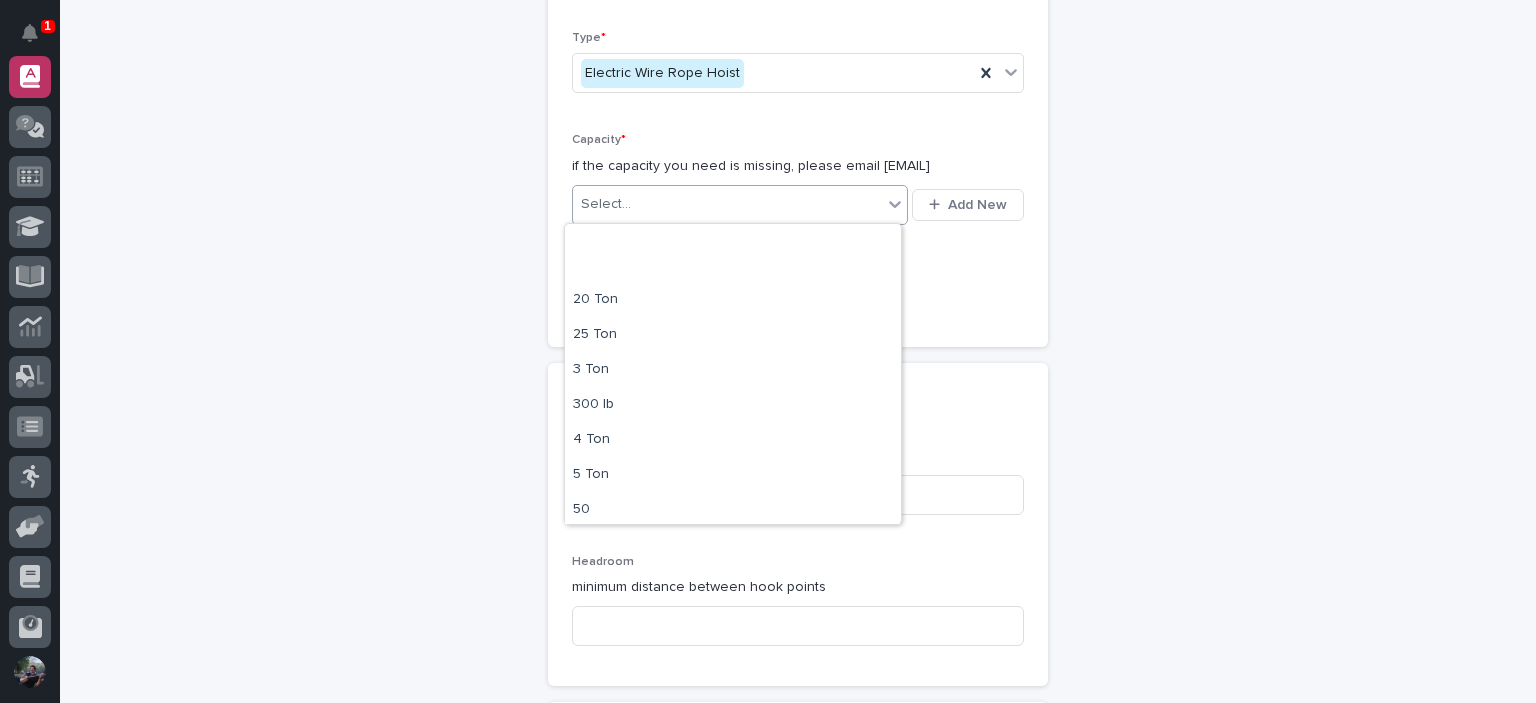 scroll, scrollTop: 466, scrollLeft: 0, axis: vertical 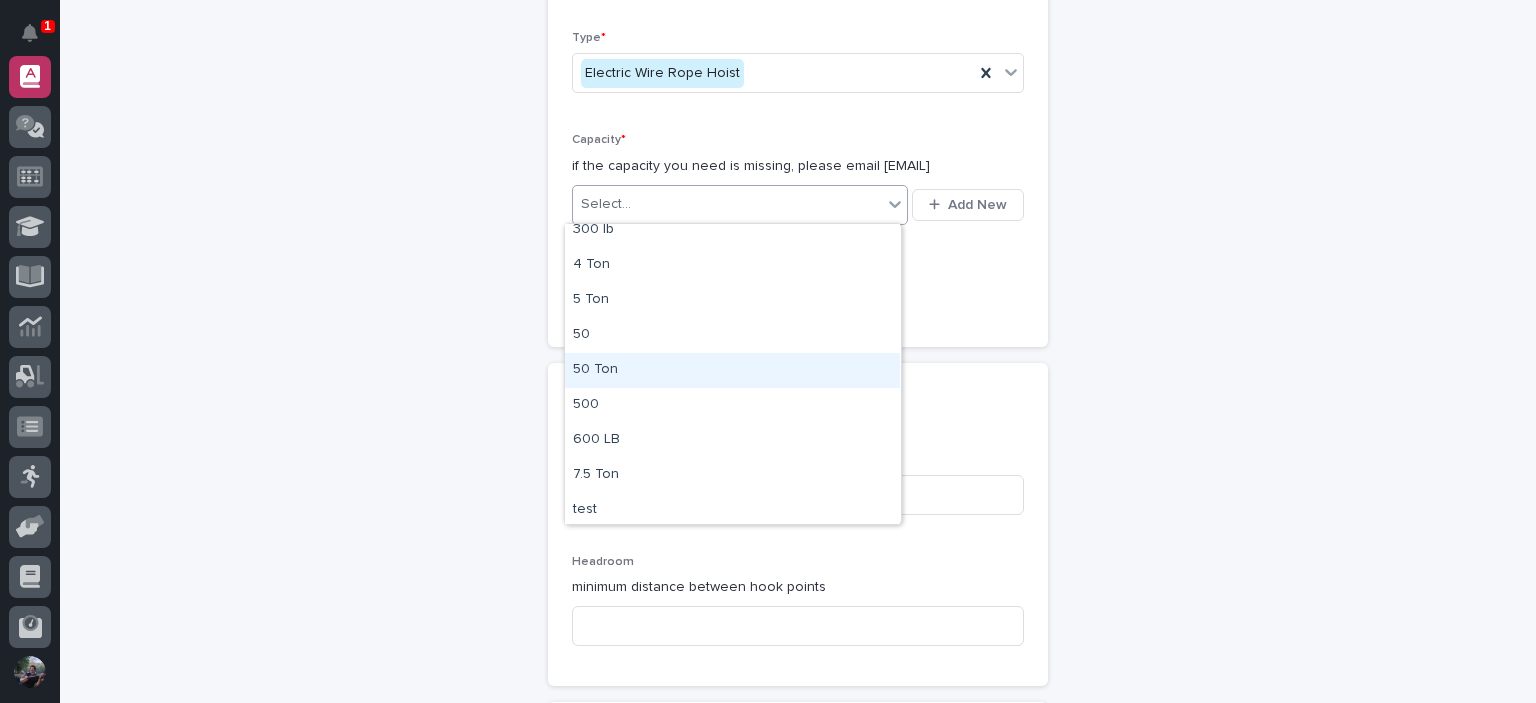 click on "50 Ton" at bounding box center [732, 370] 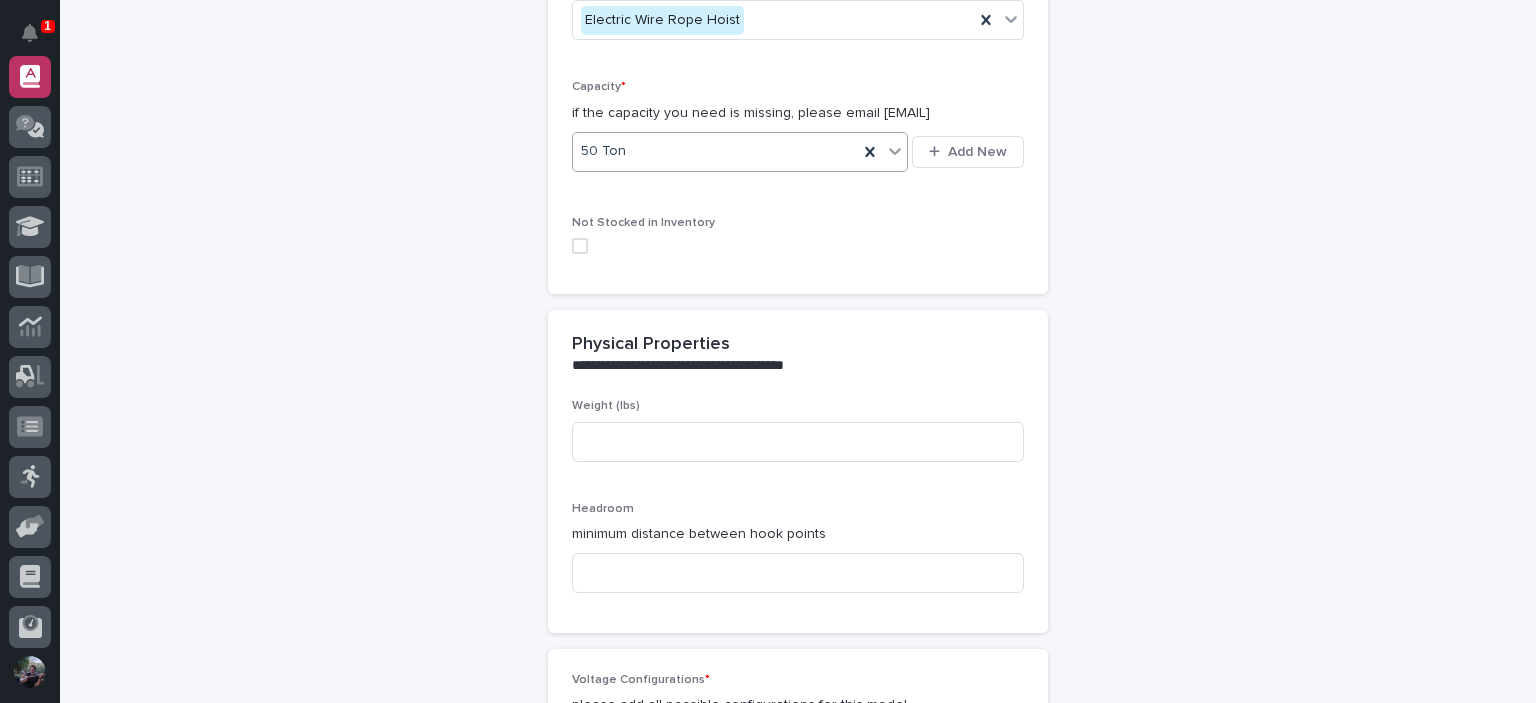 scroll, scrollTop: 559, scrollLeft: 0, axis: vertical 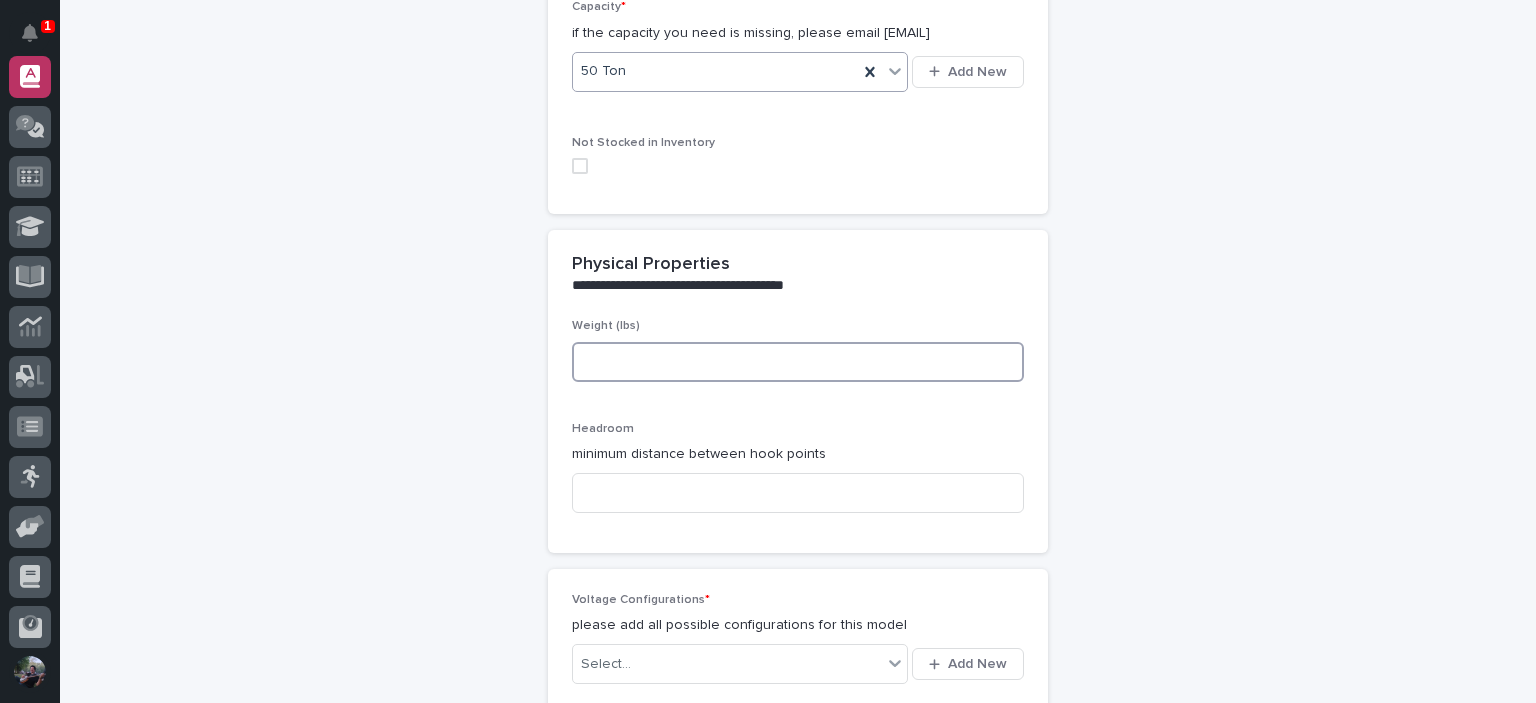 click at bounding box center (798, 362) 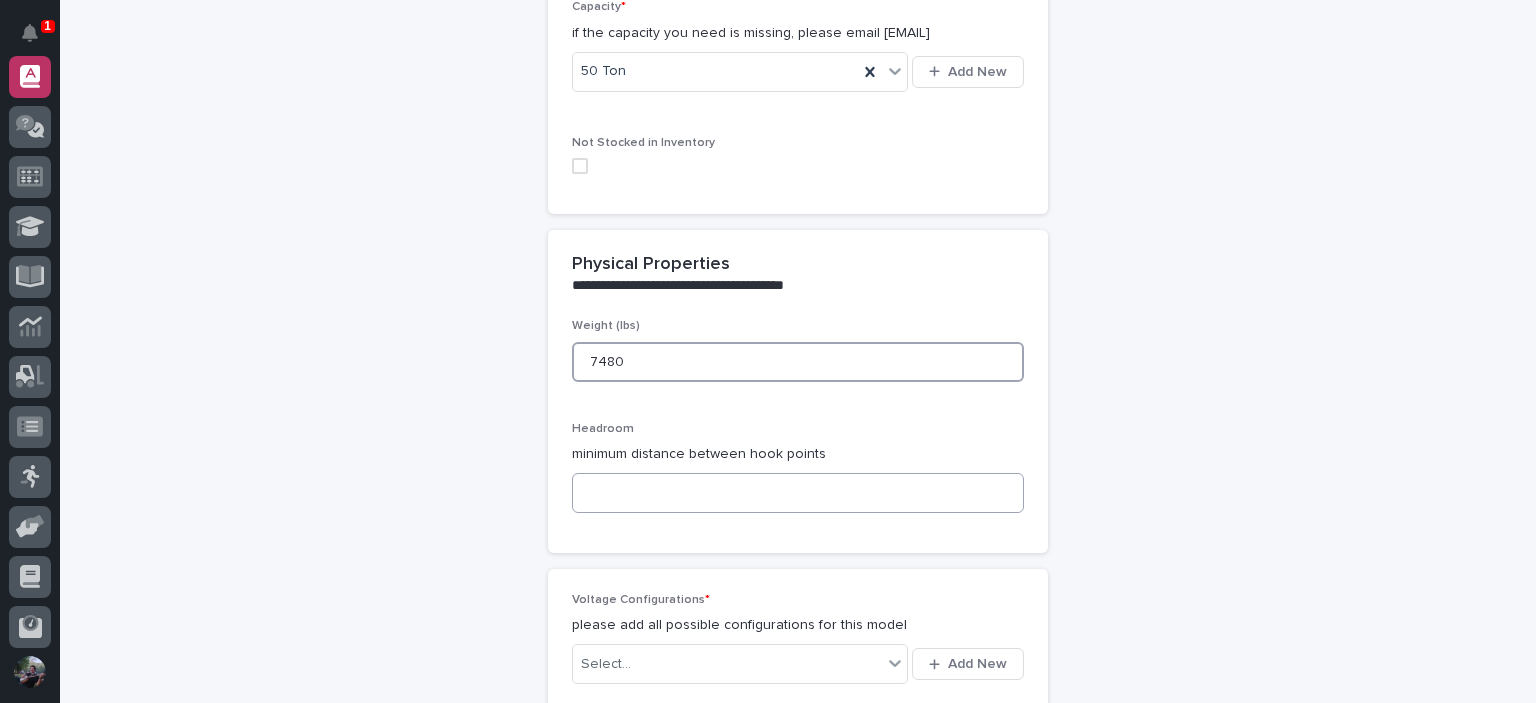 type on "7480" 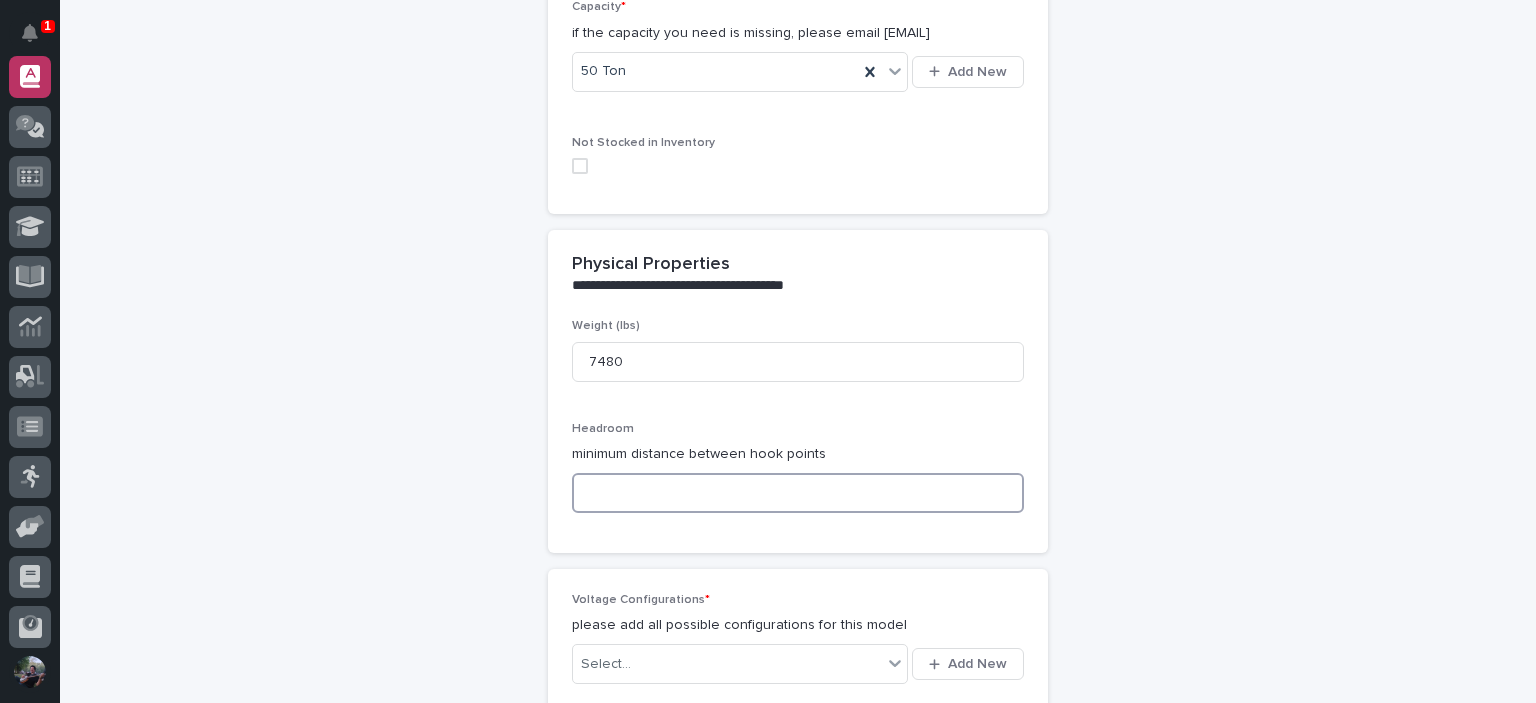 click at bounding box center [798, 493] 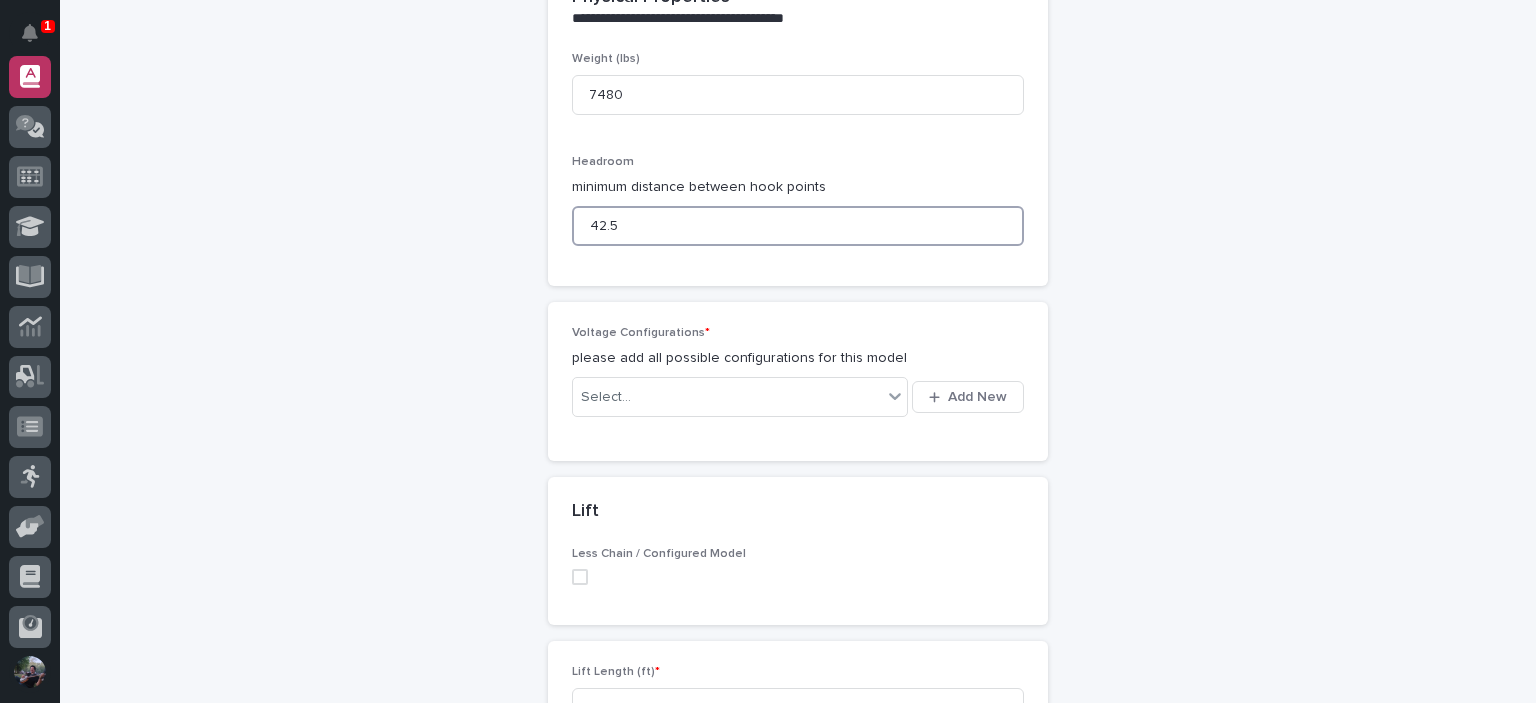 scroll, scrollTop: 1026, scrollLeft: 0, axis: vertical 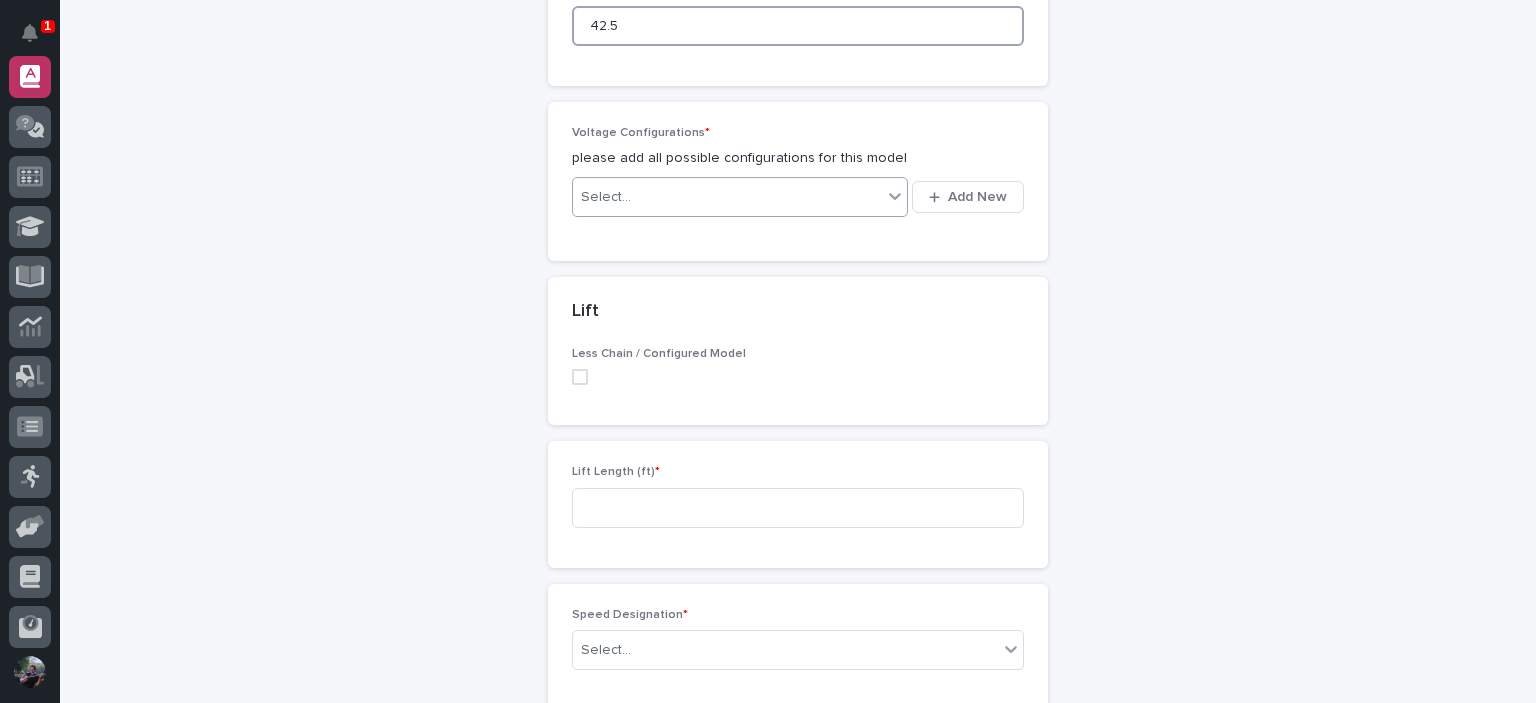 type on "42.5" 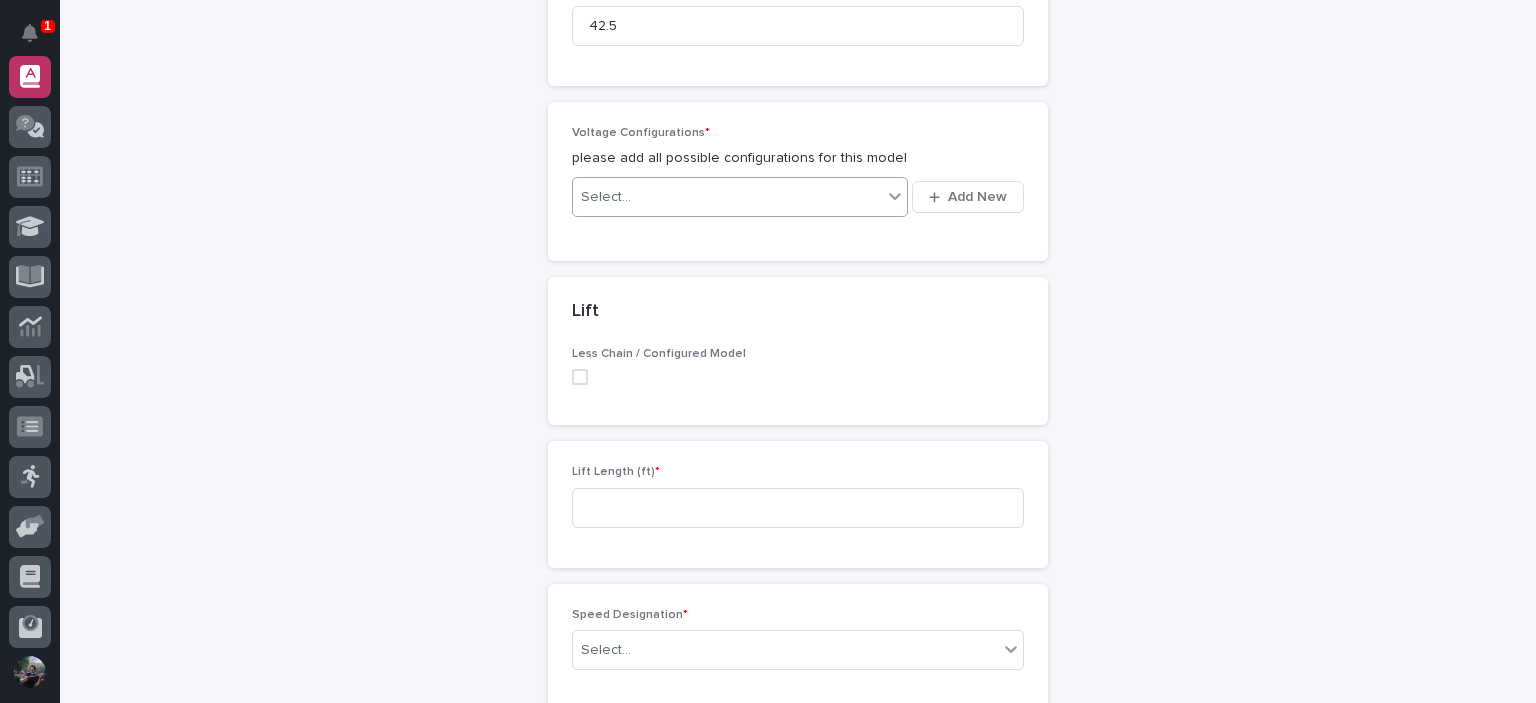 click on "Select..." at bounding box center [727, 197] 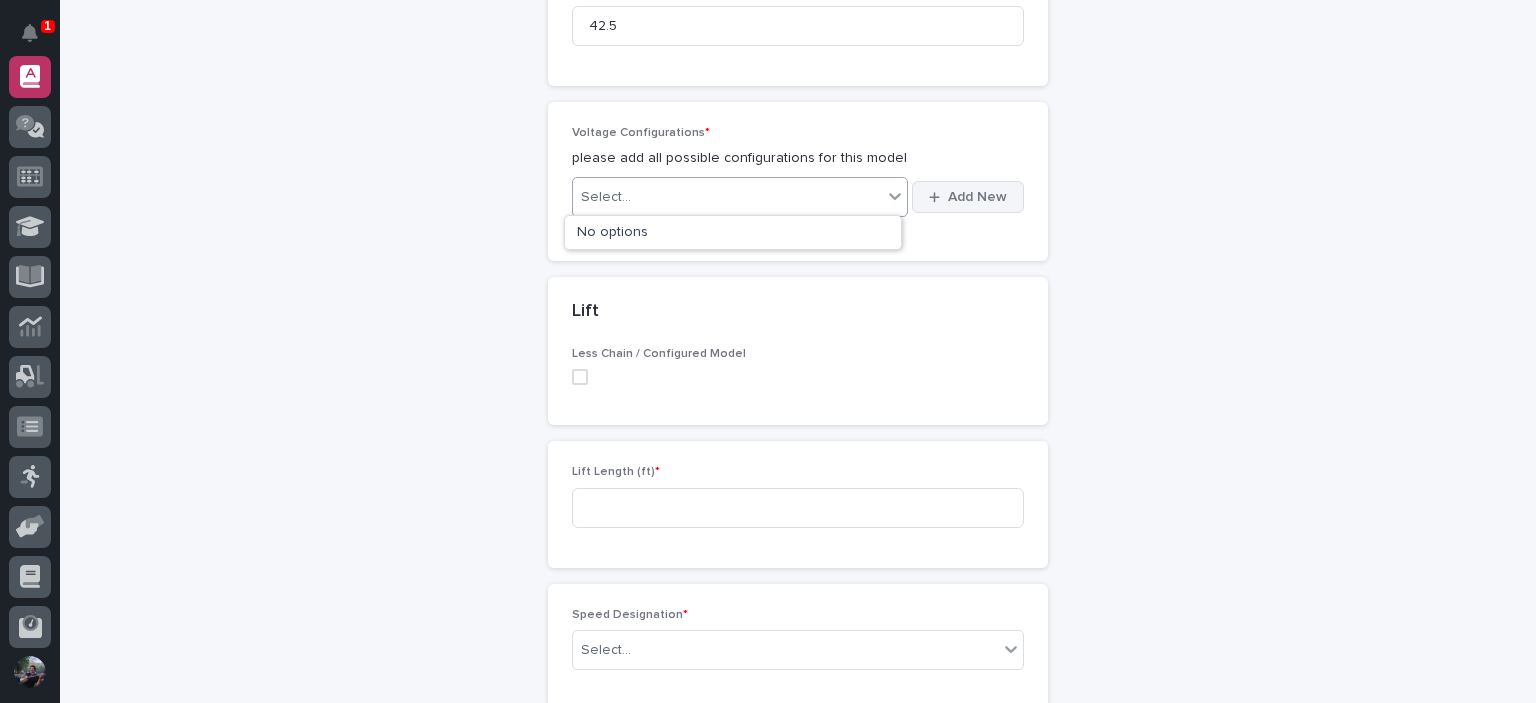 click 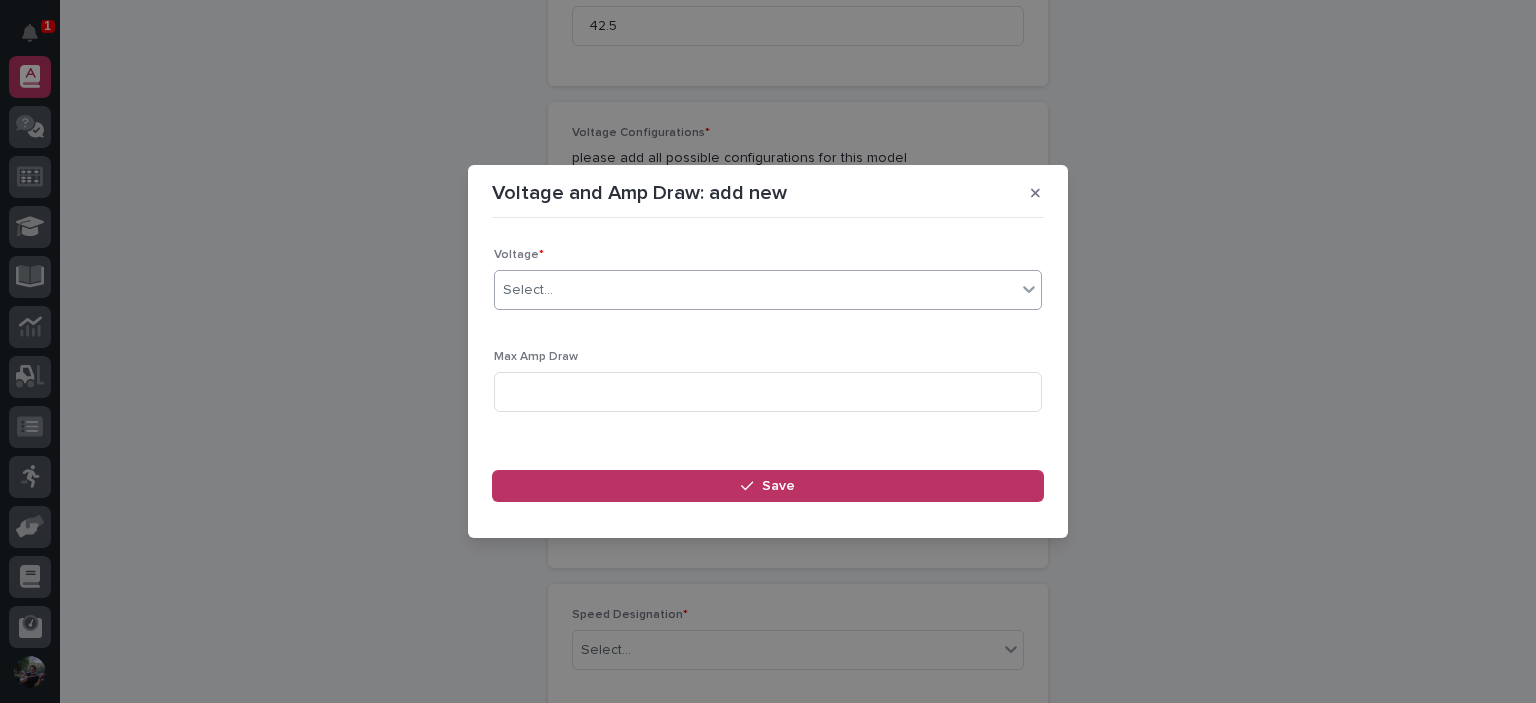 click on "Select..." at bounding box center [755, 290] 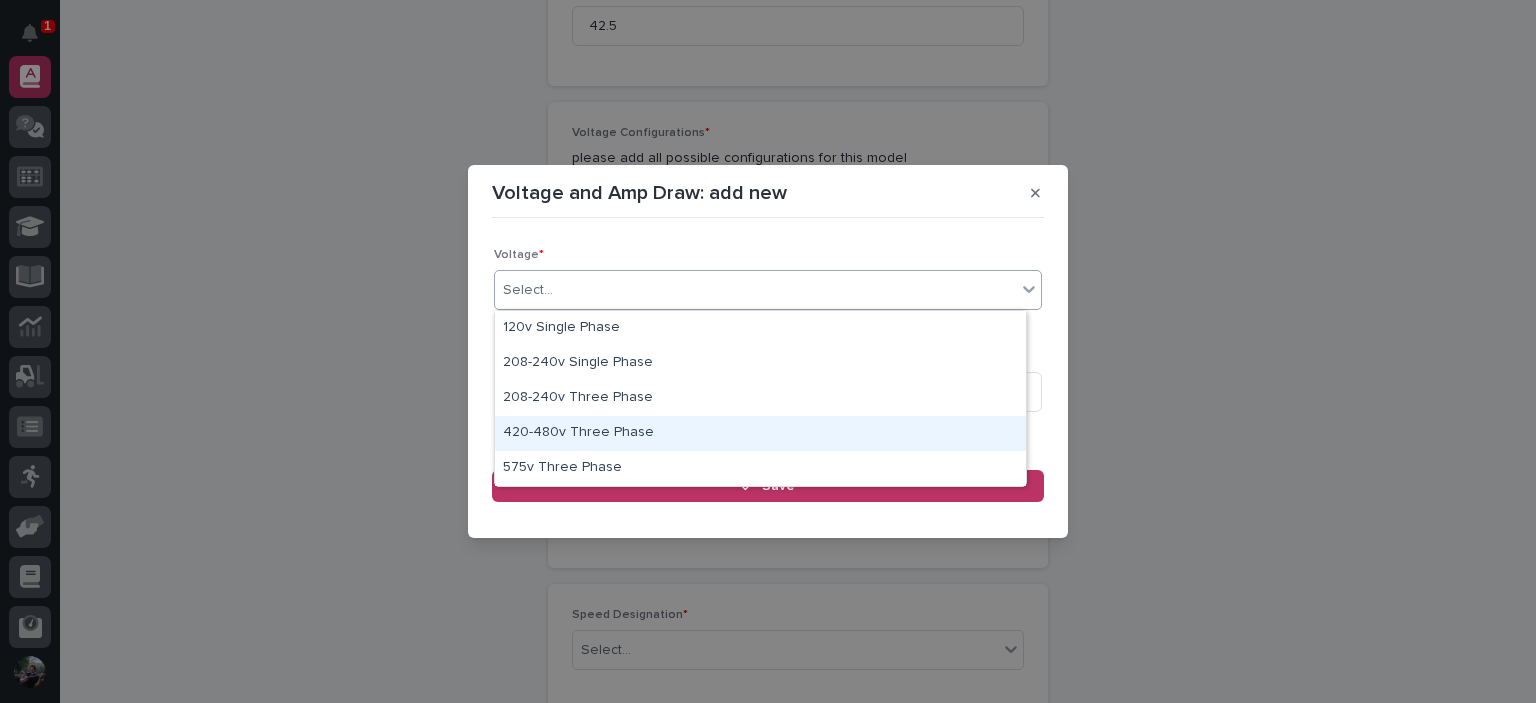 click on "420-480v Three Phase" at bounding box center [760, 433] 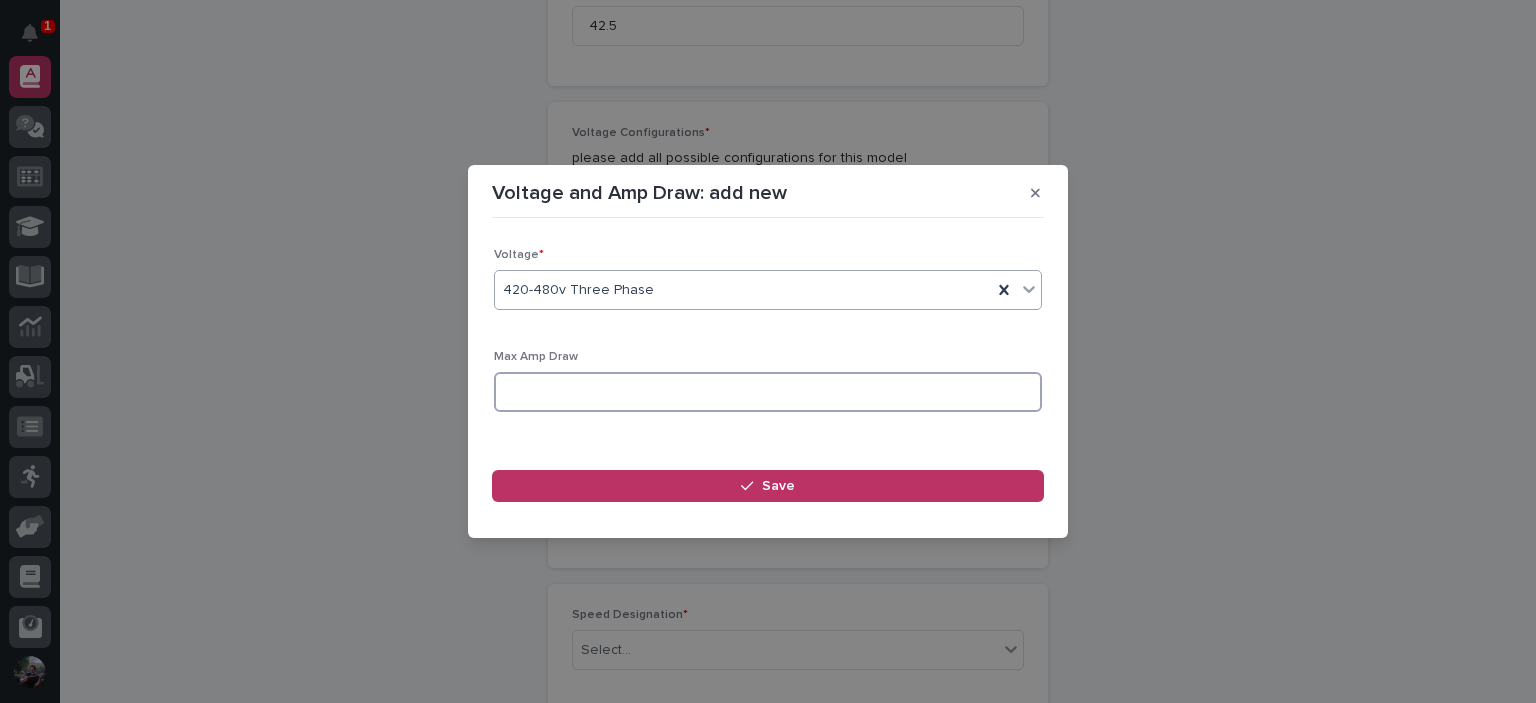 click at bounding box center (768, 392) 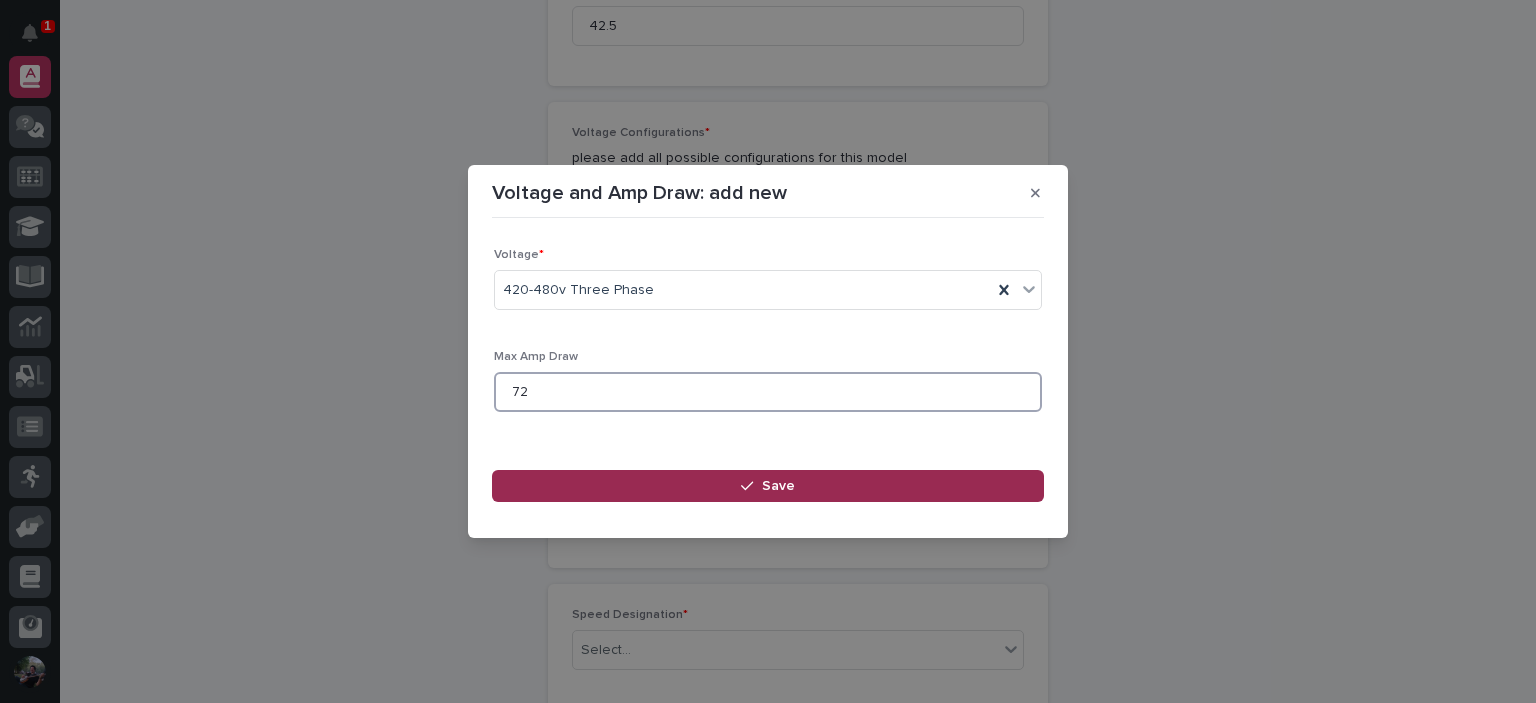 type on "72" 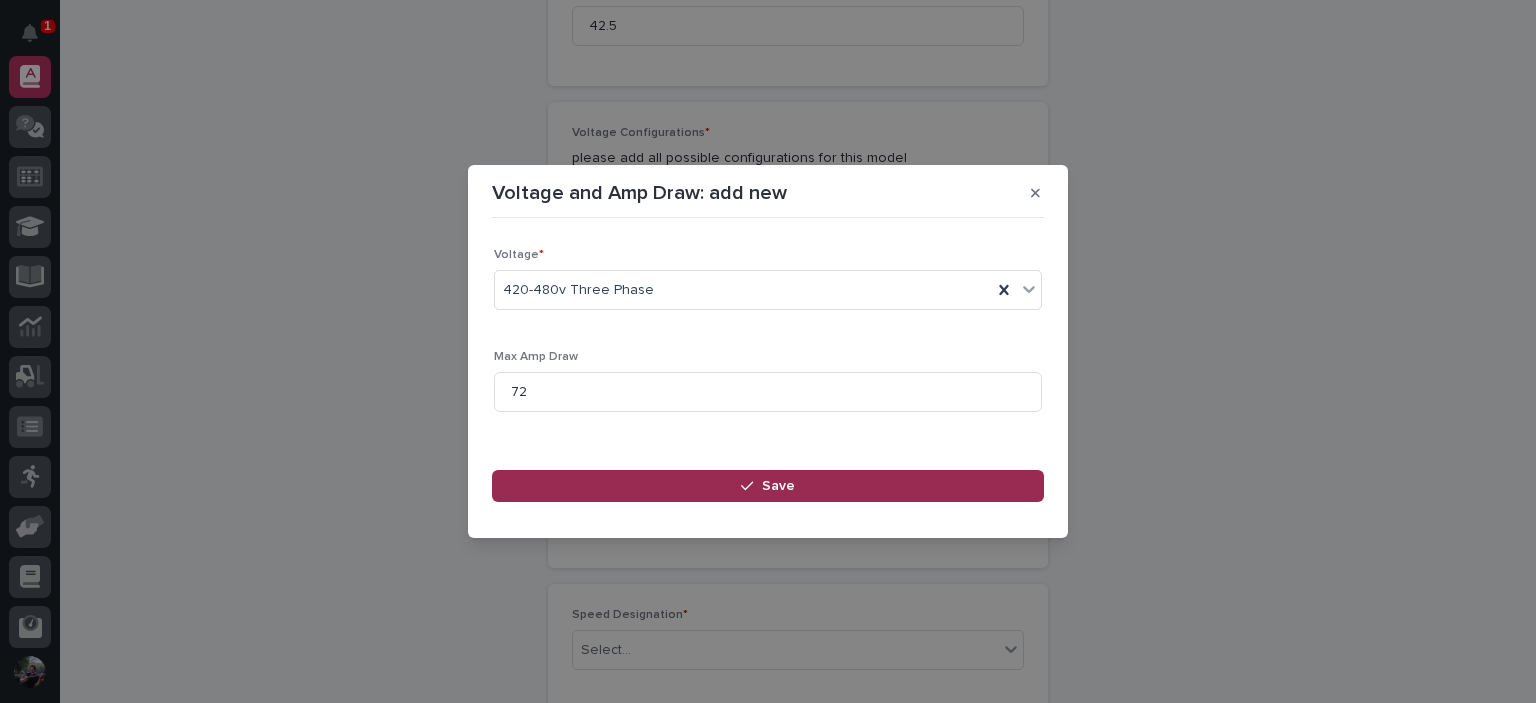 click on "Save" at bounding box center [768, 486] 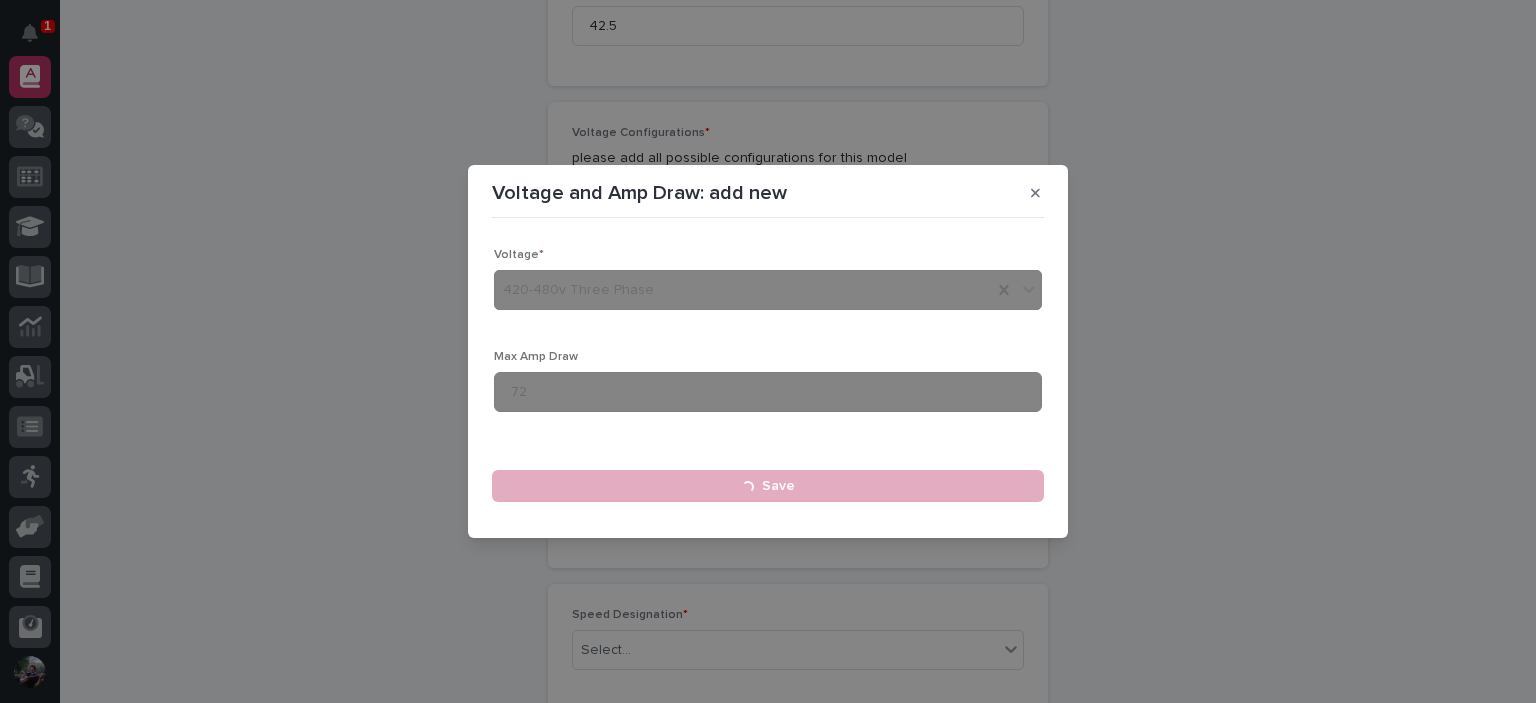 type 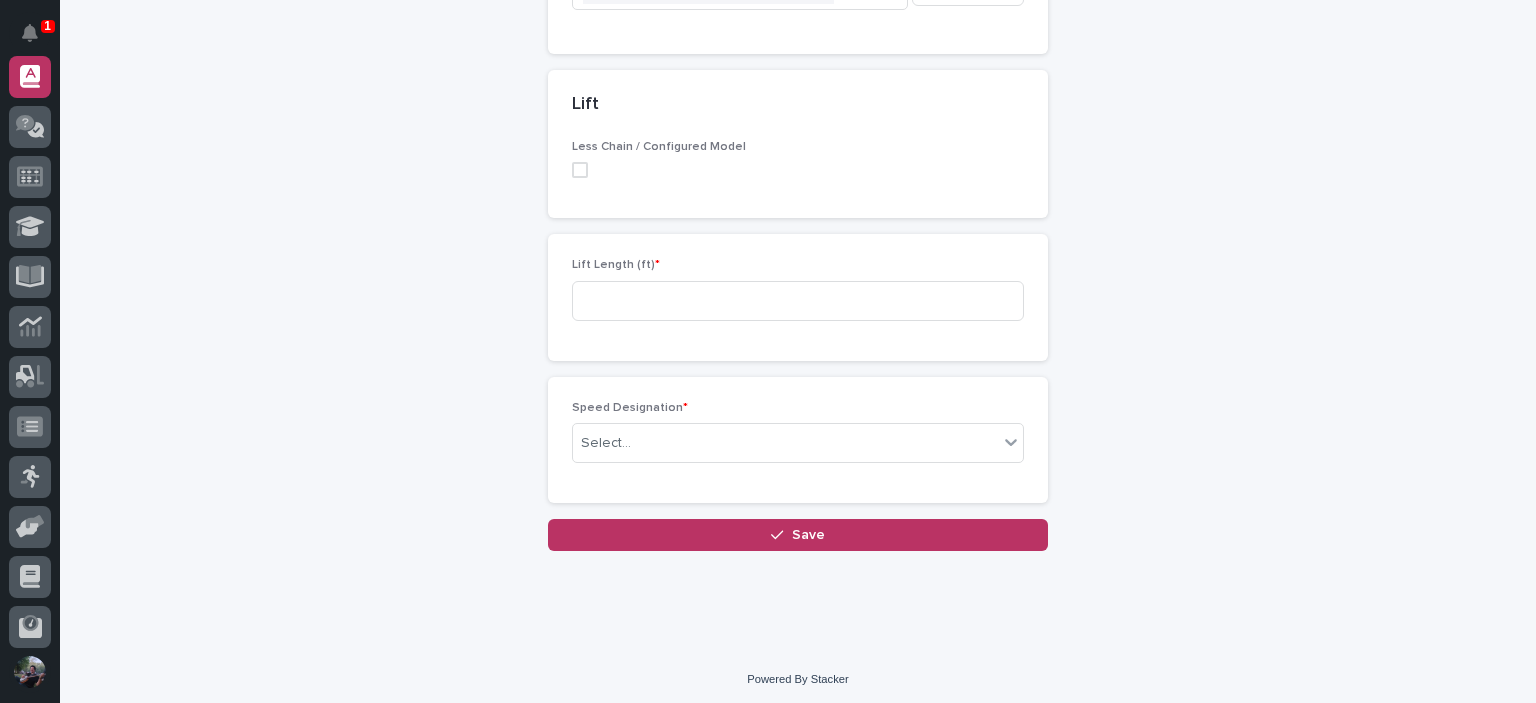 scroll, scrollTop: 1235, scrollLeft: 0, axis: vertical 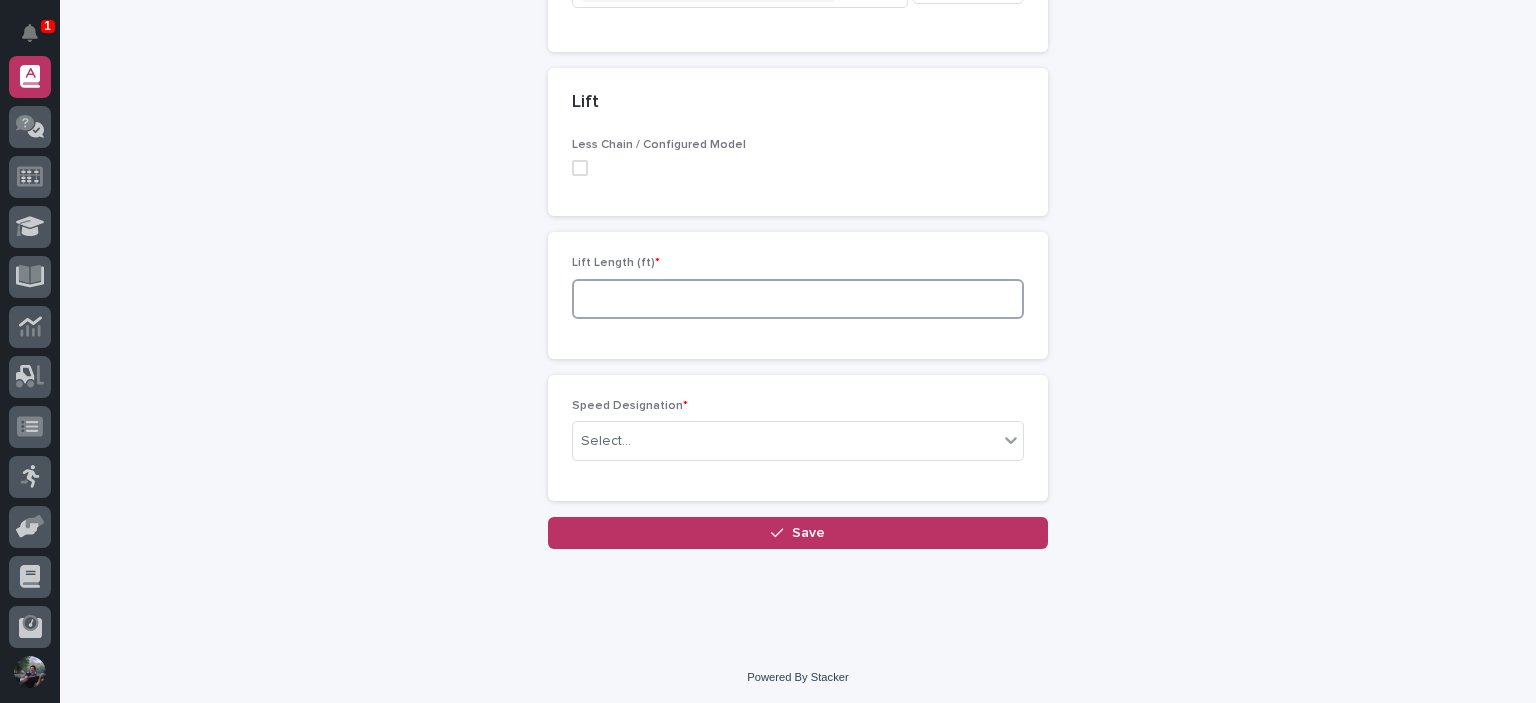 click at bounding box center [798, 299] 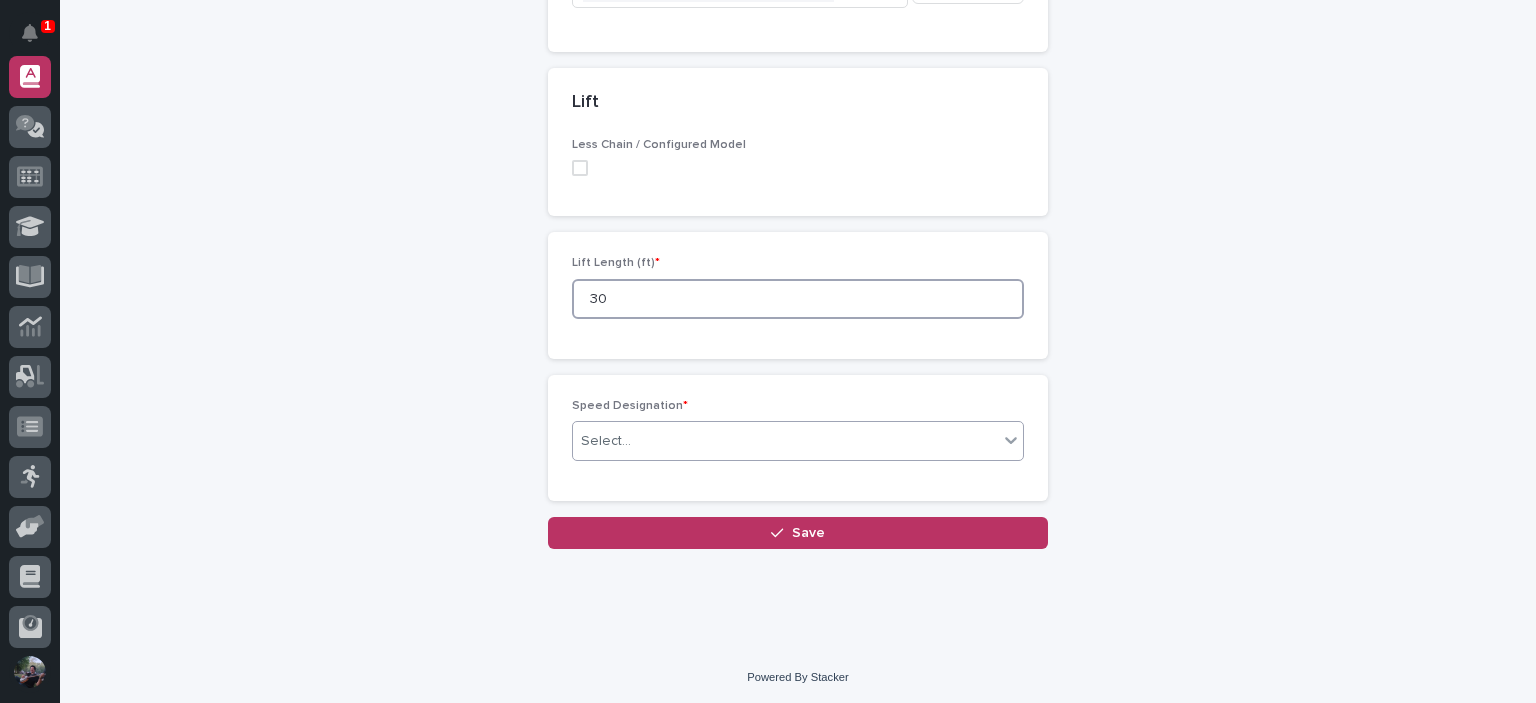 type on "30" 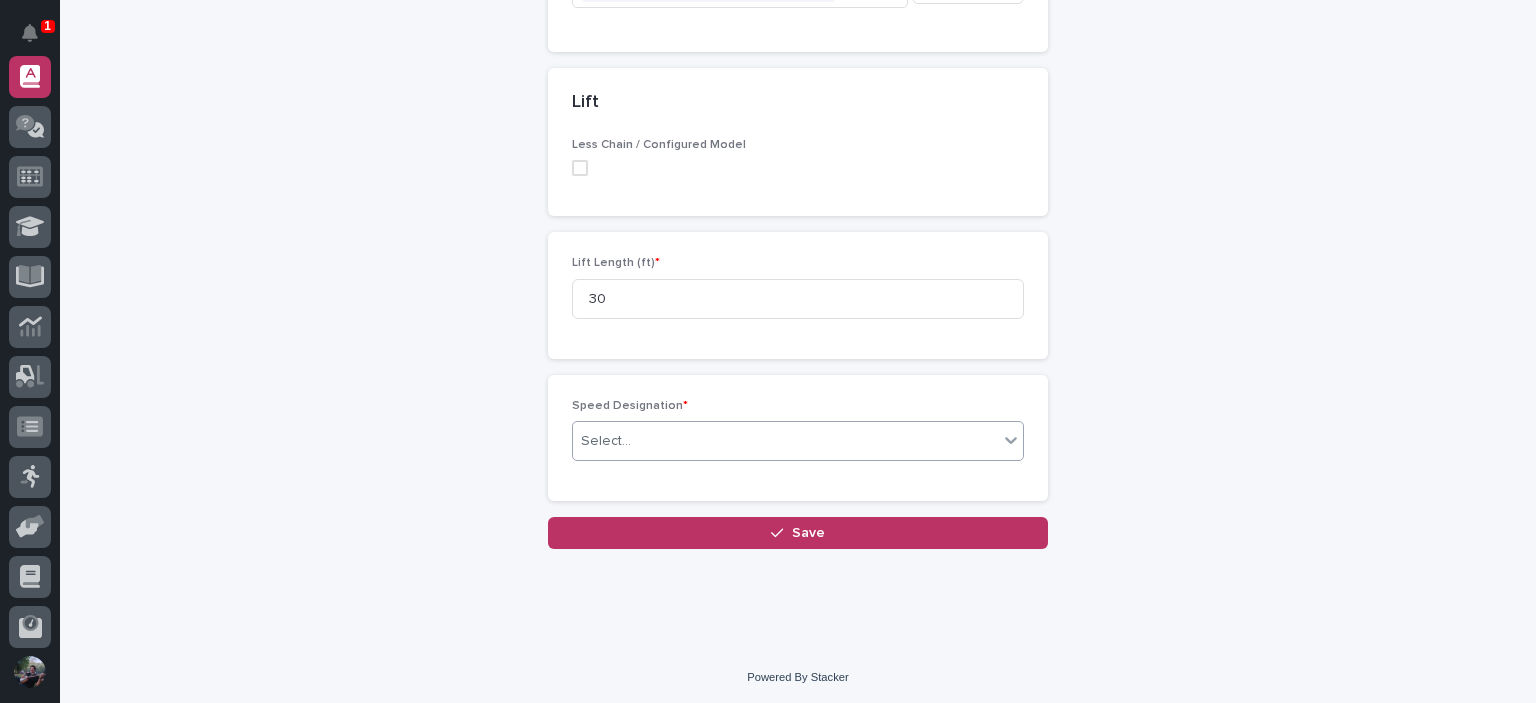 click on "Select..." at bounding box center [798, 441] 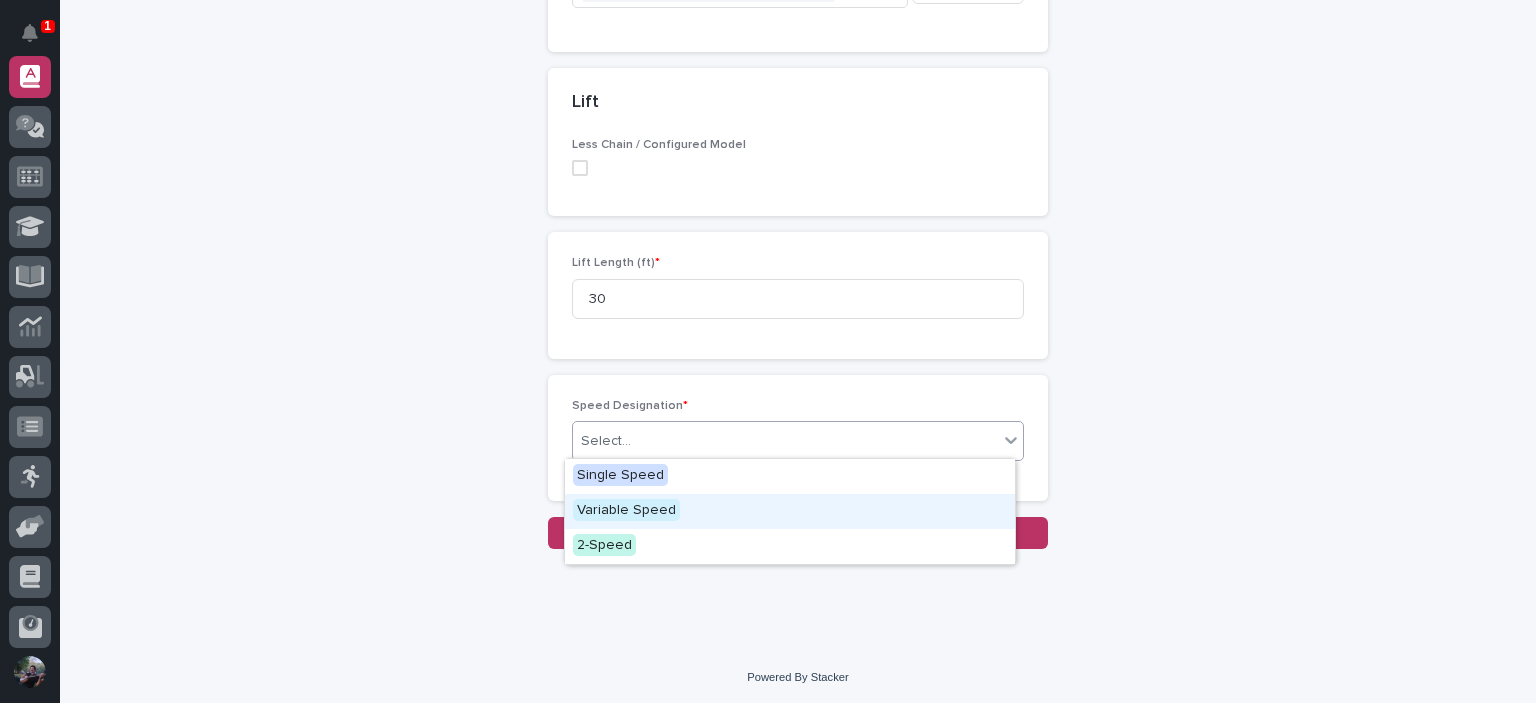 click on "Variable Speed" at bounding box center (790, 511) 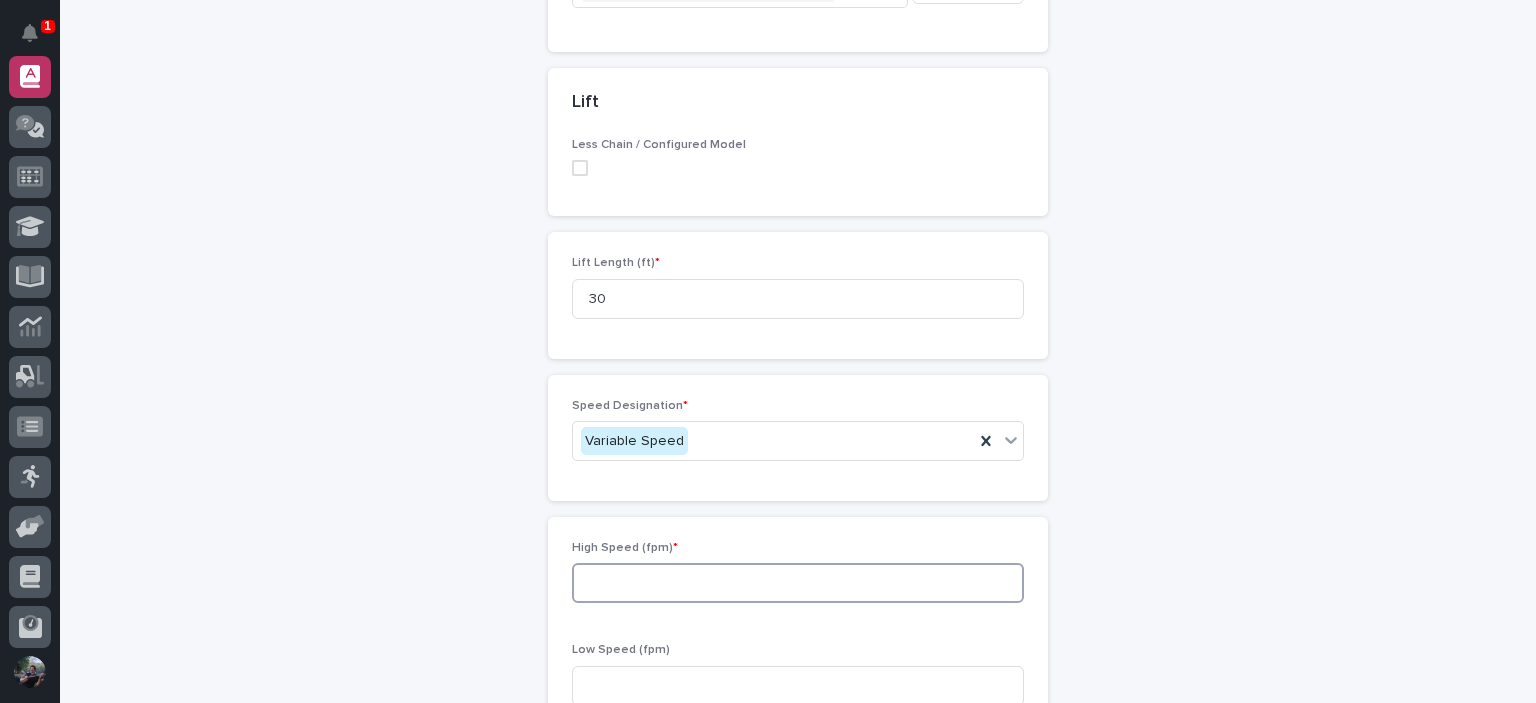 click at bounding box center [798, 583] 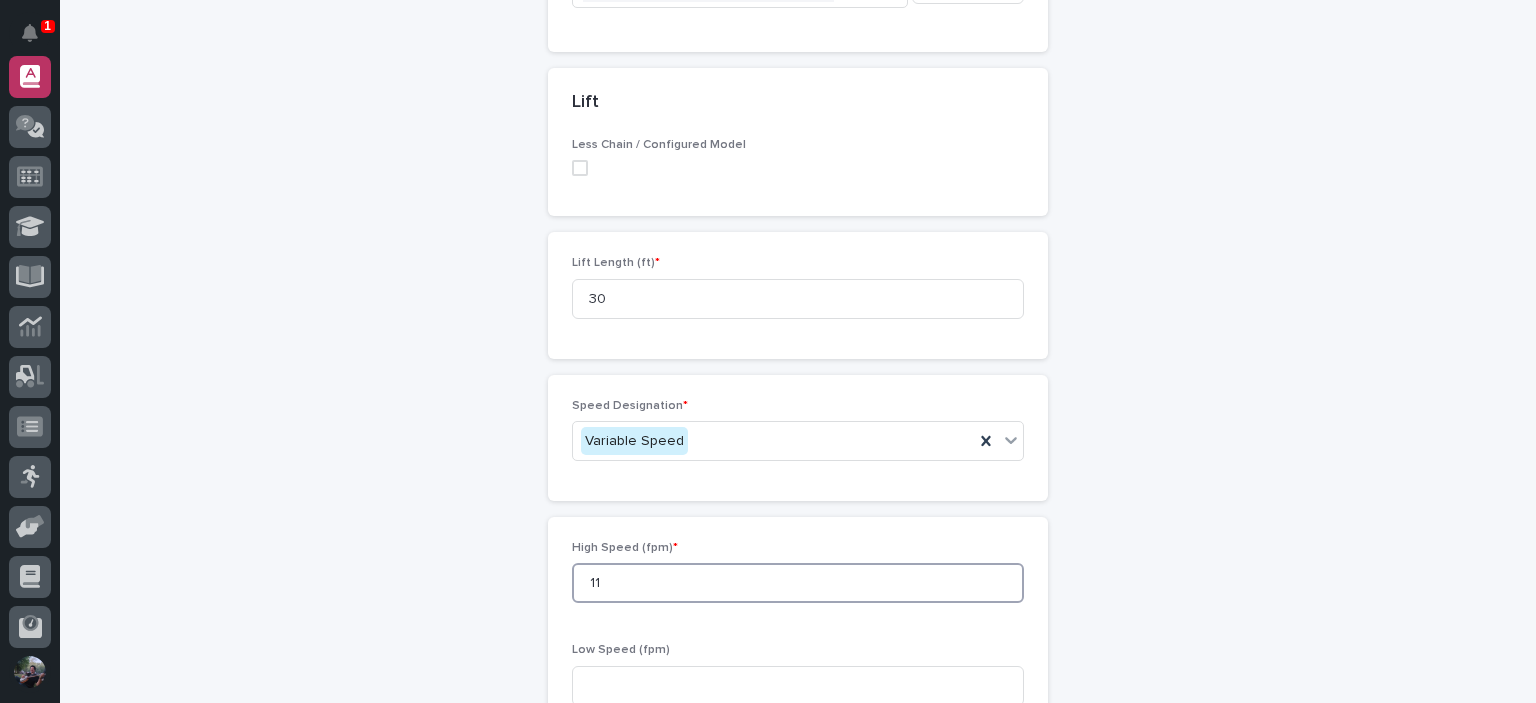 scroll, scrollTop: 1368, scrollLeft: 0, axis: vertical 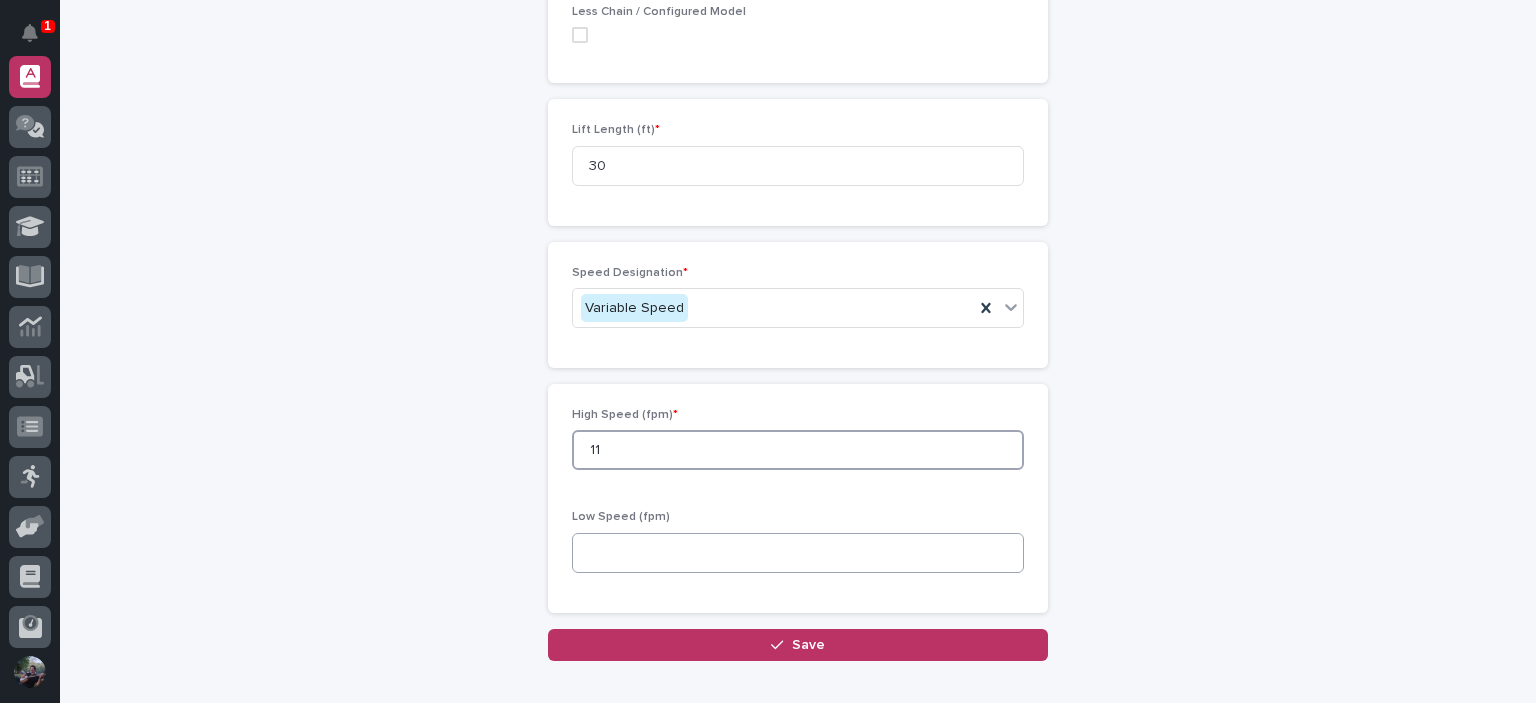 type on "11" 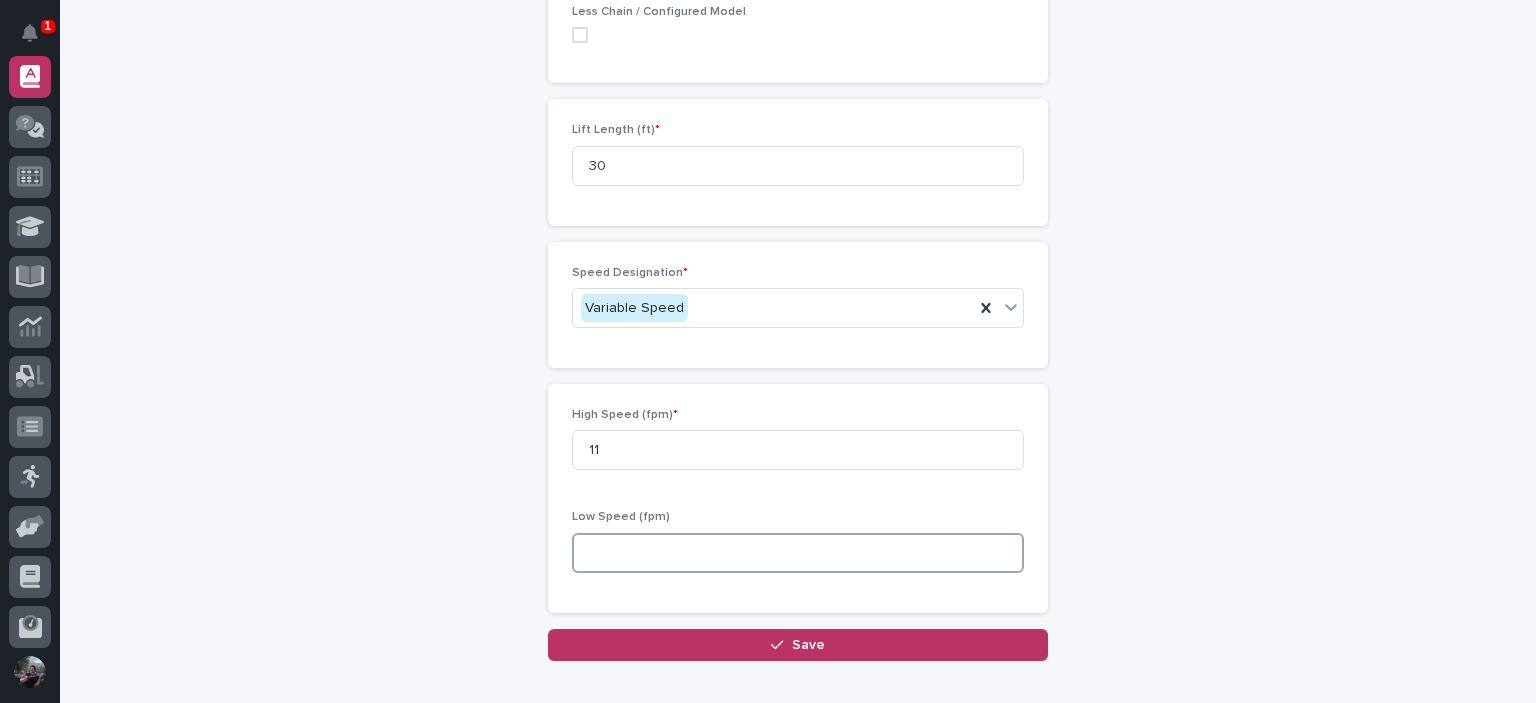 click at bounding box center (798, 553) 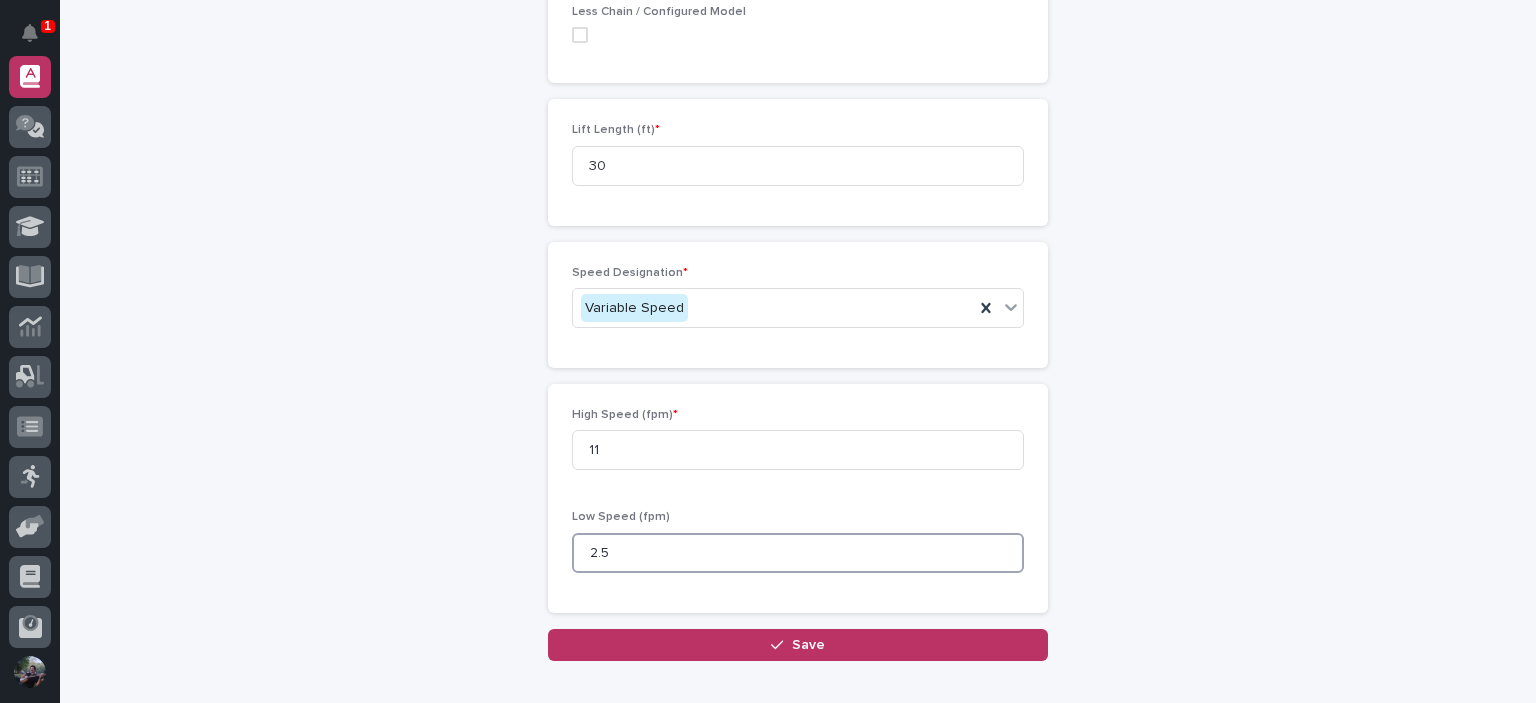 type on "2.5" 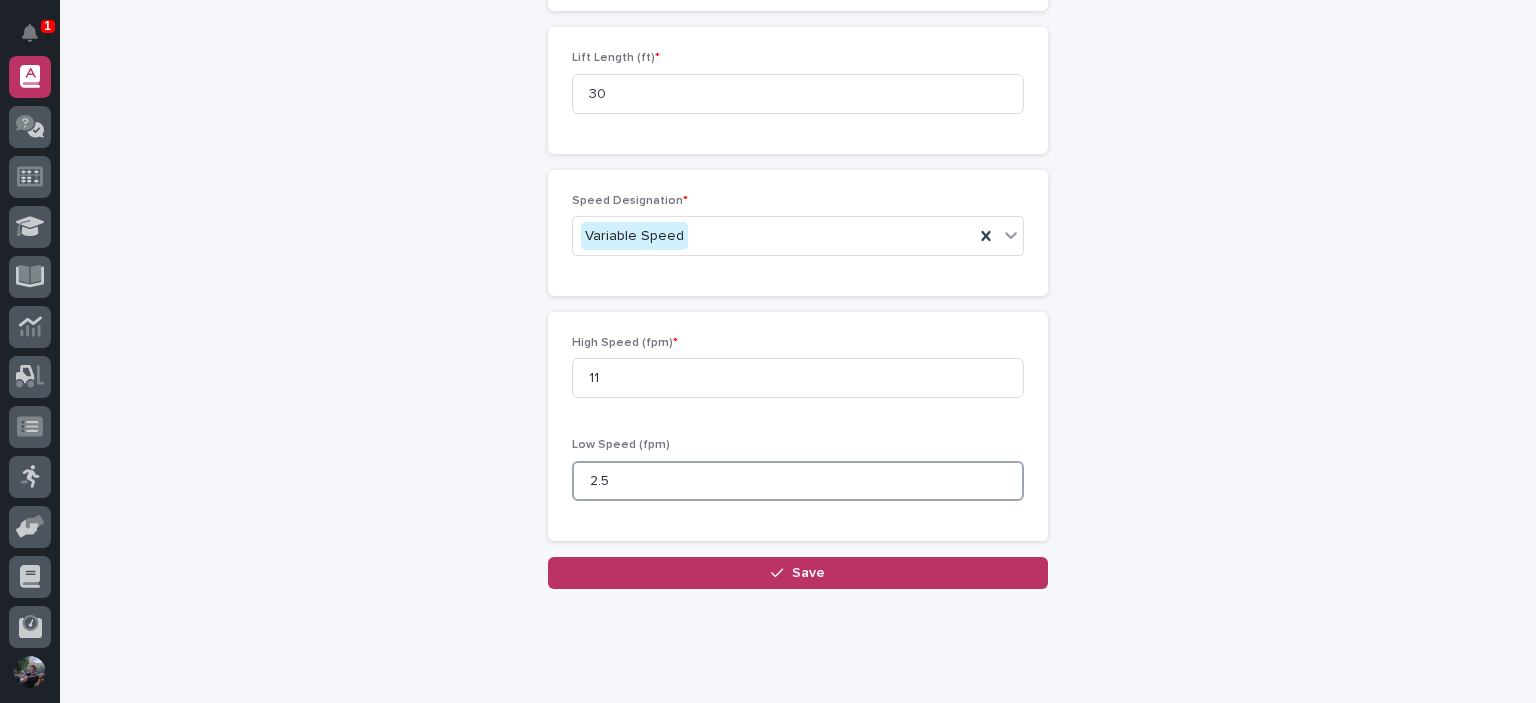 scroll, scrollTop: 1480, scrollLeft: 0, axis: vertical 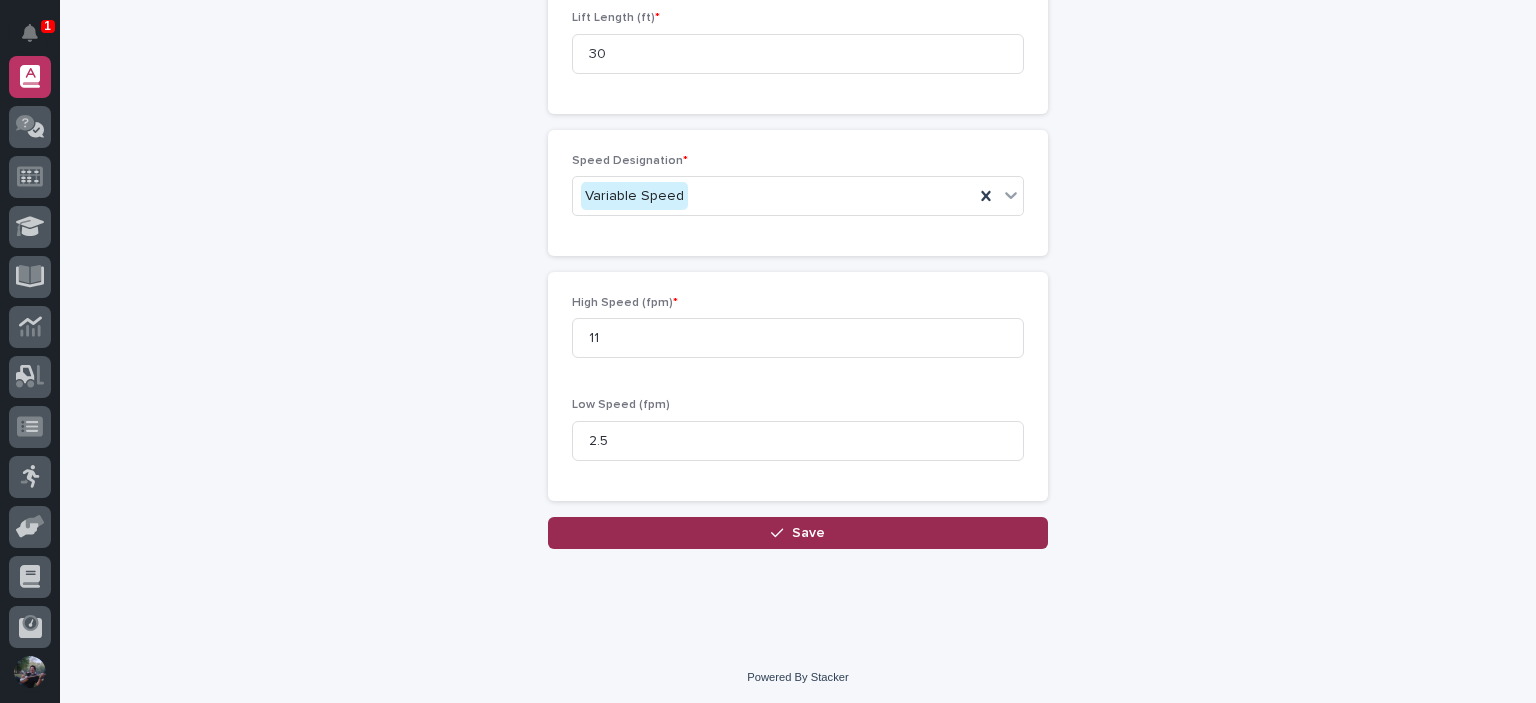 click on "Save" at bounding box center [798, 533] 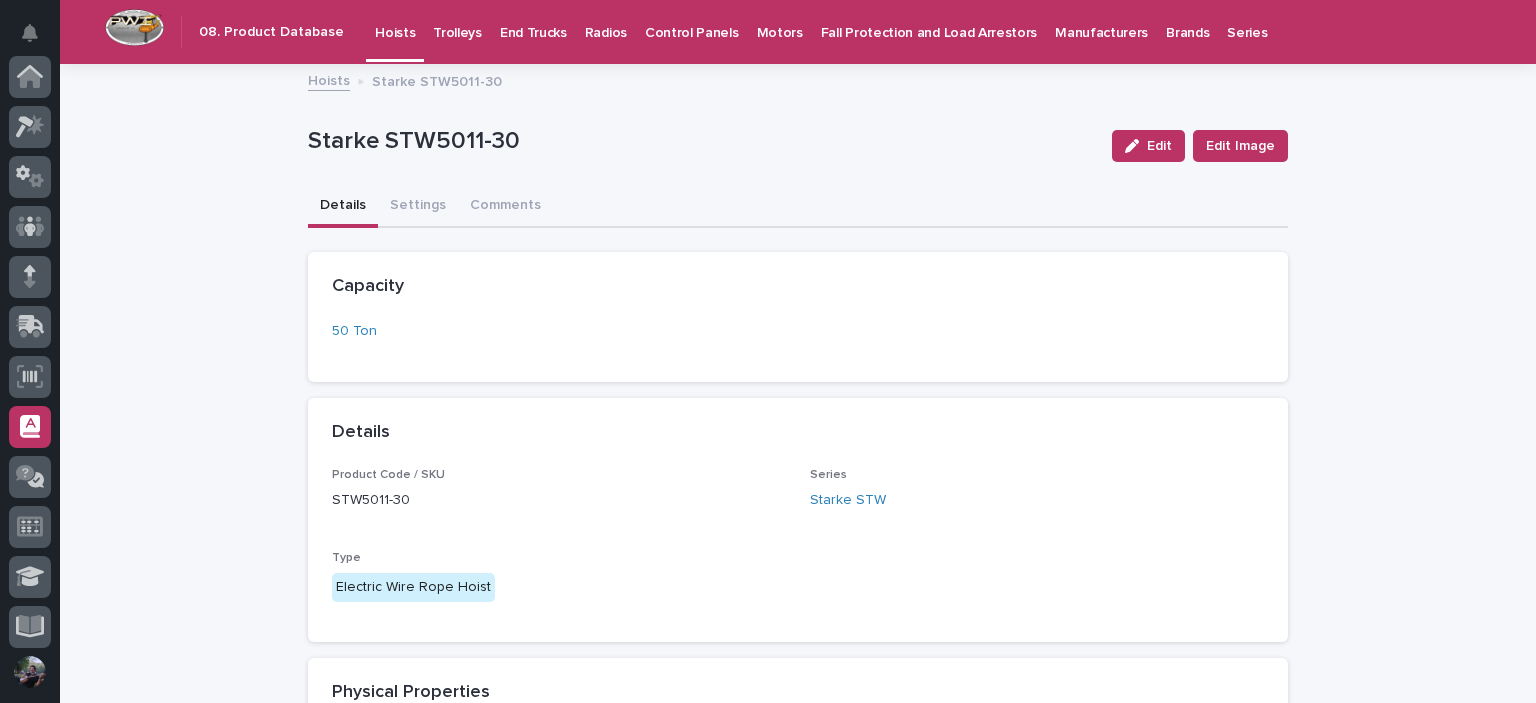scroll, scrollTop: 350, scrollLeft: 0, axis: vertical 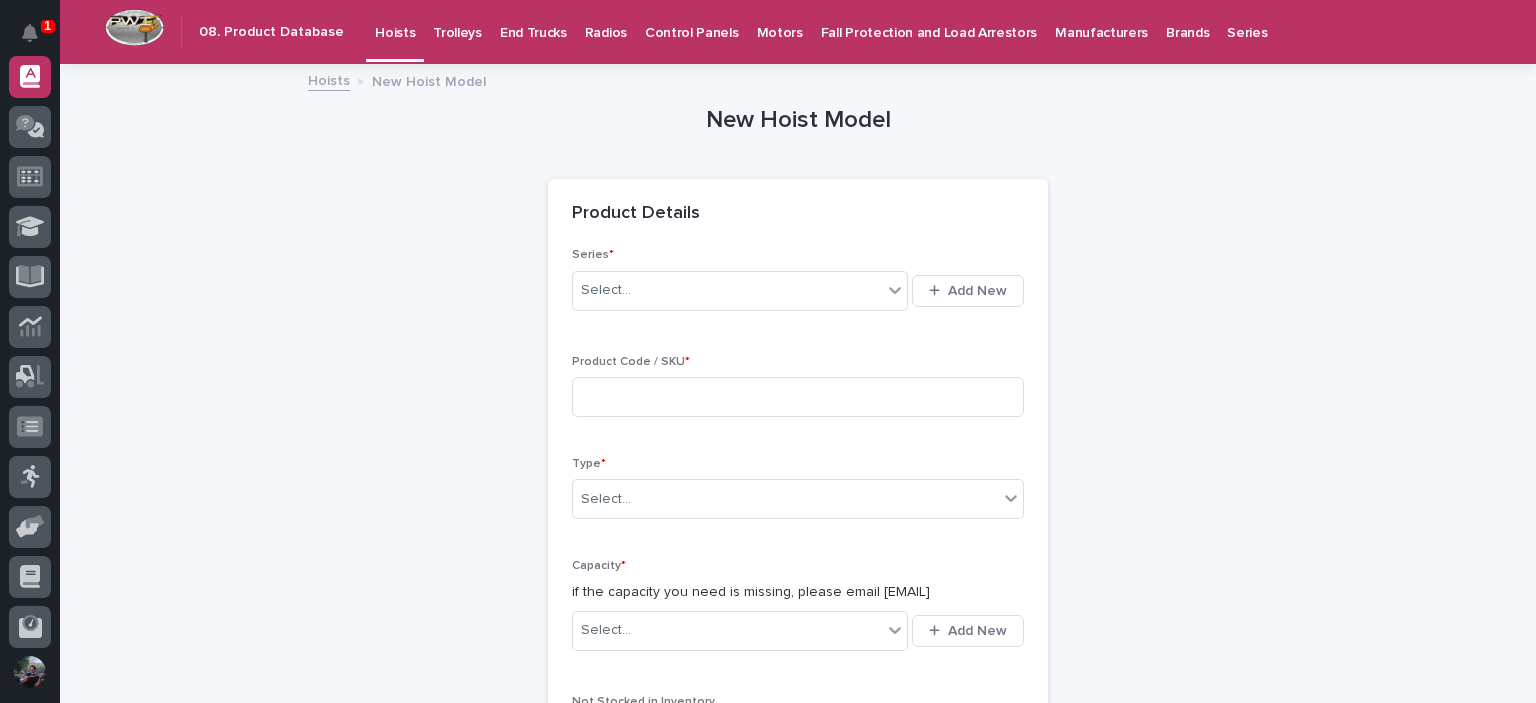 click on "**********" at bounding box center [798, 766] 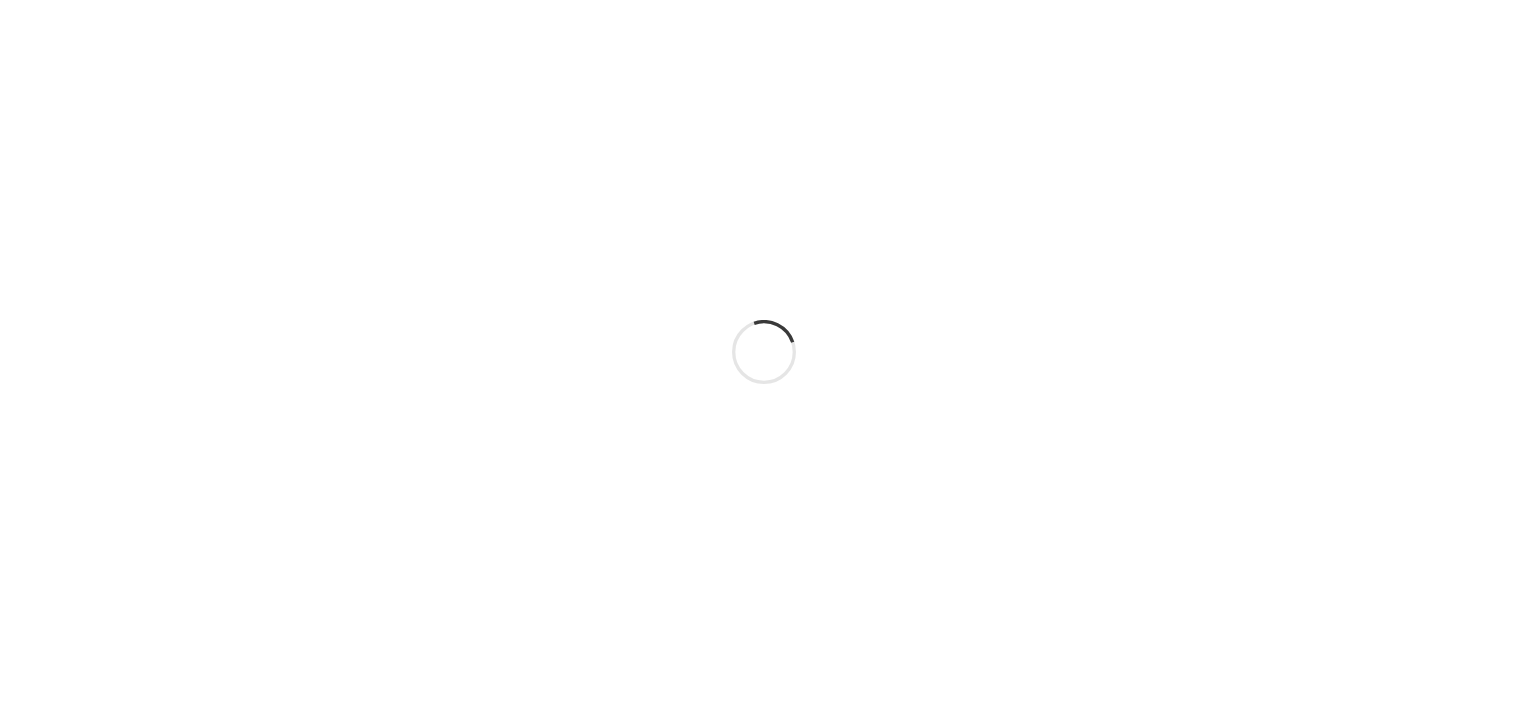 scroll, scrollTop: 0, scrollLeft: 0, axis: both 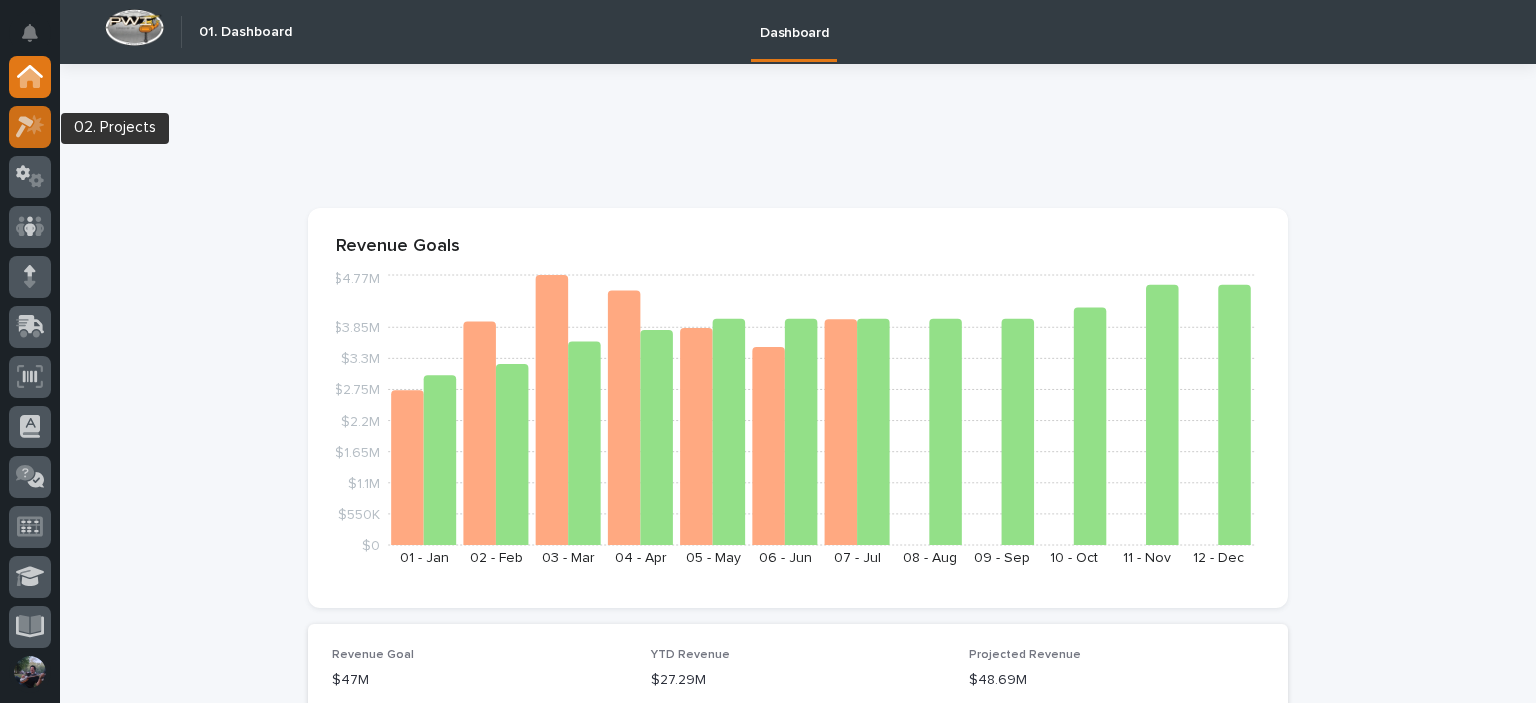 click 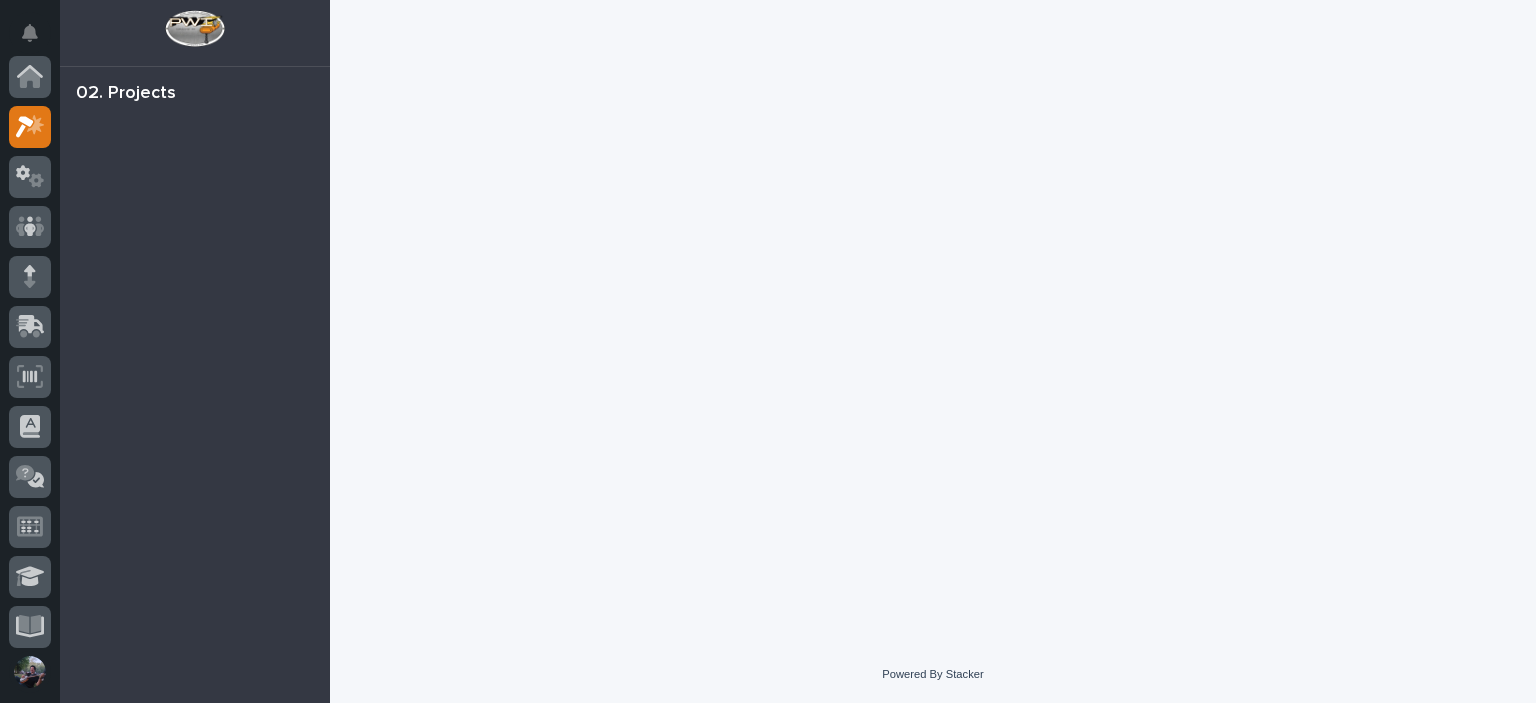 scroll, scrollTop: 50, scrollLeft: 0, axis: vertical 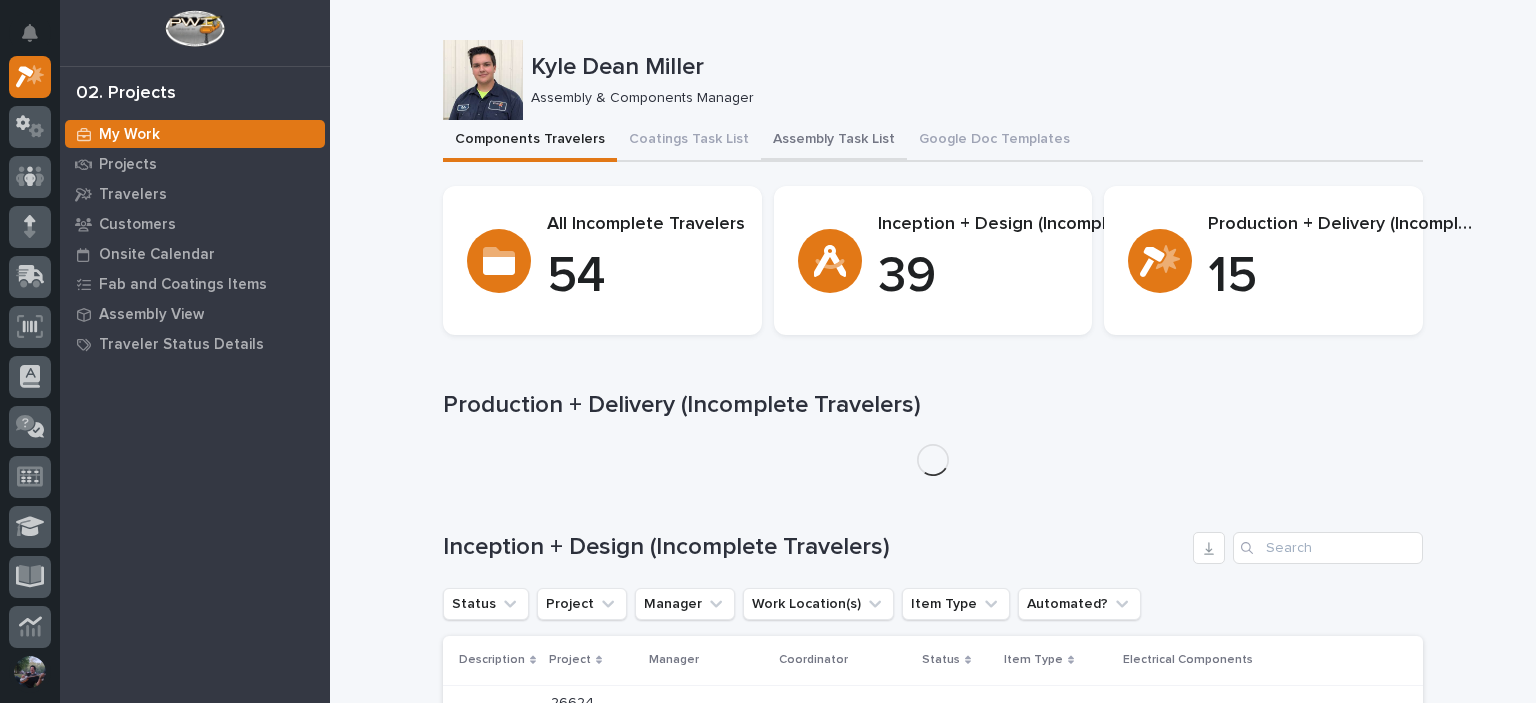 click on "Assembly Task List" at bounding box center [834, 141] 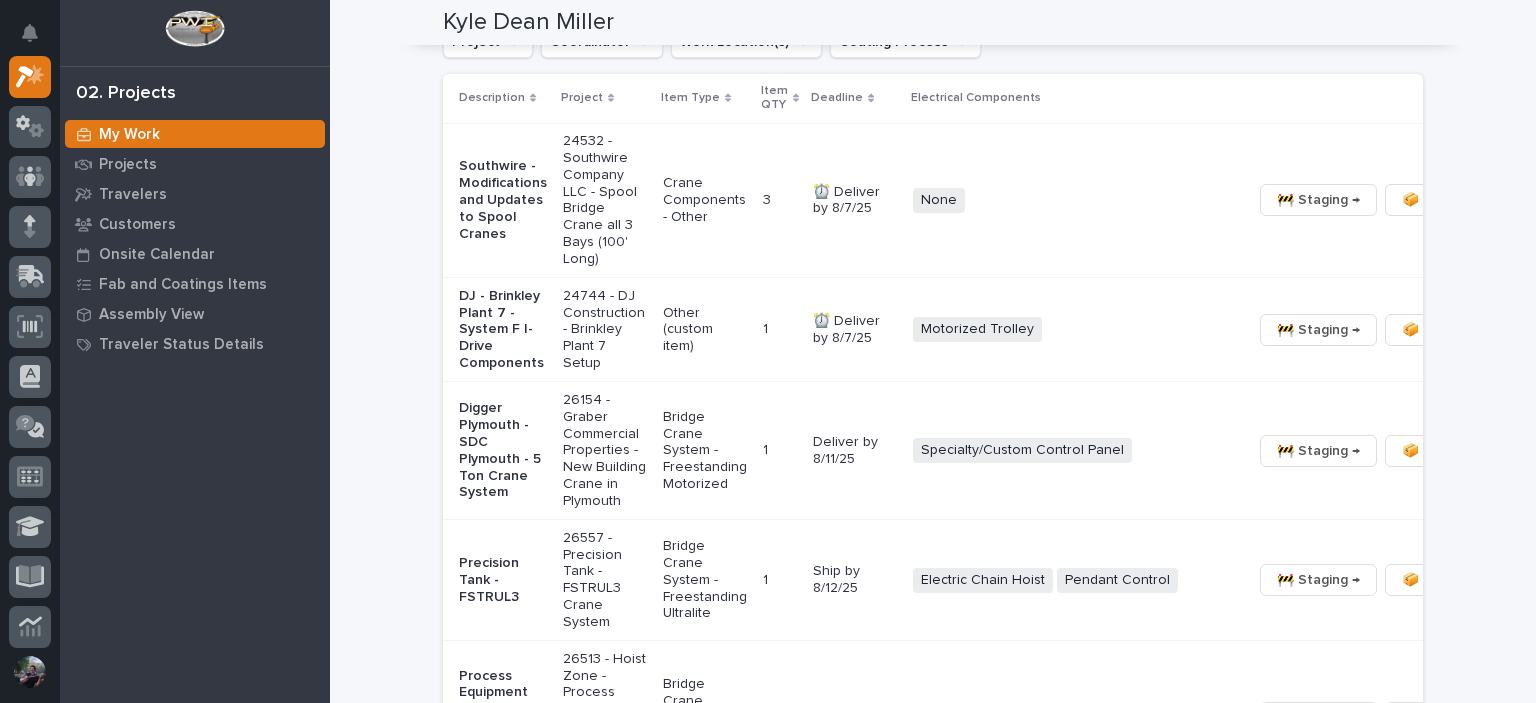 scroll, scrollTop: 3563, scrollLeft: 0, axis: vertical 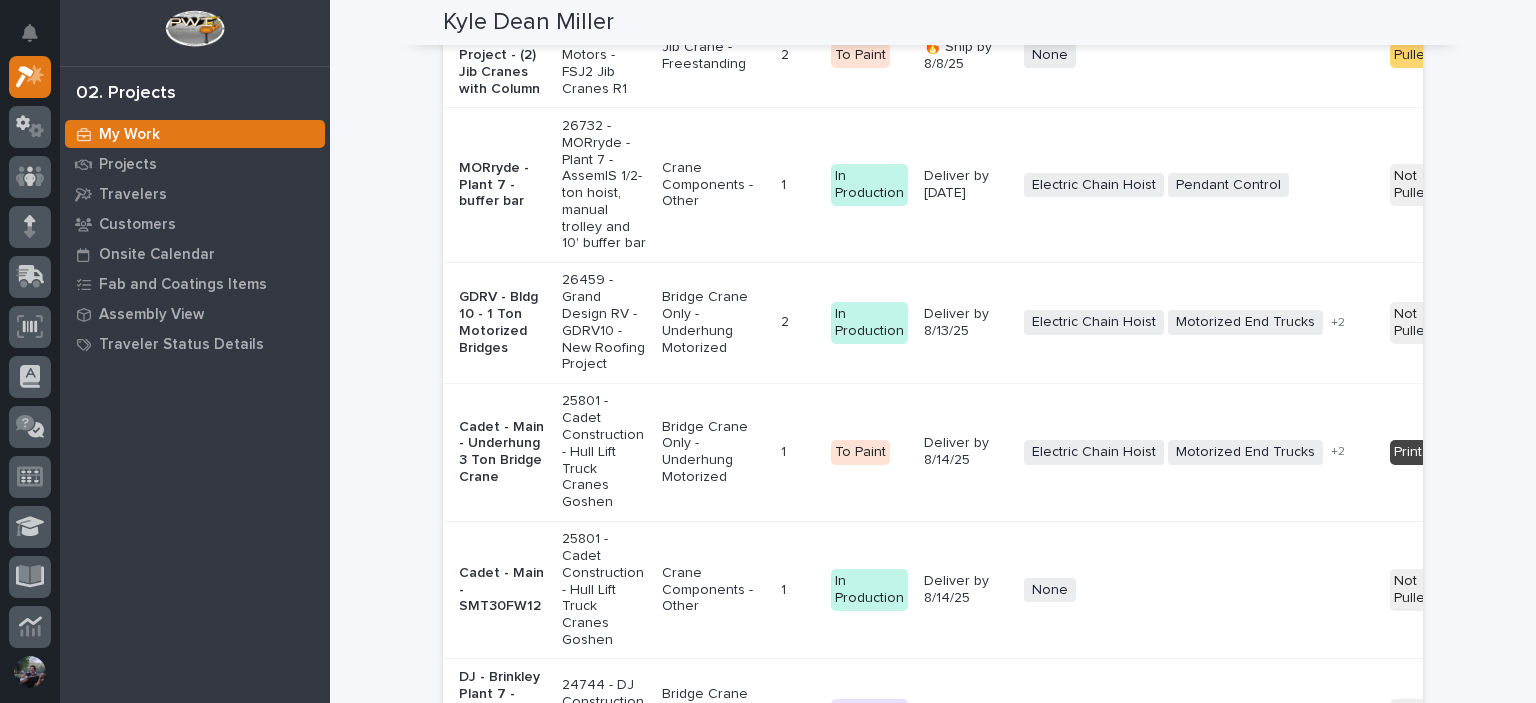 click on "Cadet - Main - SMT30FW12" at bounding box center [502, 590] 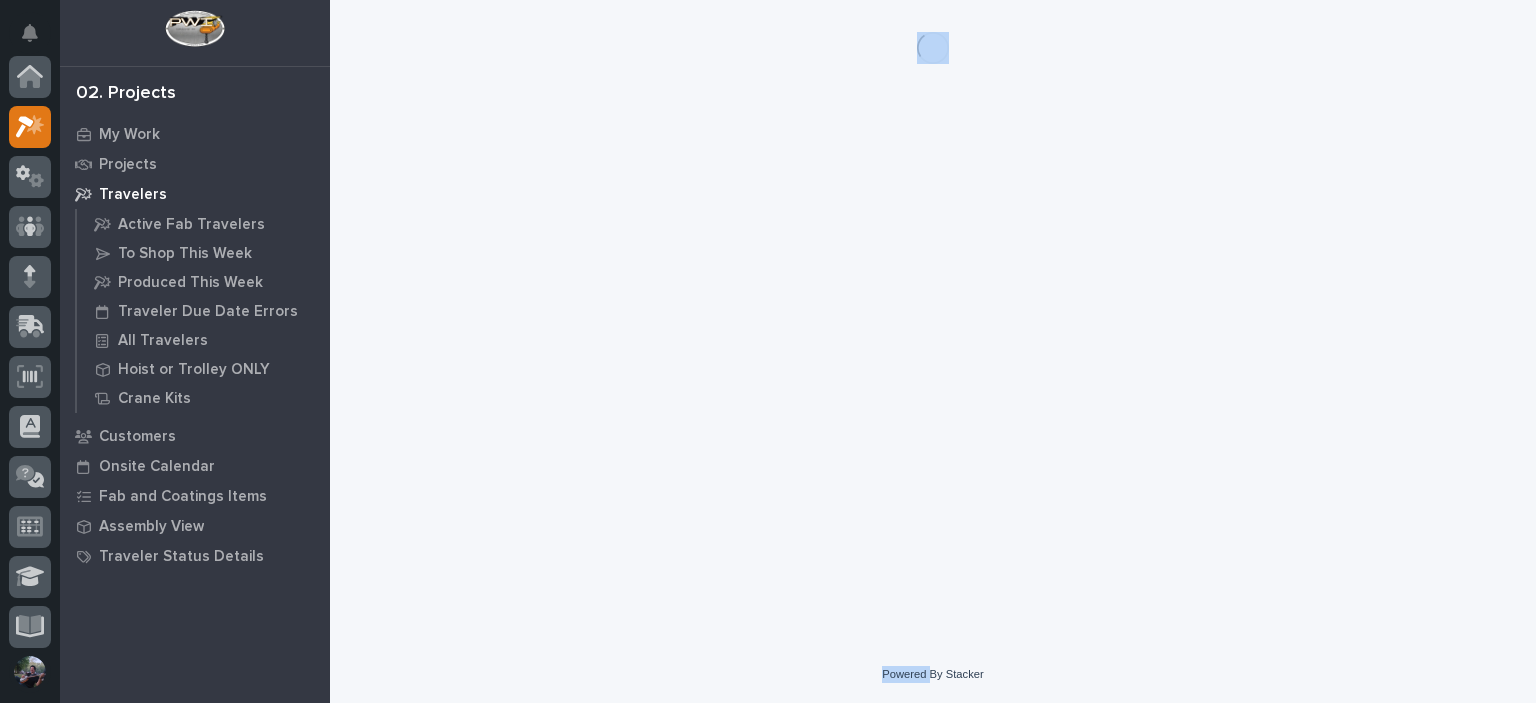 scroll, scrollTop: 0, scrollLeft: 0, axis: both 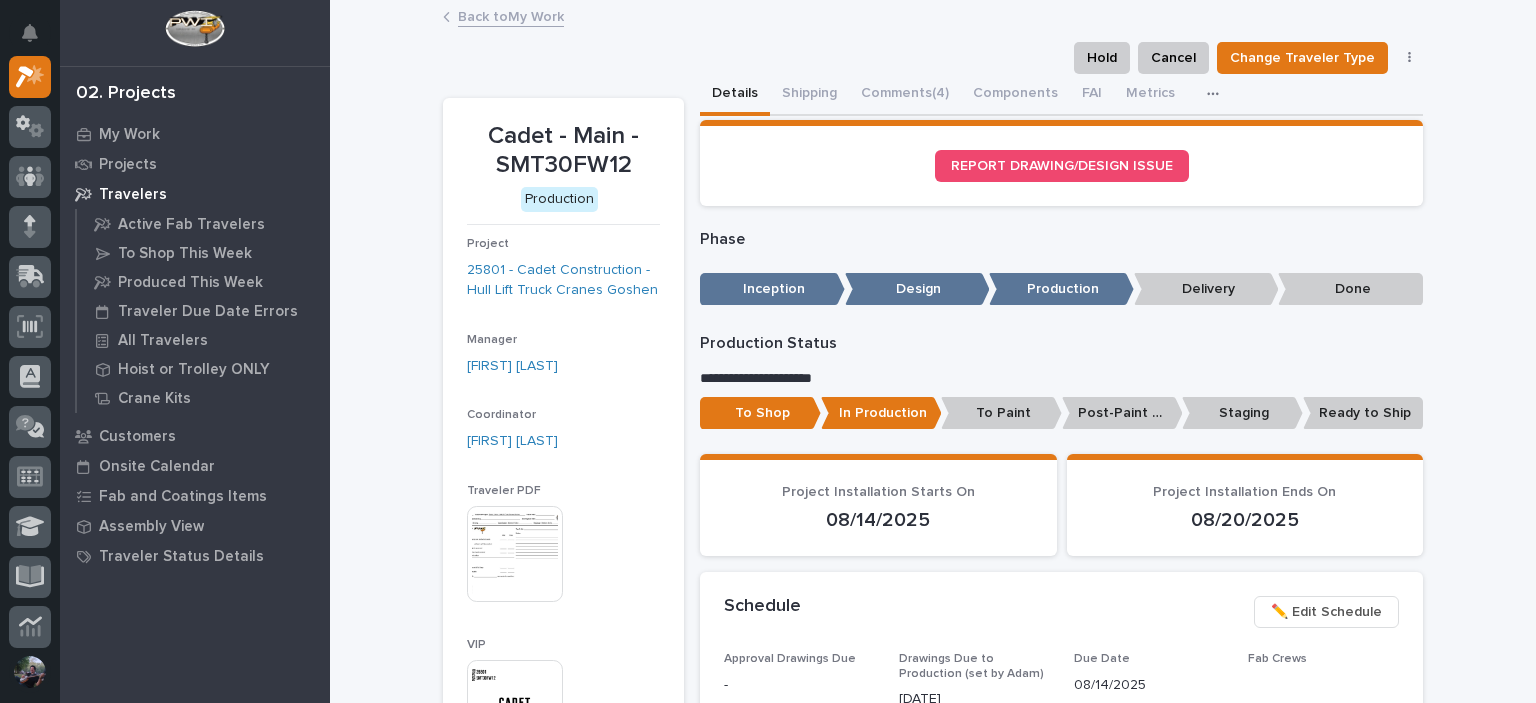click on "Back to  My Work" at bounding box center (933, 18) 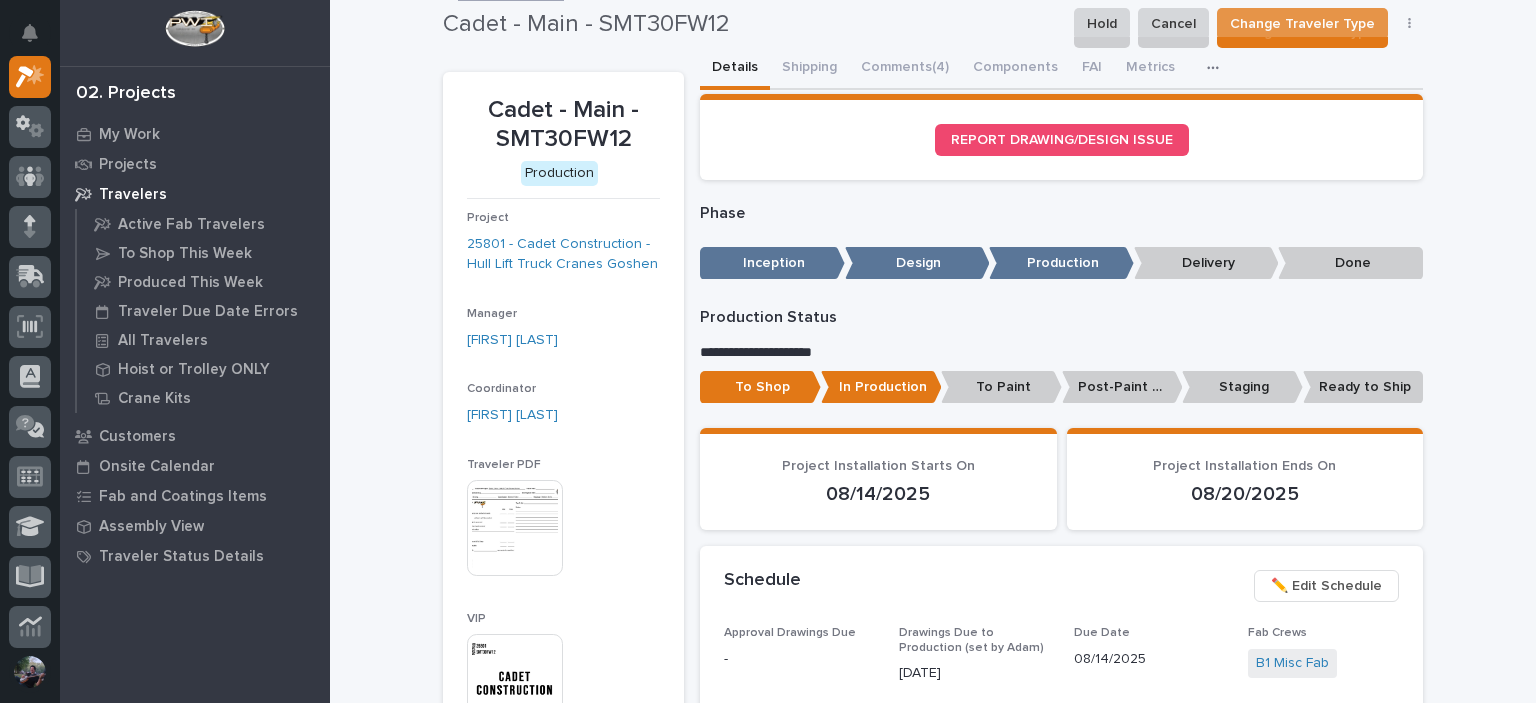 scroll, scrollTop: 0, scrollLeft: 0, axis: both 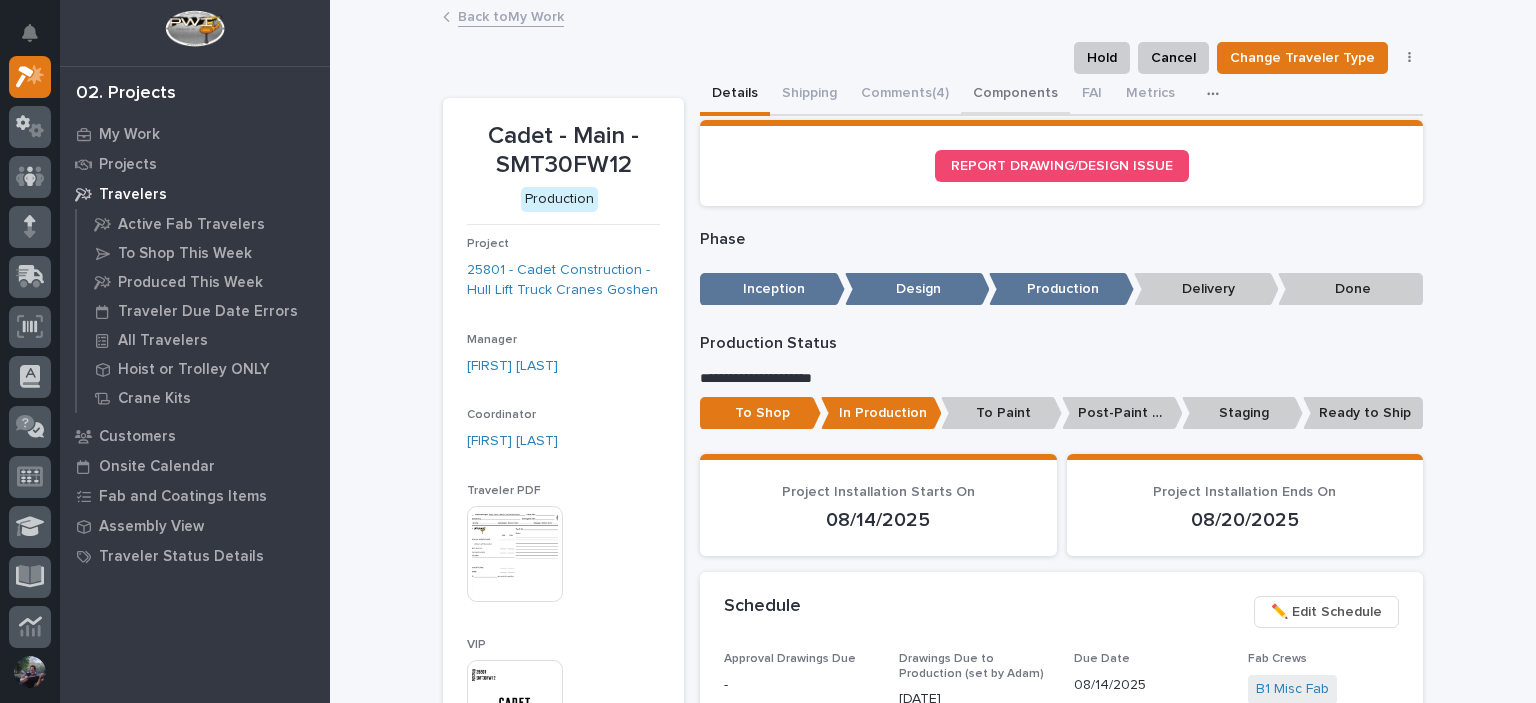 click on "Components" at bounding box center [1015, 95] 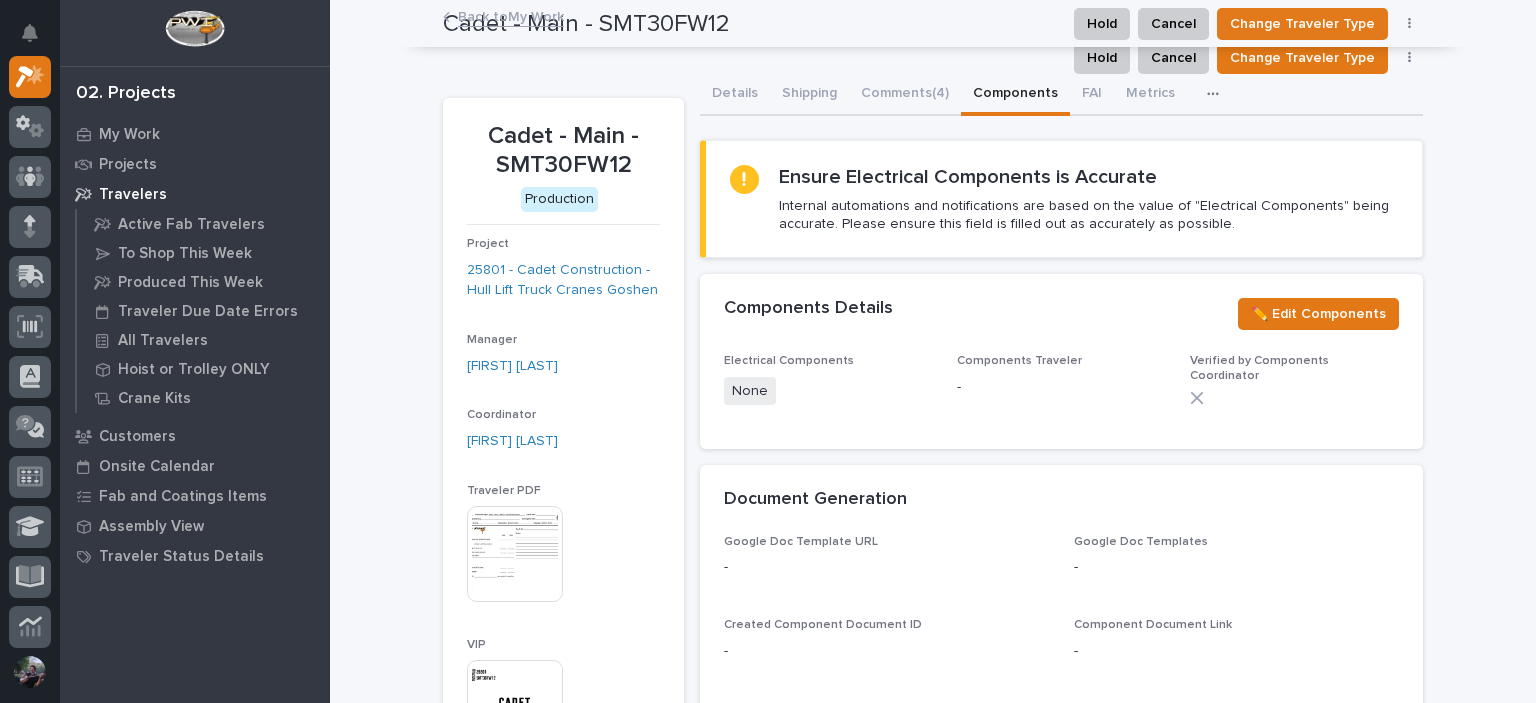 scroll, scrollTop: 0, scrollLeft: 0, axis: both 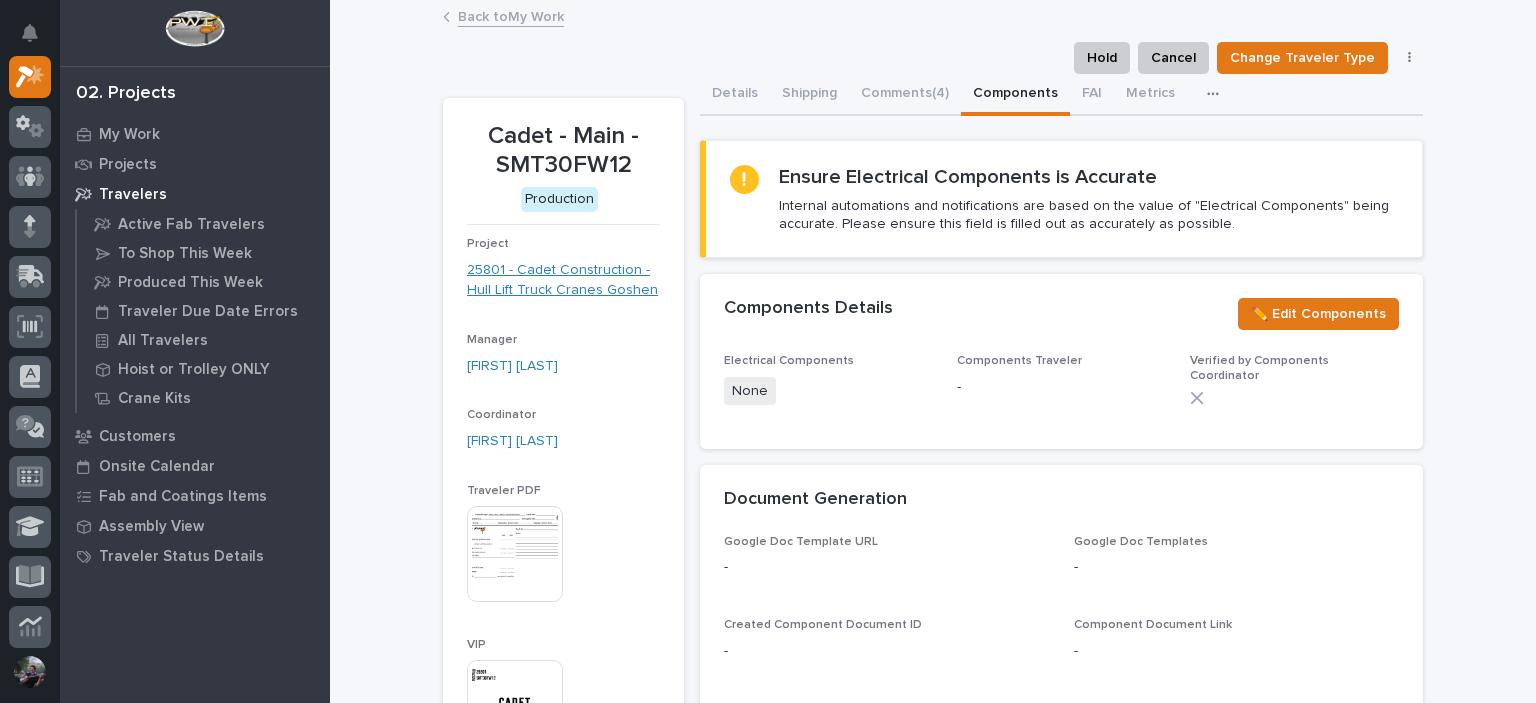 click on "25801 - Cadet Construction - Hull Lift Truck Cranes Goshen" at bounding box center [563, 281] 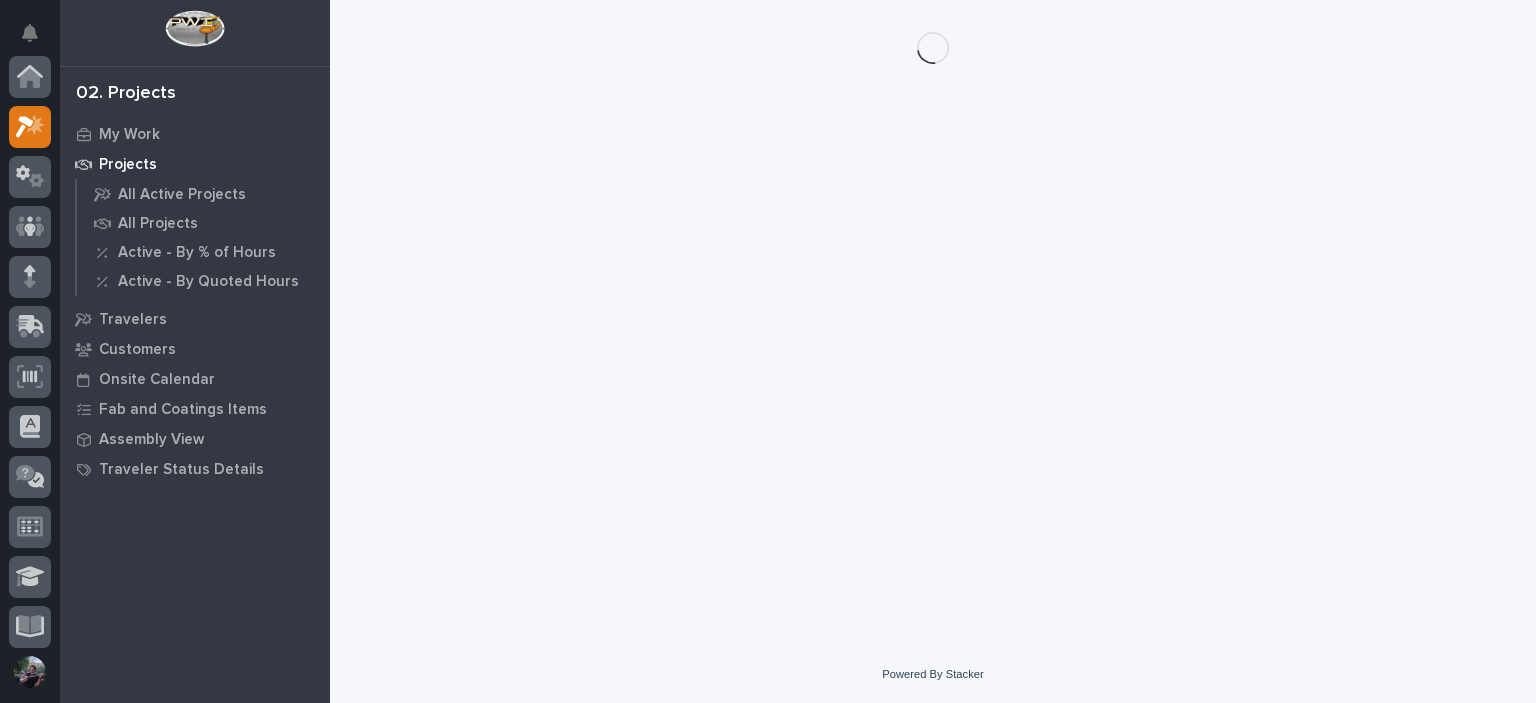 scroll, scrollTop: 50, scrollLeft: 0, axis: vertical 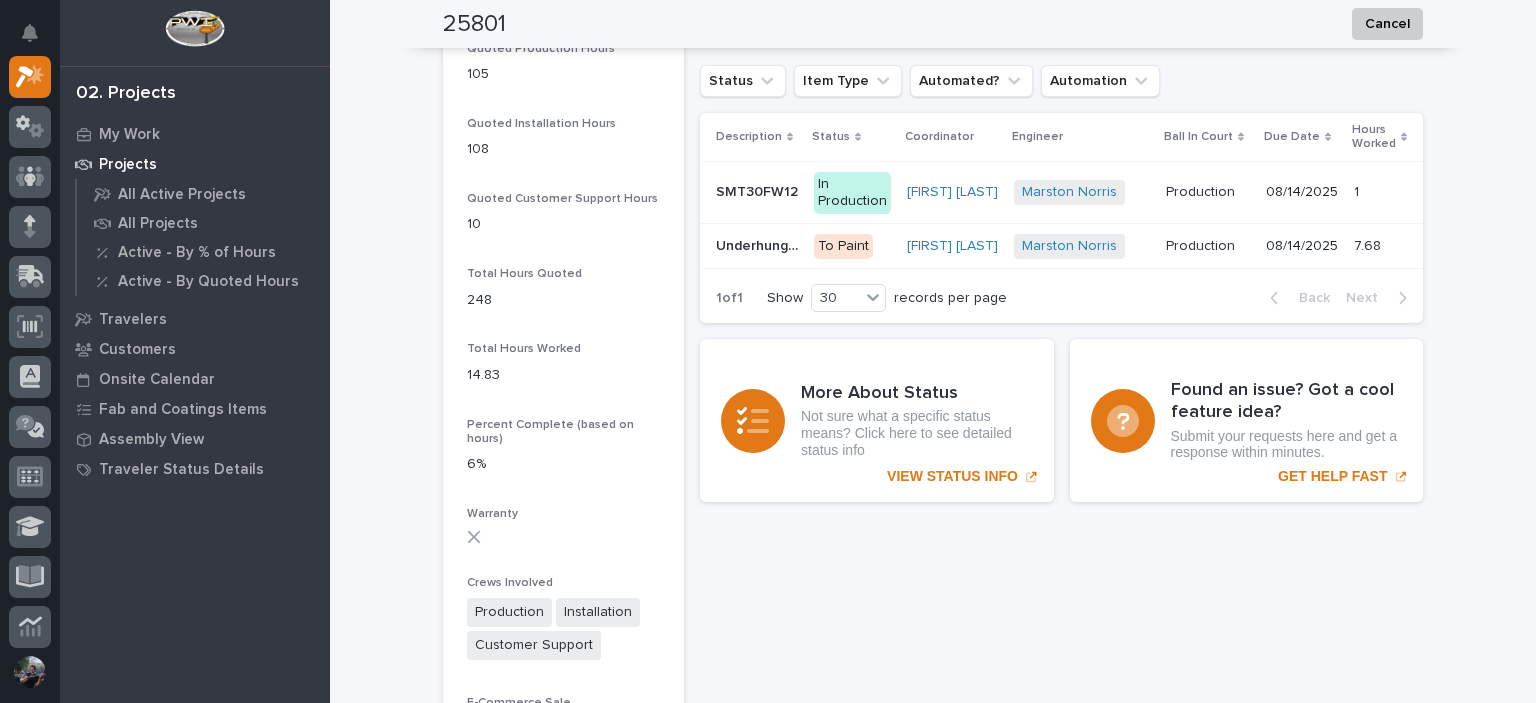 click on "Underhung 3 Ton Bridge Crane" at bounding box center (759, 244) 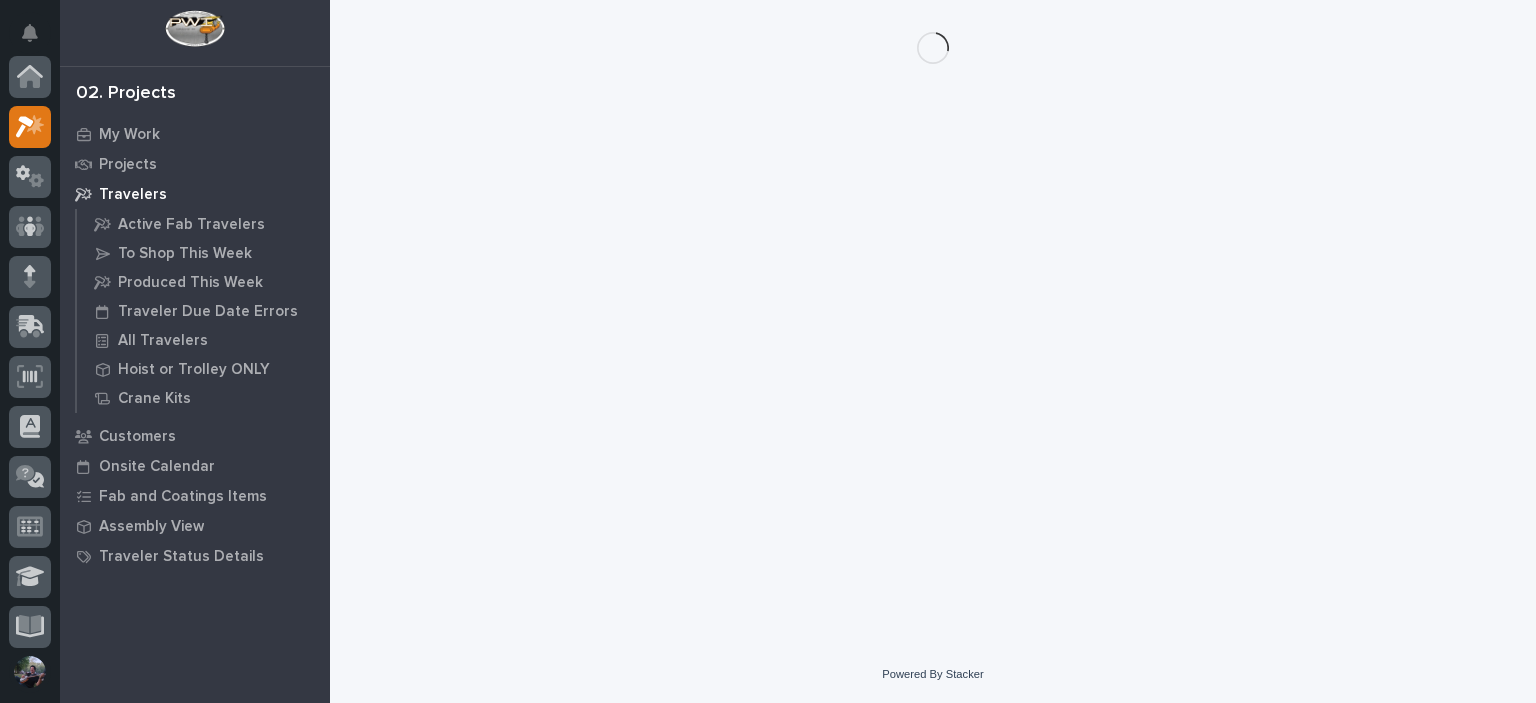 scroll, scrollTop: 0, scrollLeft: 0, axis: both 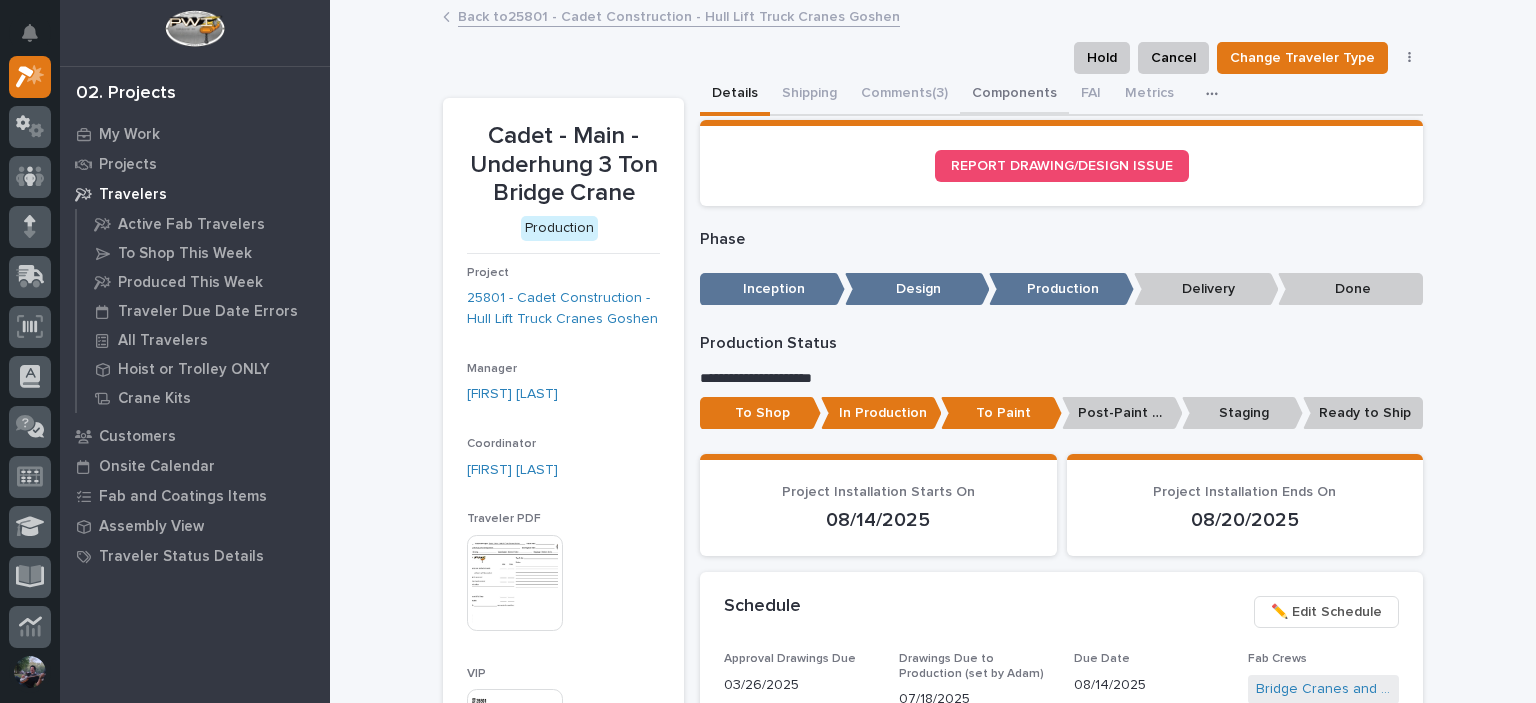 click on "Components" at bounding box center [1014, 95] 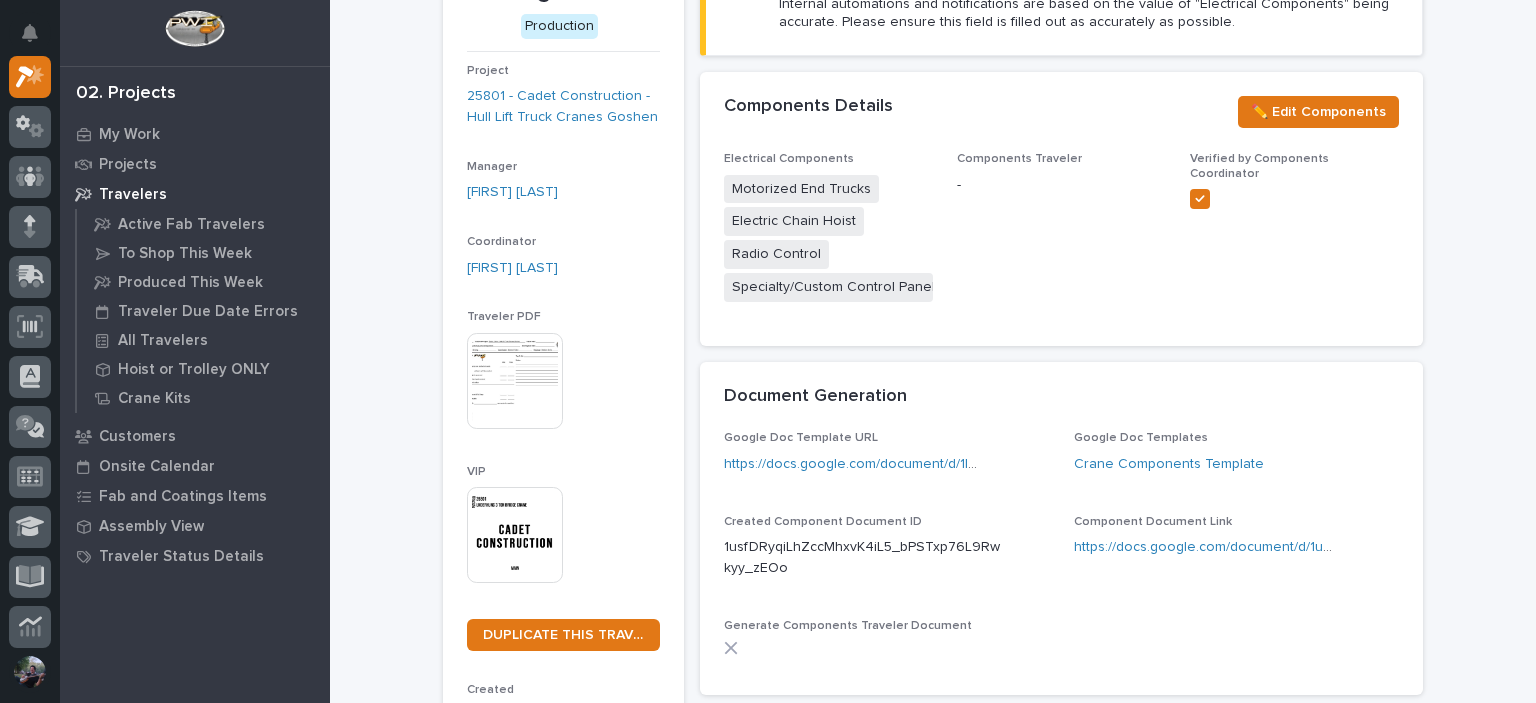 scroll, scrollTop: 422, scrollLeft: 0, axis: vertical 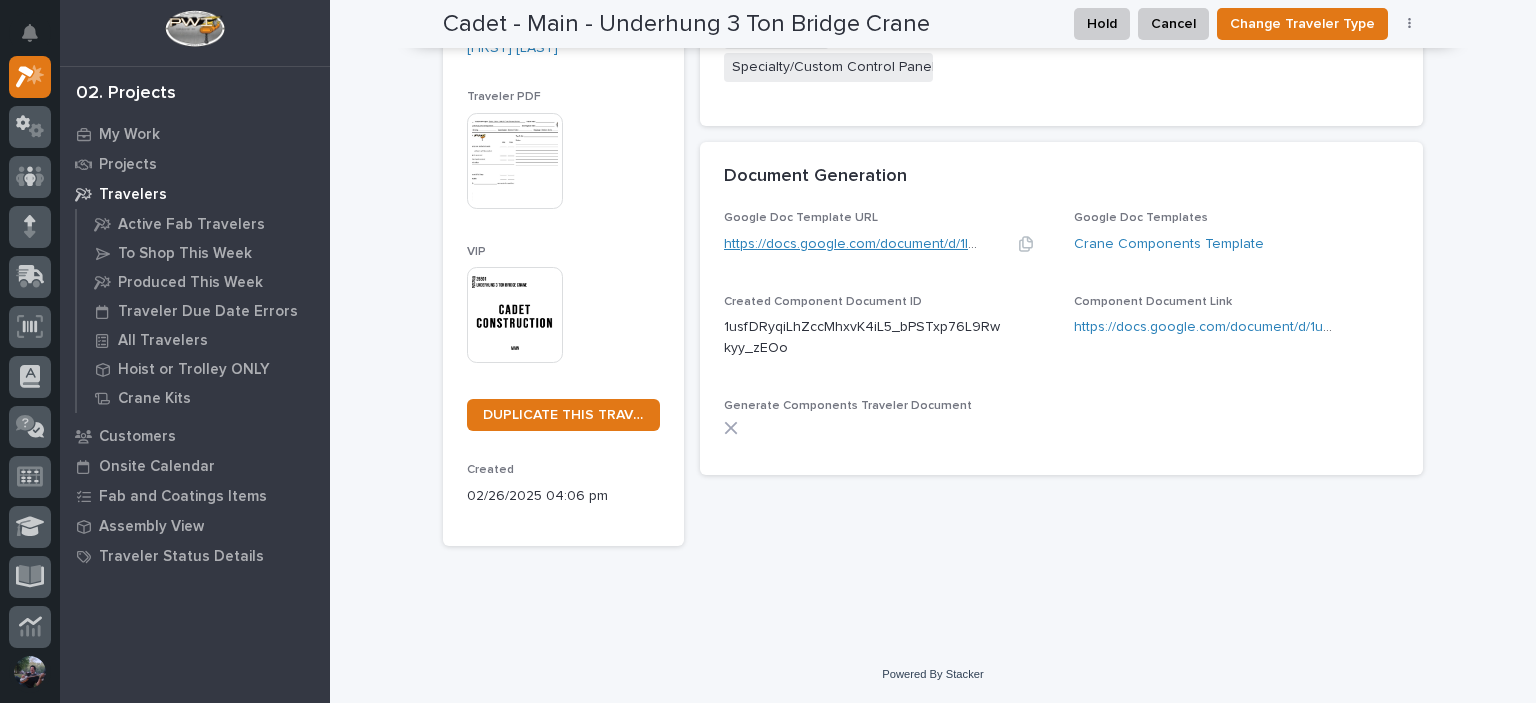 click on "https://docs.google.com/document/d/1l9x54yzOmmCsag7WiJ47xpVJeFvrycZ6gd5EWeISGYY/edit" at bounding box center [1030, 244] 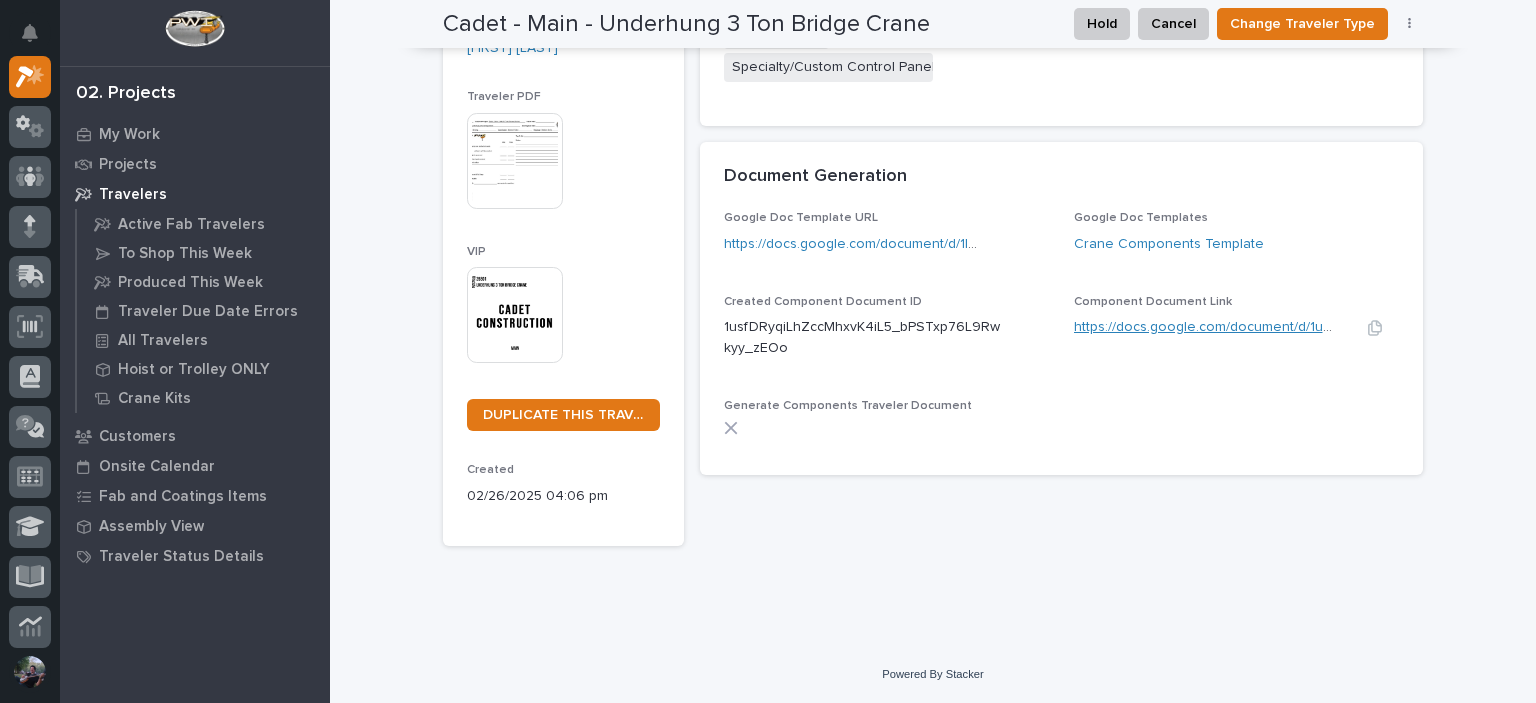 click on "https://docs.google.com/document/d/1usfDRyqiLhZccMhxvK4iL5_bPSTxp76L9Rwkyy_zEOo/edit?usp=sharing" at bounding box center [1417, 327] 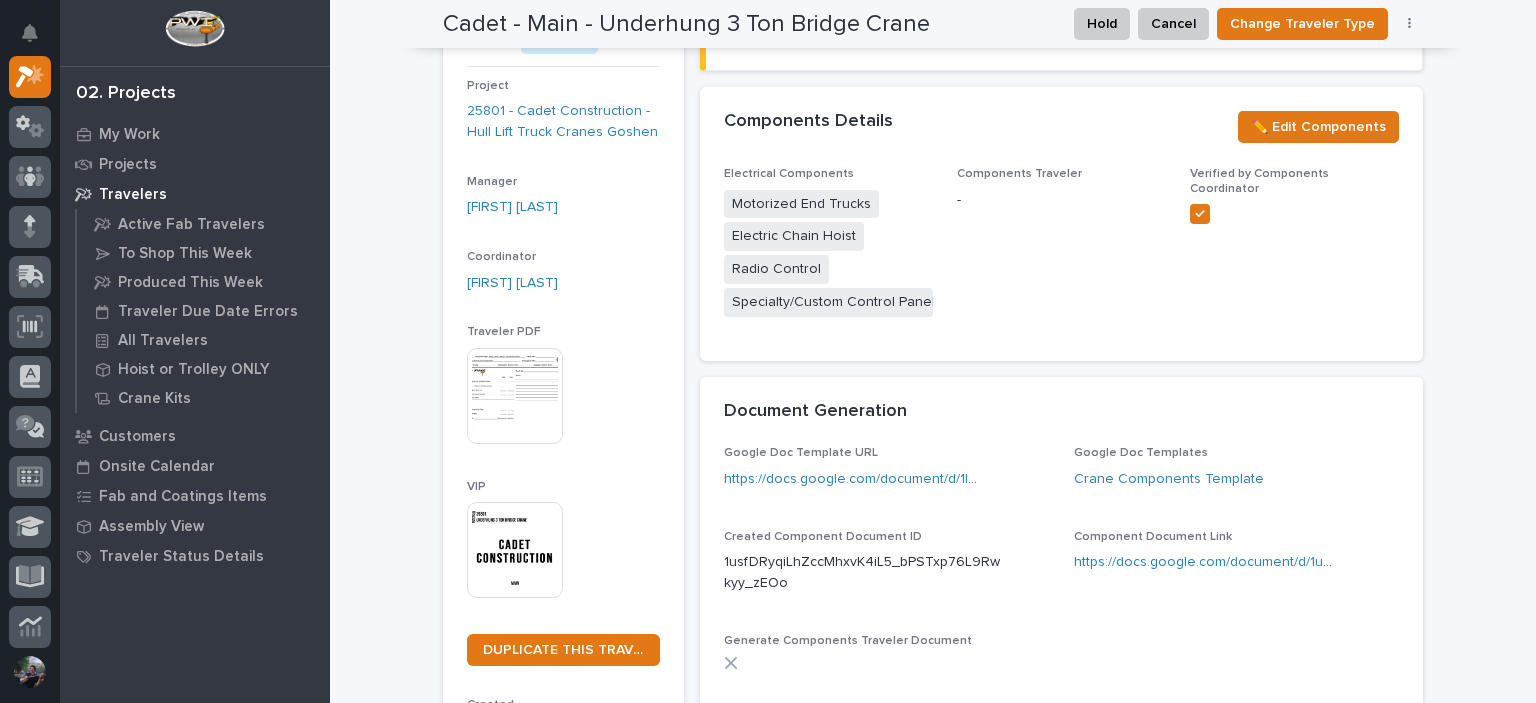 scroll, scrollTop: 0, scrollLeft: 0, axis: both 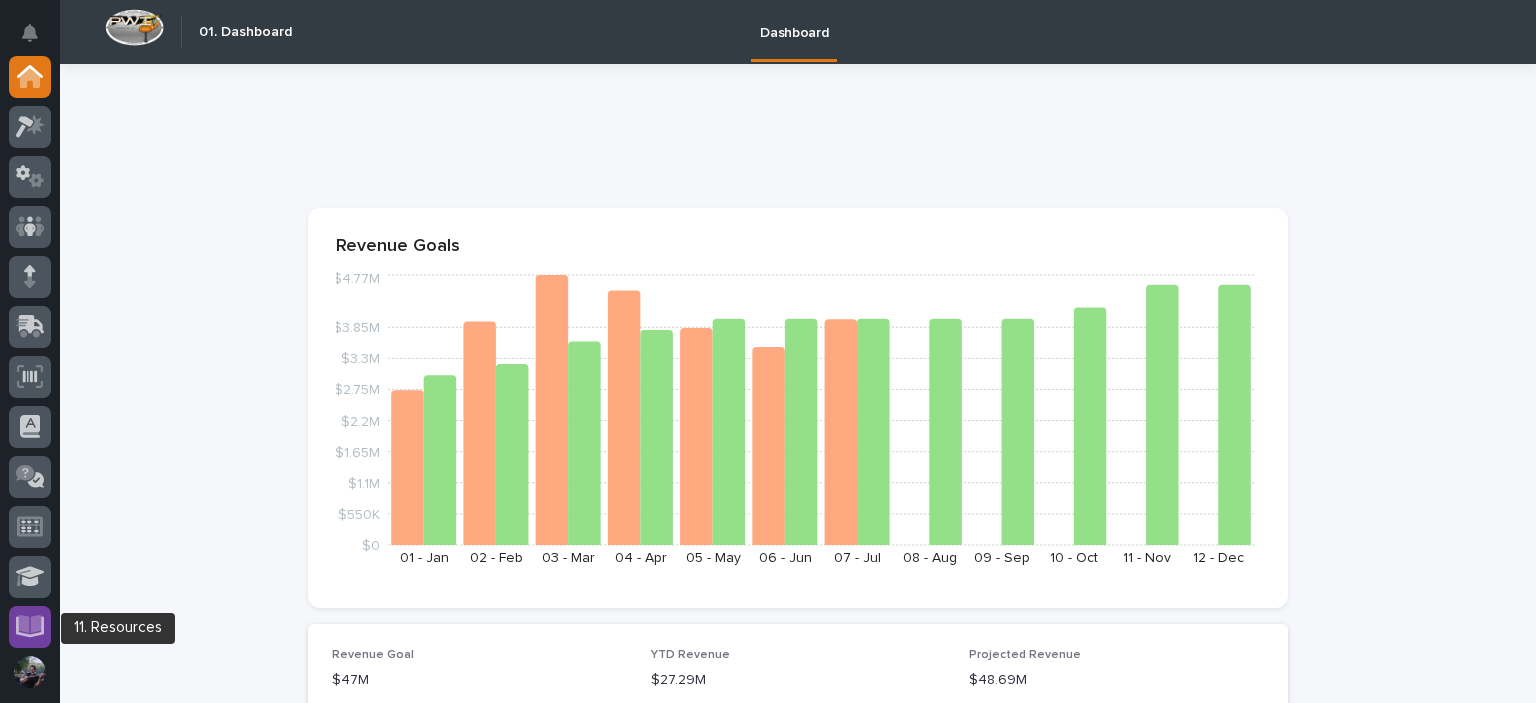 click 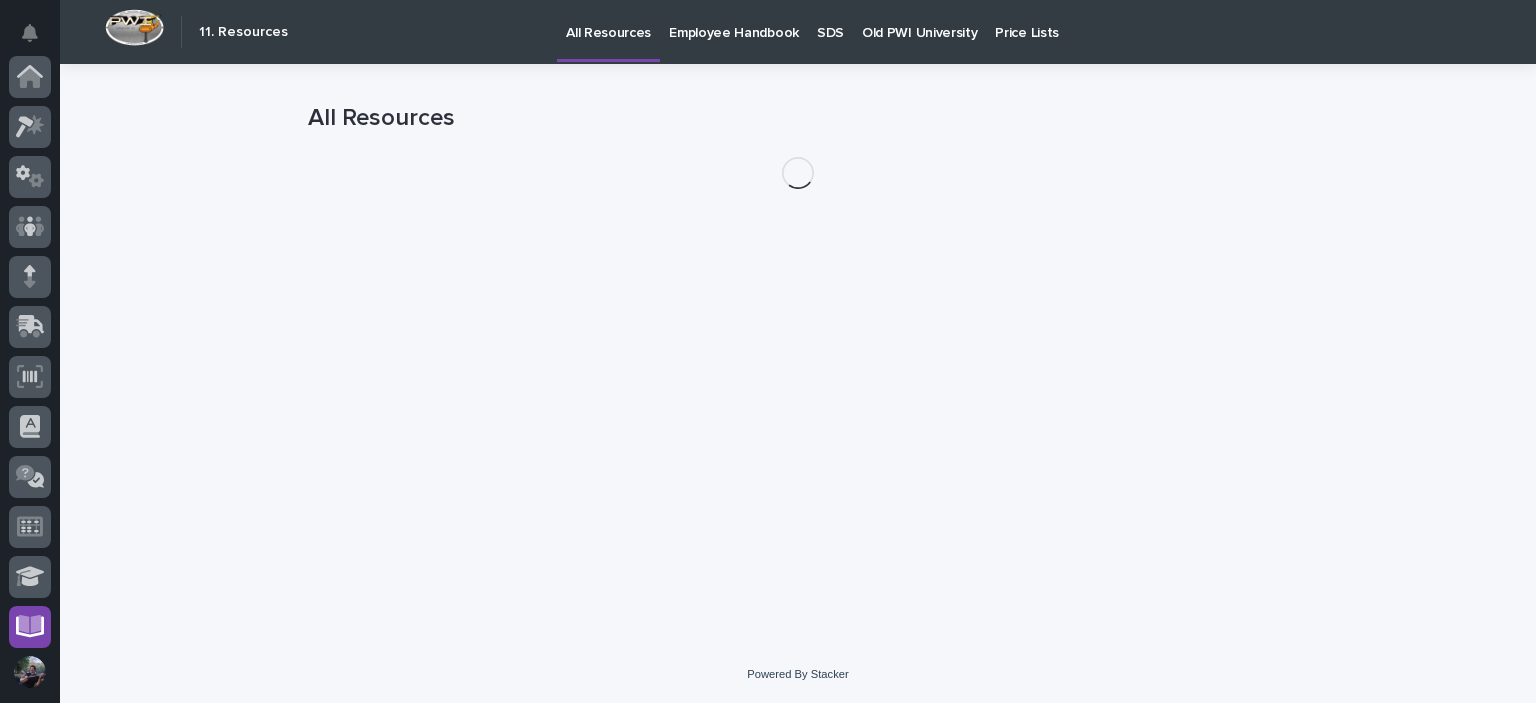 scroll, scrollTop: 404, scrollLeft: 0, axis: vertical 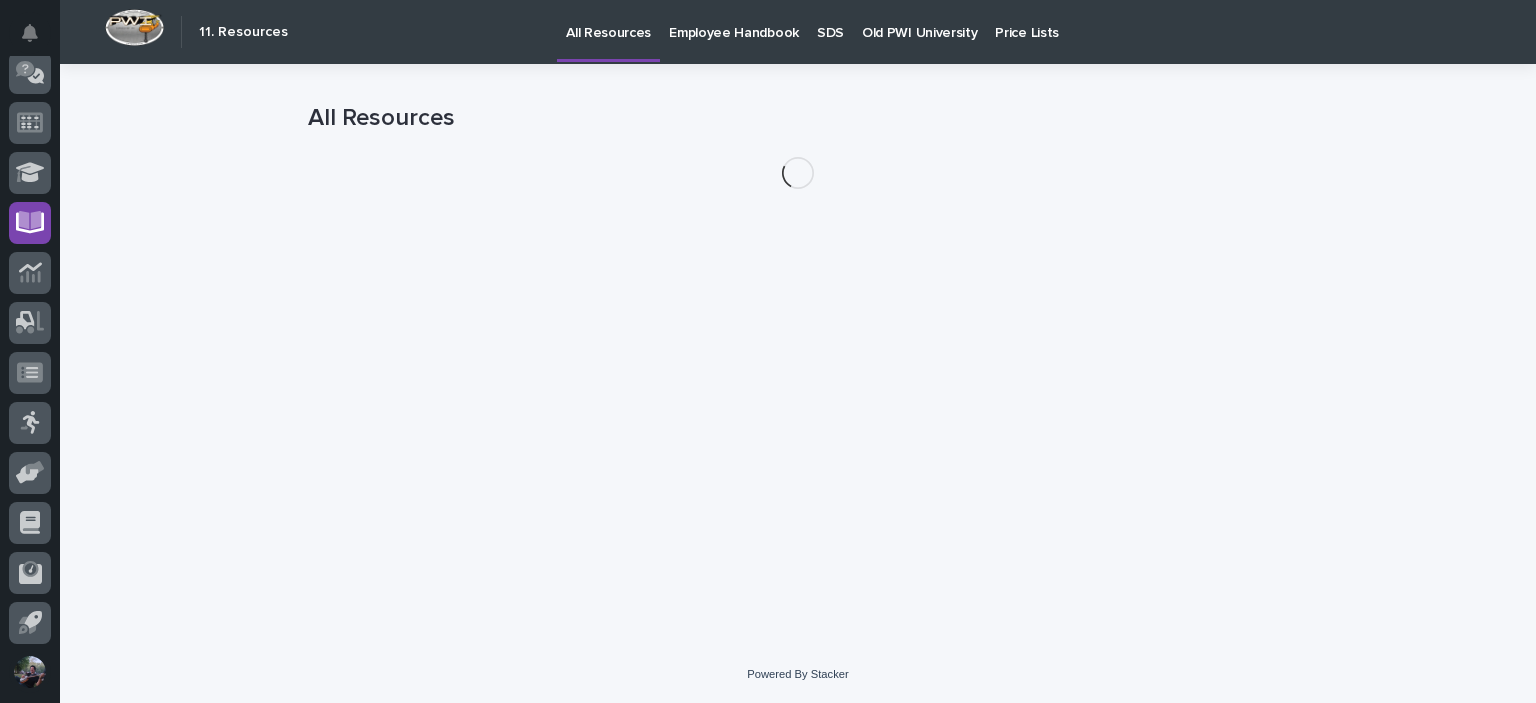 click on "Old PWI University" at bounding box center [919, 31] 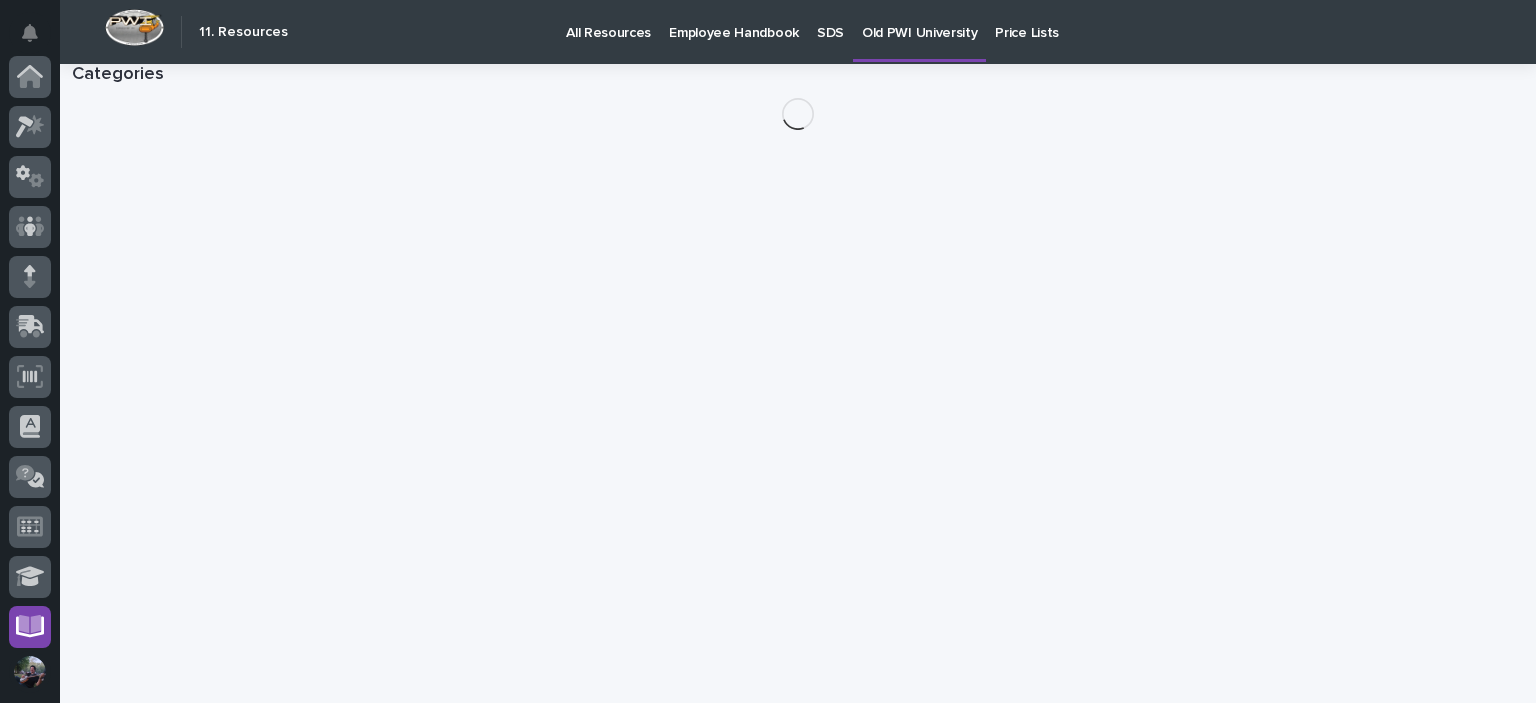 scroll, scrollTop: 404, scrollLeft: 0, axis: vertical 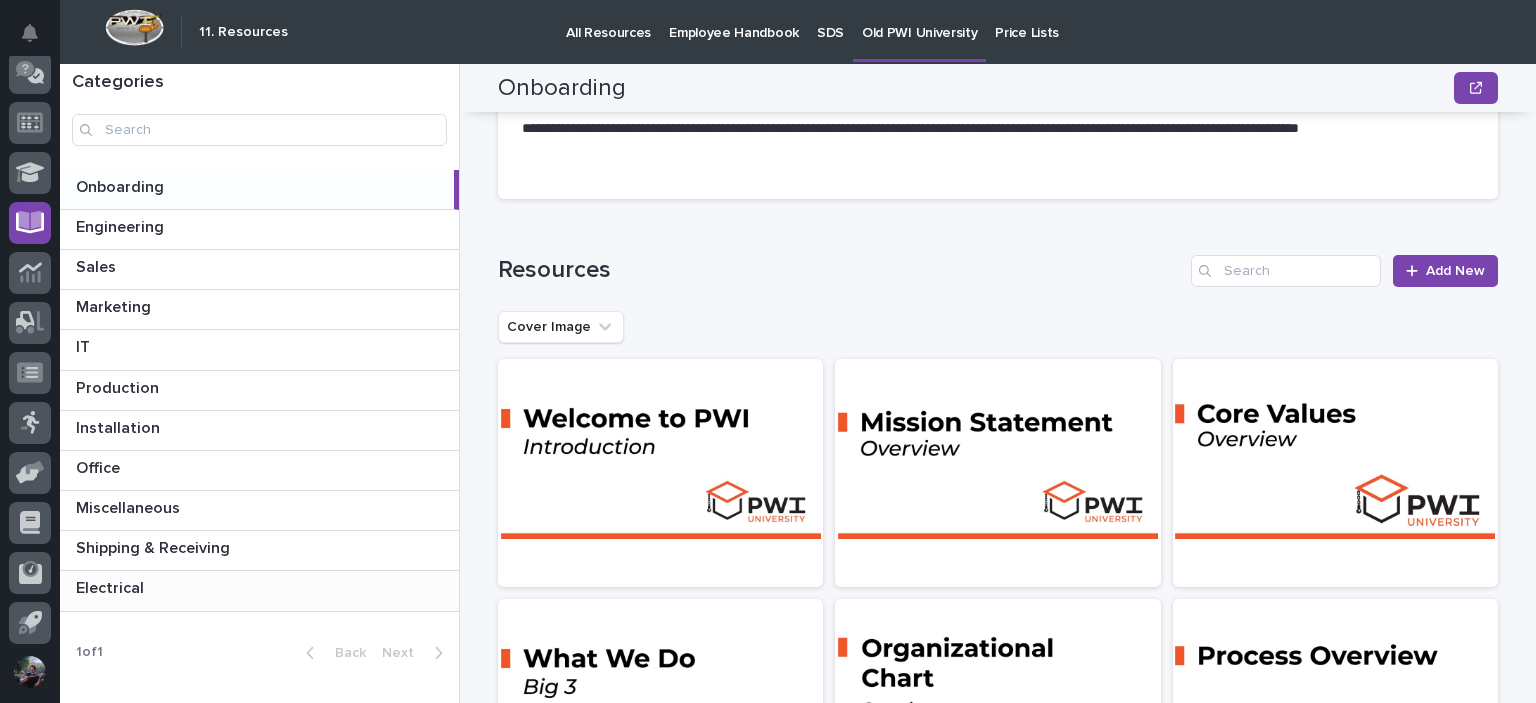 click at bounding box center (263, 588) 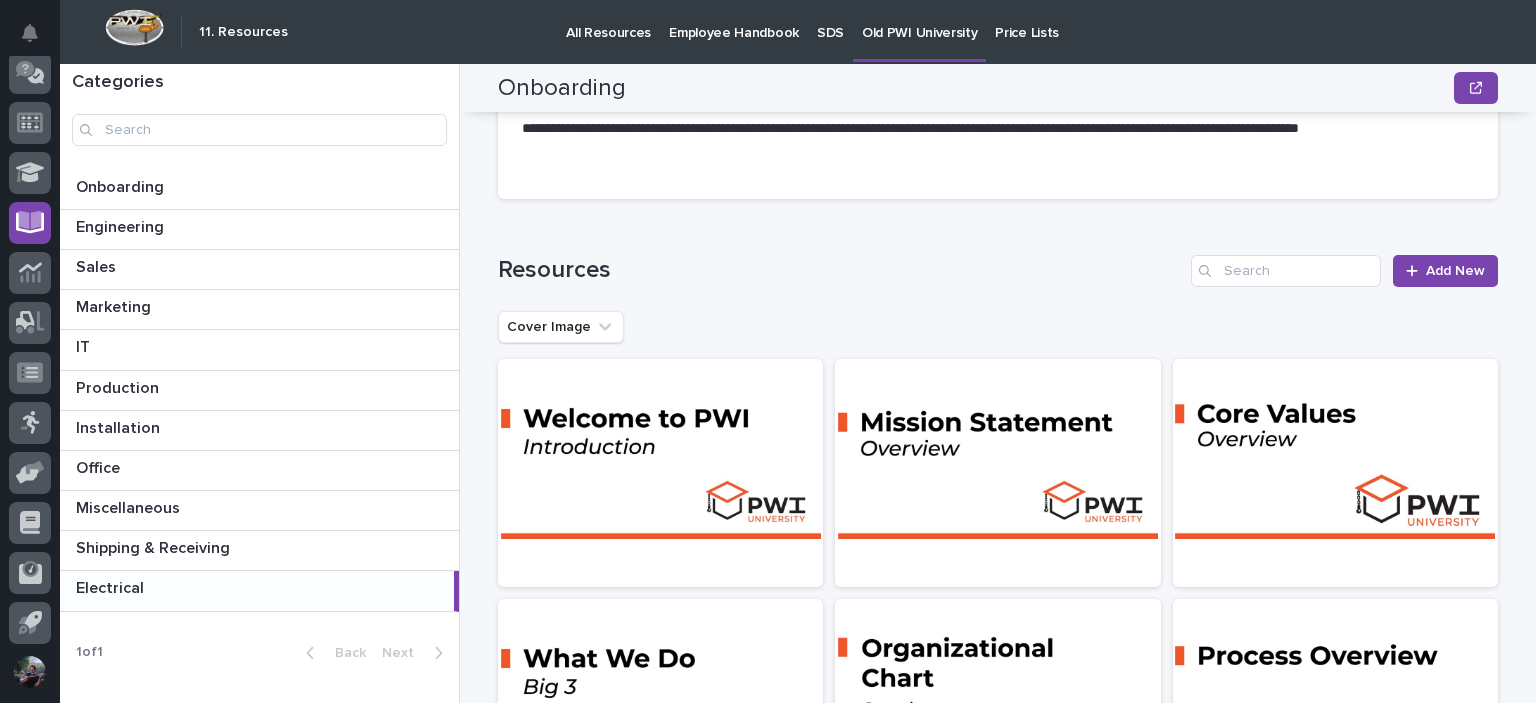 scroll, scrollTop: 0, scrollLeft: 0, axis: both 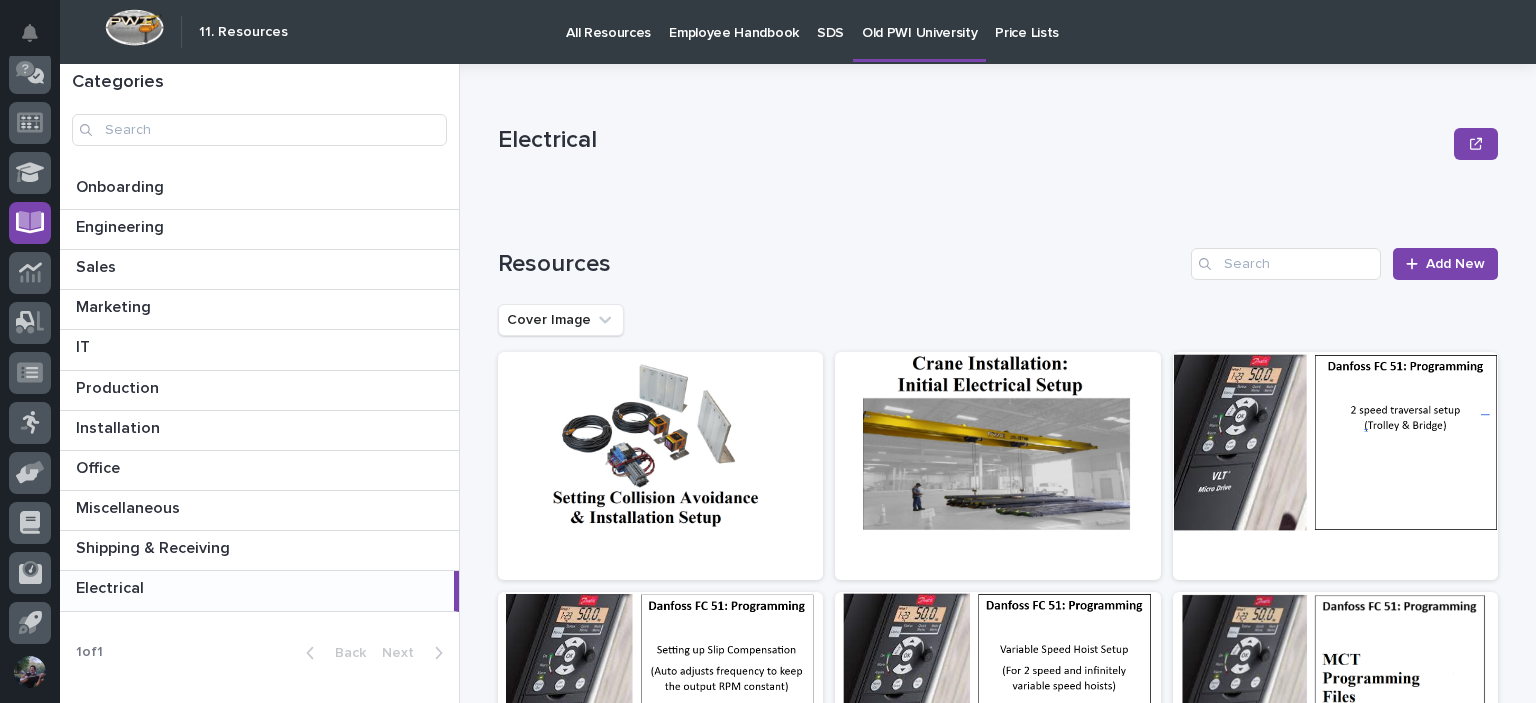 click on "Electrical Electrical" at bounding box center [257, 590] 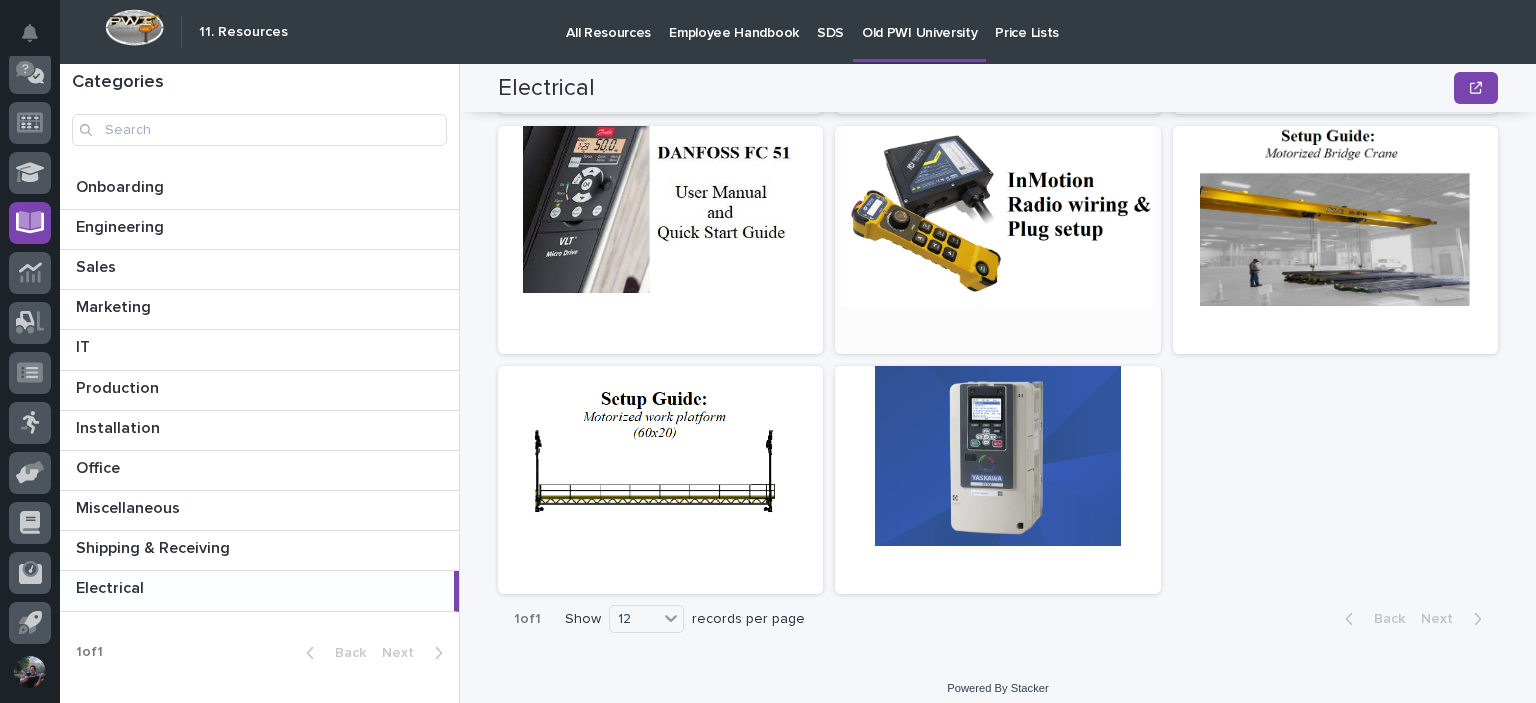 scroll, scrollTop: 720, scrollLeft: 0, axis: vertical 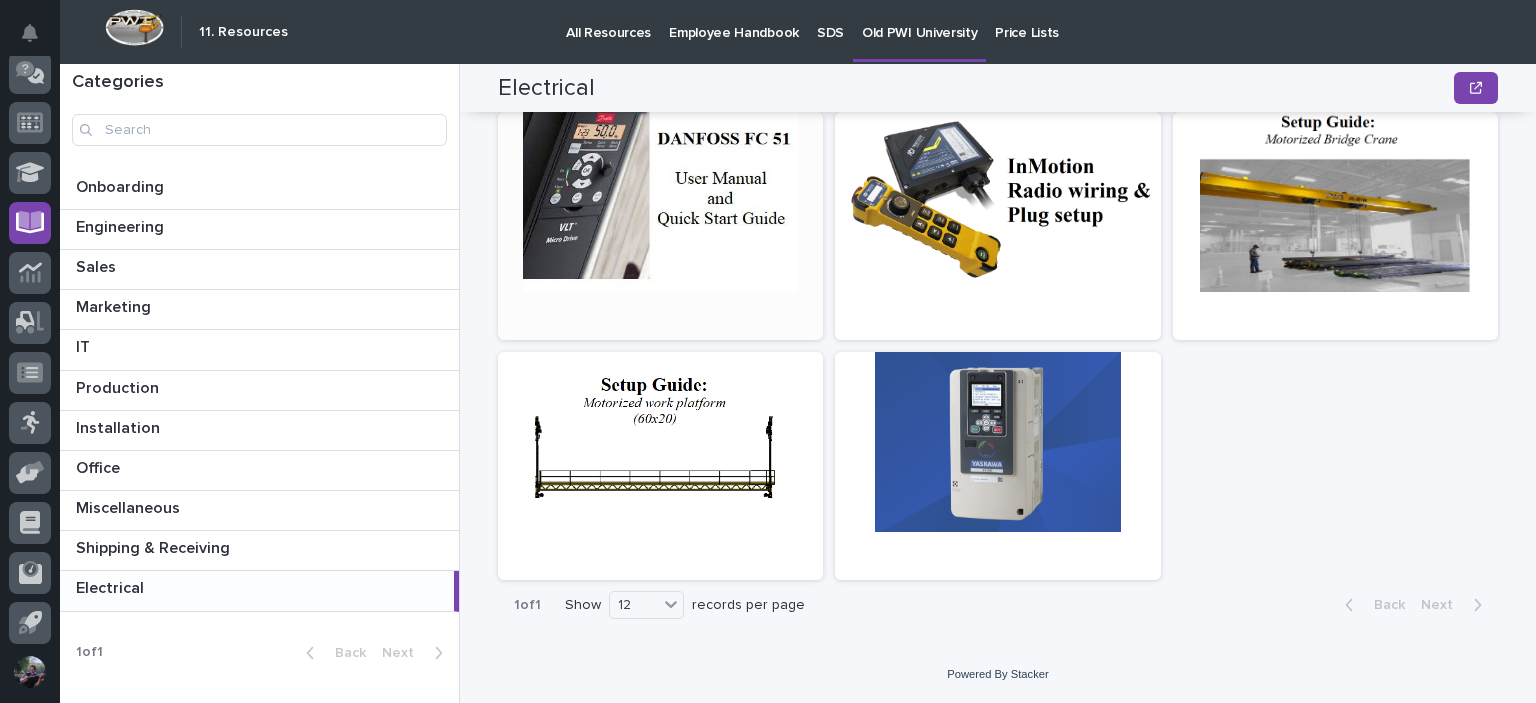 click at bounding box center (660, 202) 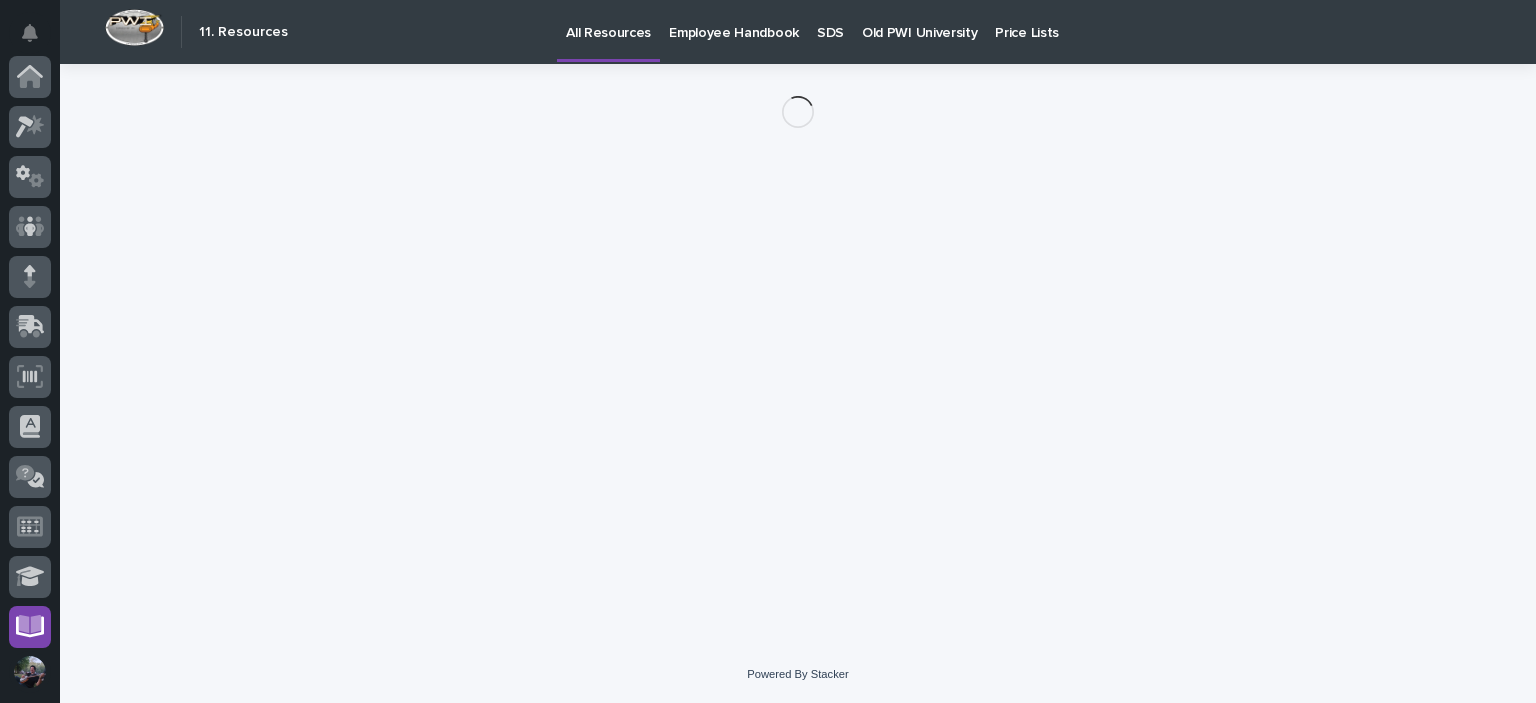 scroll, scrollTop: 404, scrollLeft: 0, axis: vertical 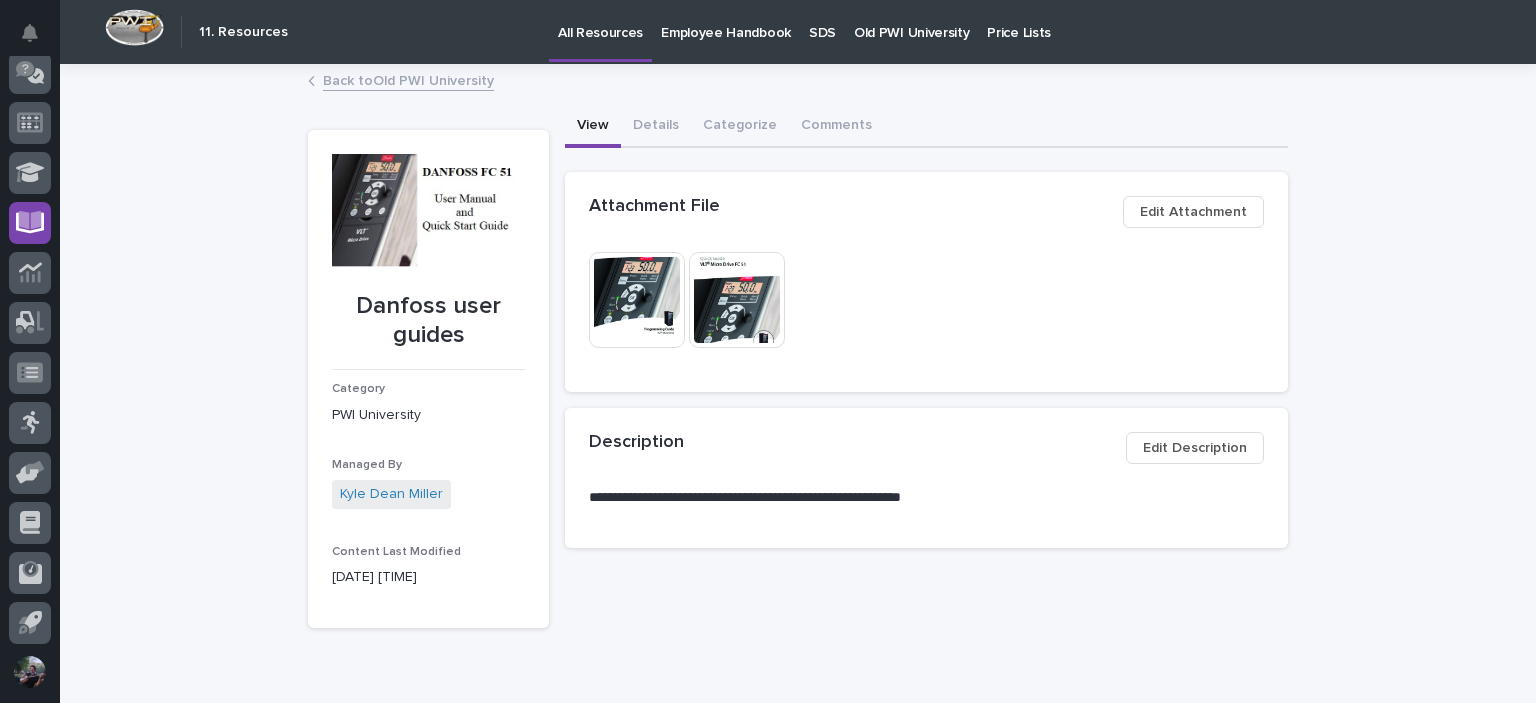 click at bounding box center [637, 300] 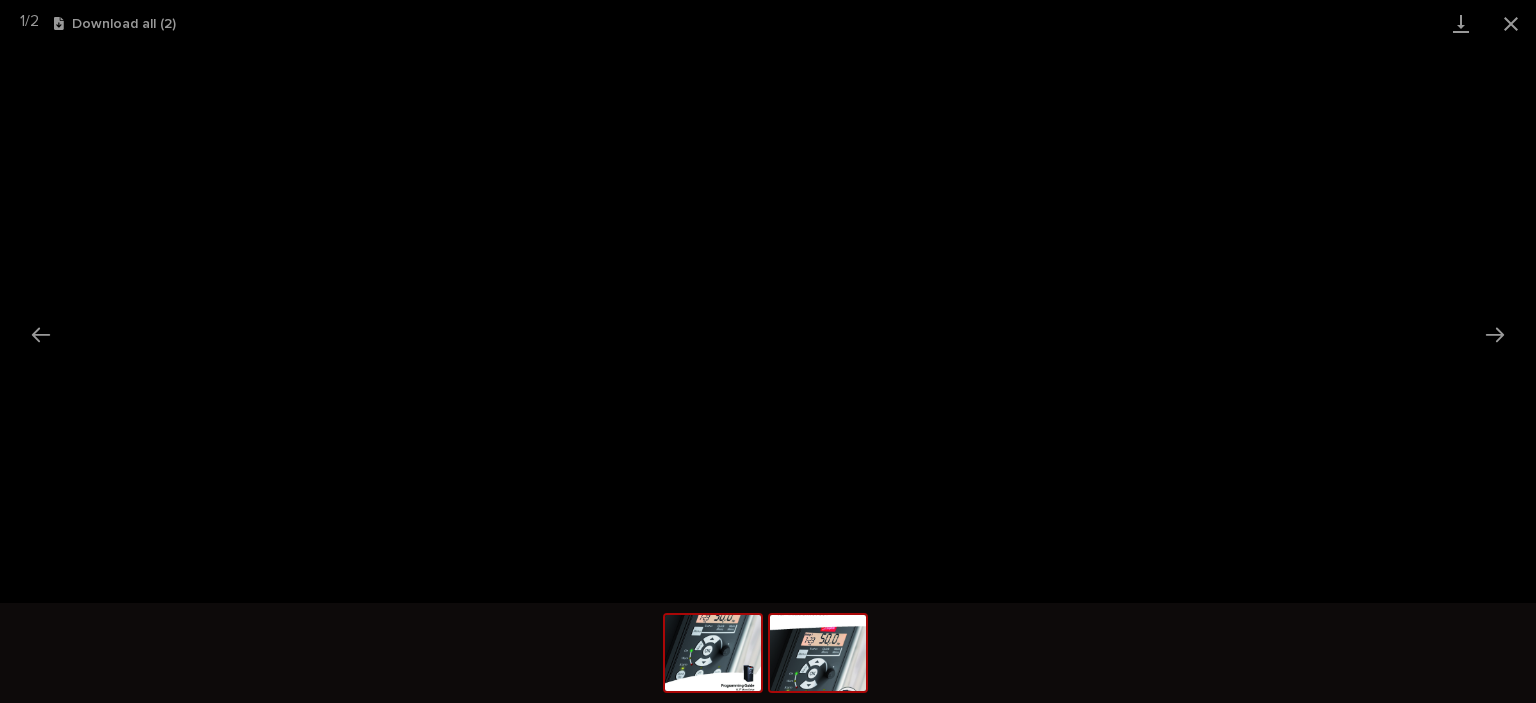click at bounding box center (818, 653) 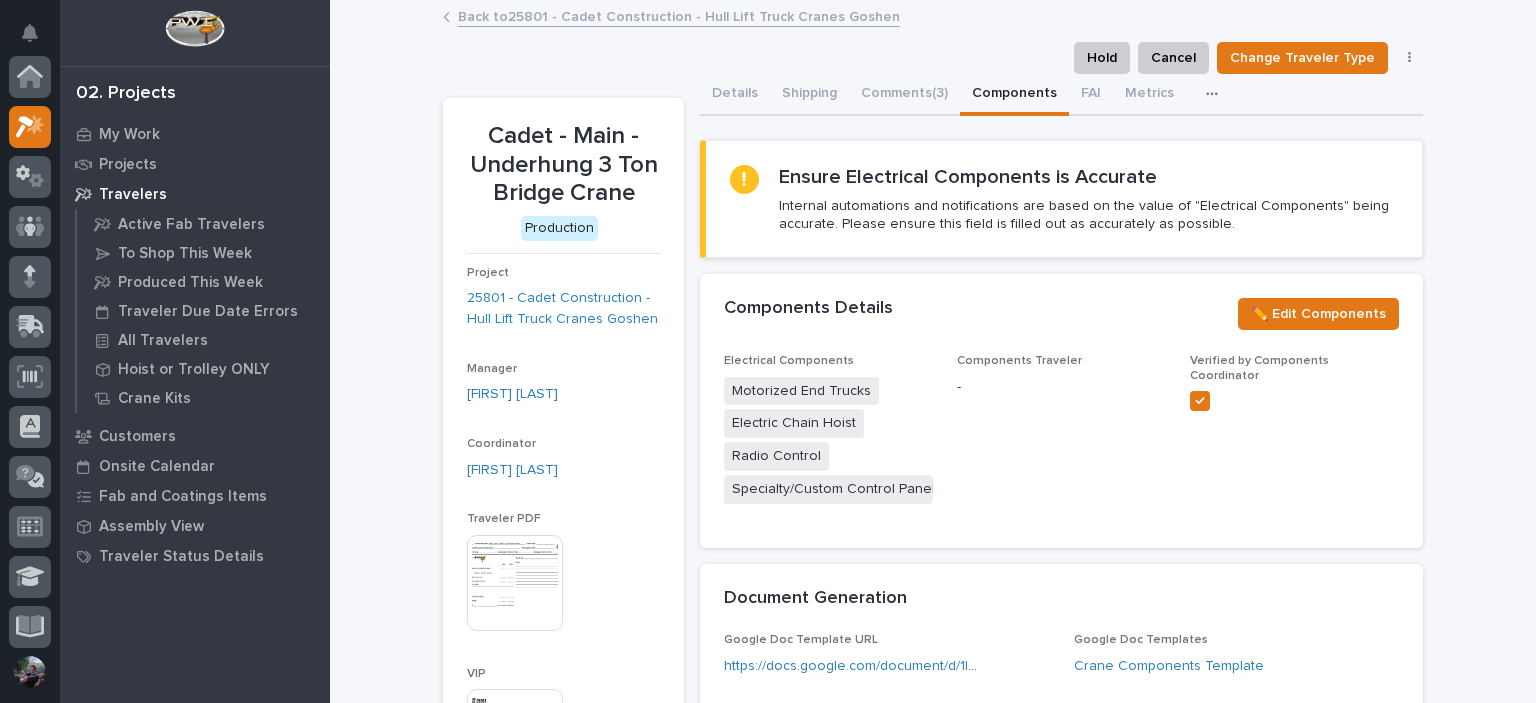 scroll, scrollTop: 0, scrollLeft: 0, axis: both 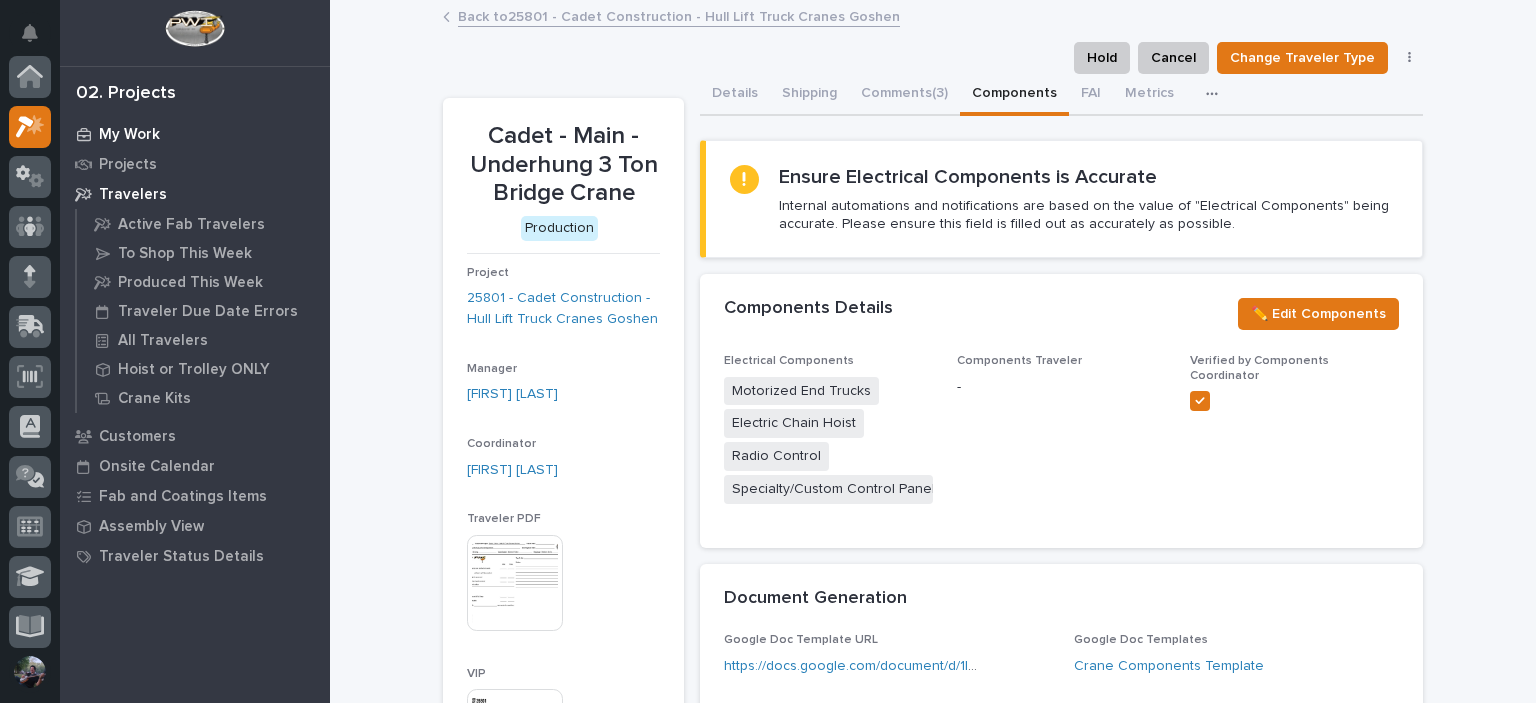 click on "My Work" at bounding box center [195, 134] 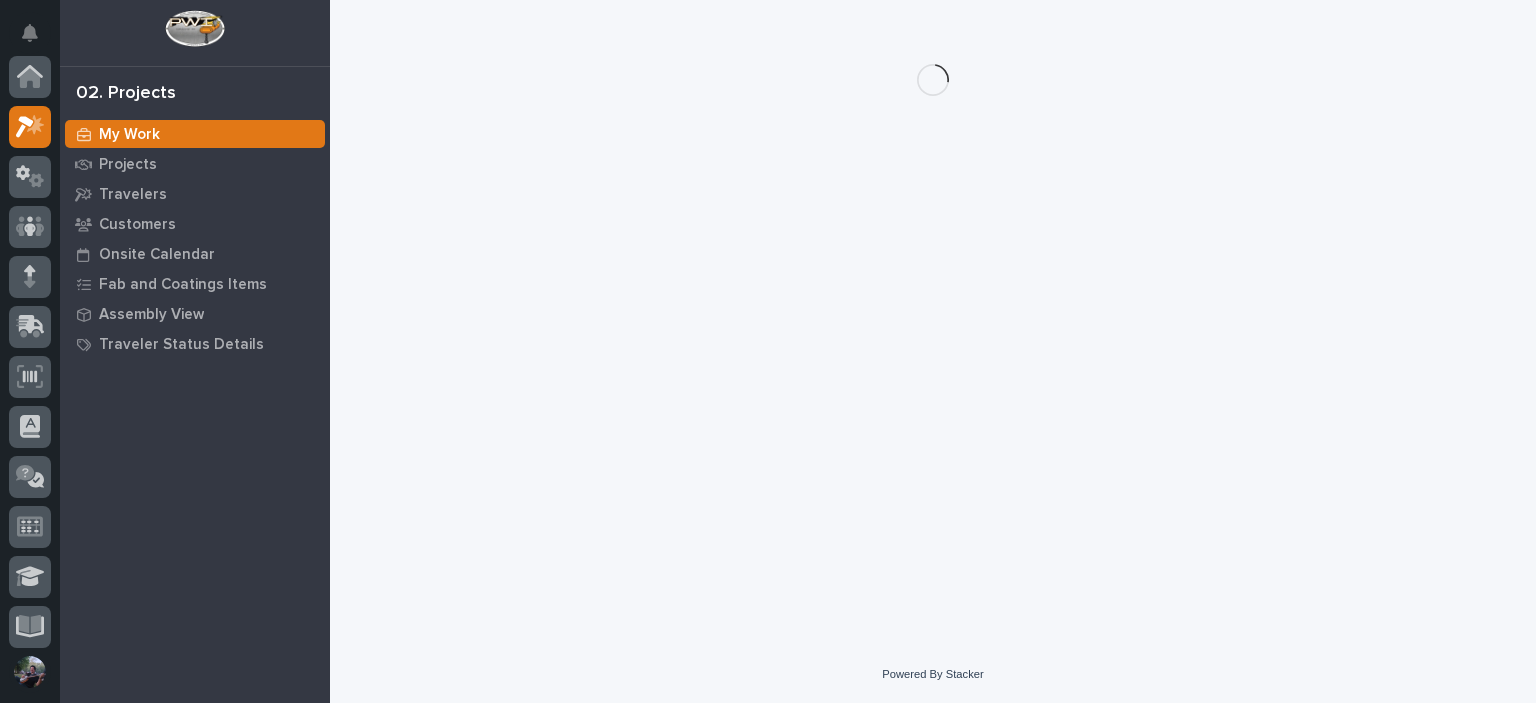scroll, scrollTop: 50, scrollLeft: 0, axis: vertical 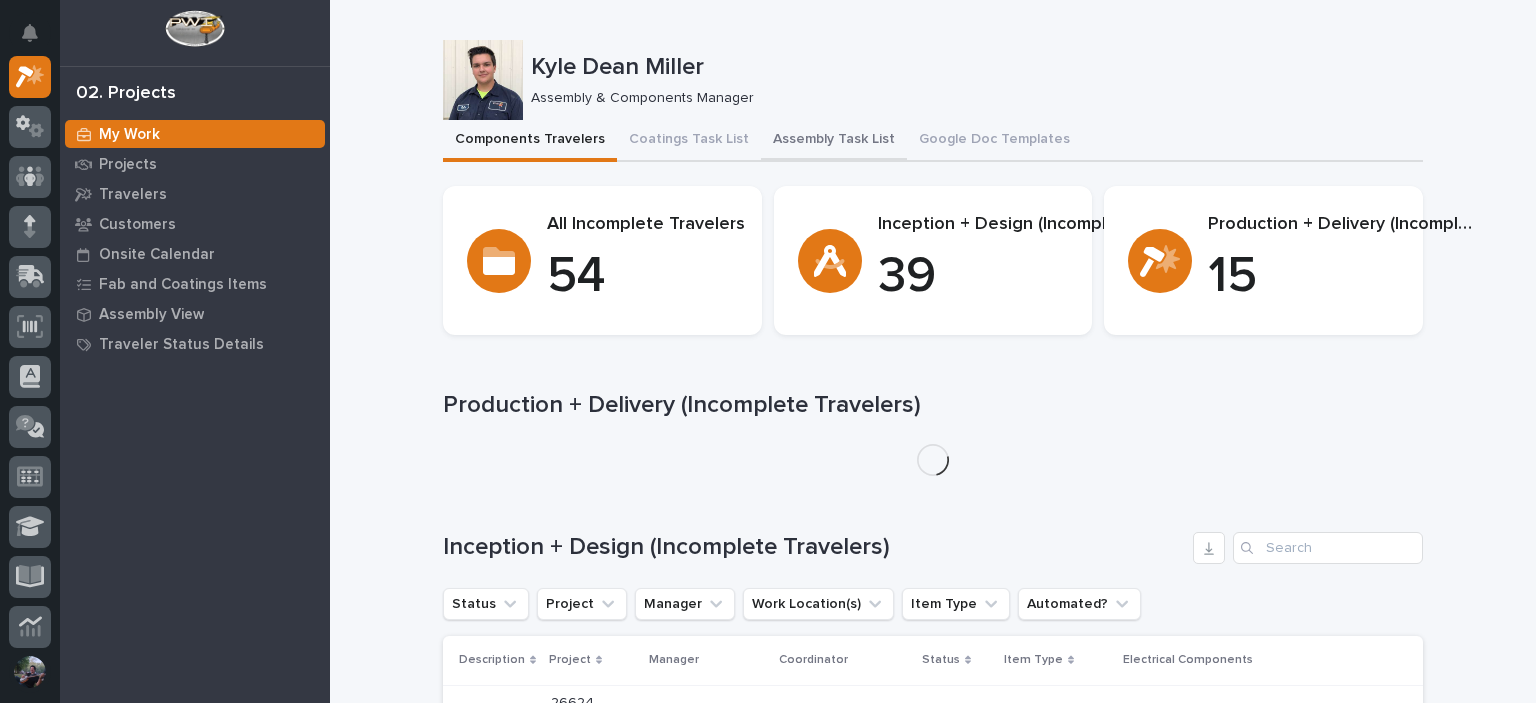 click on "Assembly Task List" at bounding box center [834, 141] 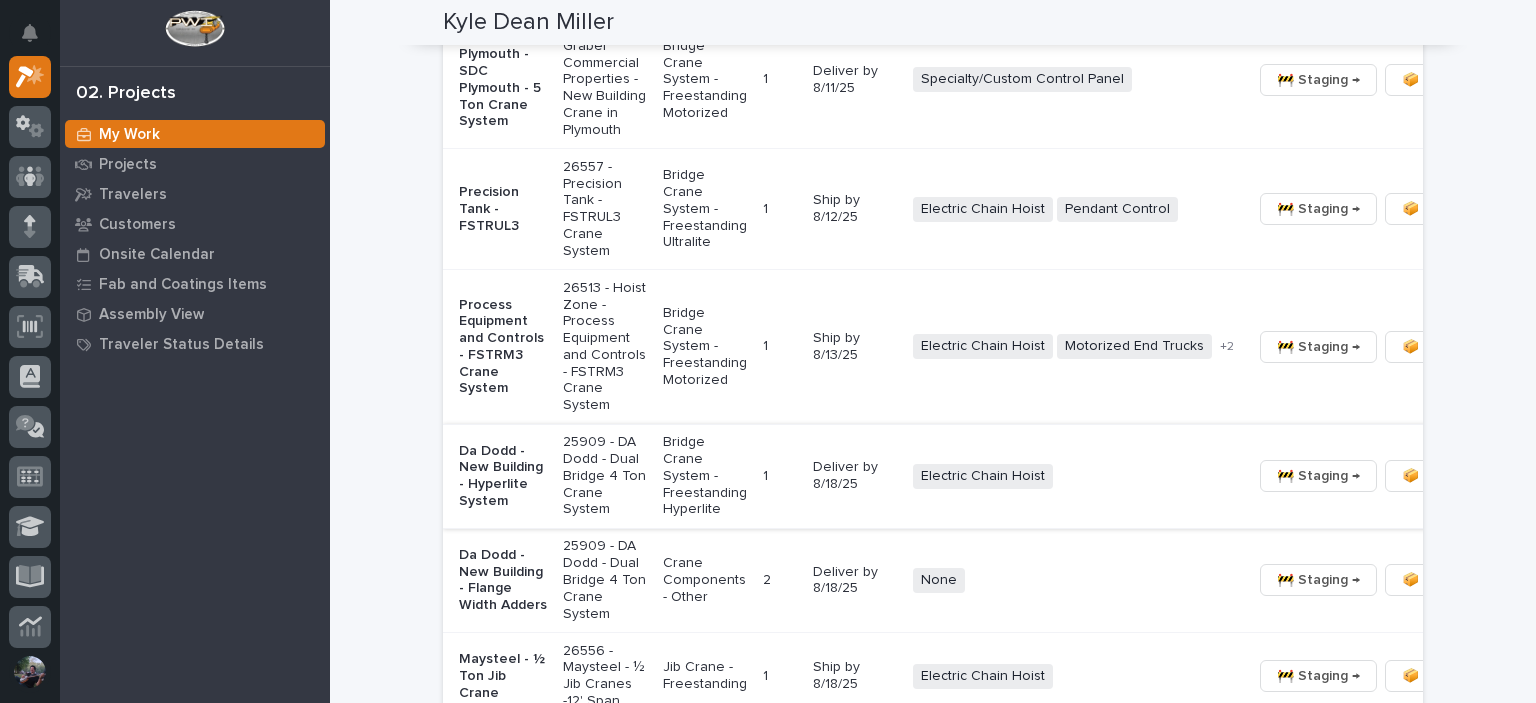 scroll, scrollTop: 1600, scrollLeft: 0, axis: vertical 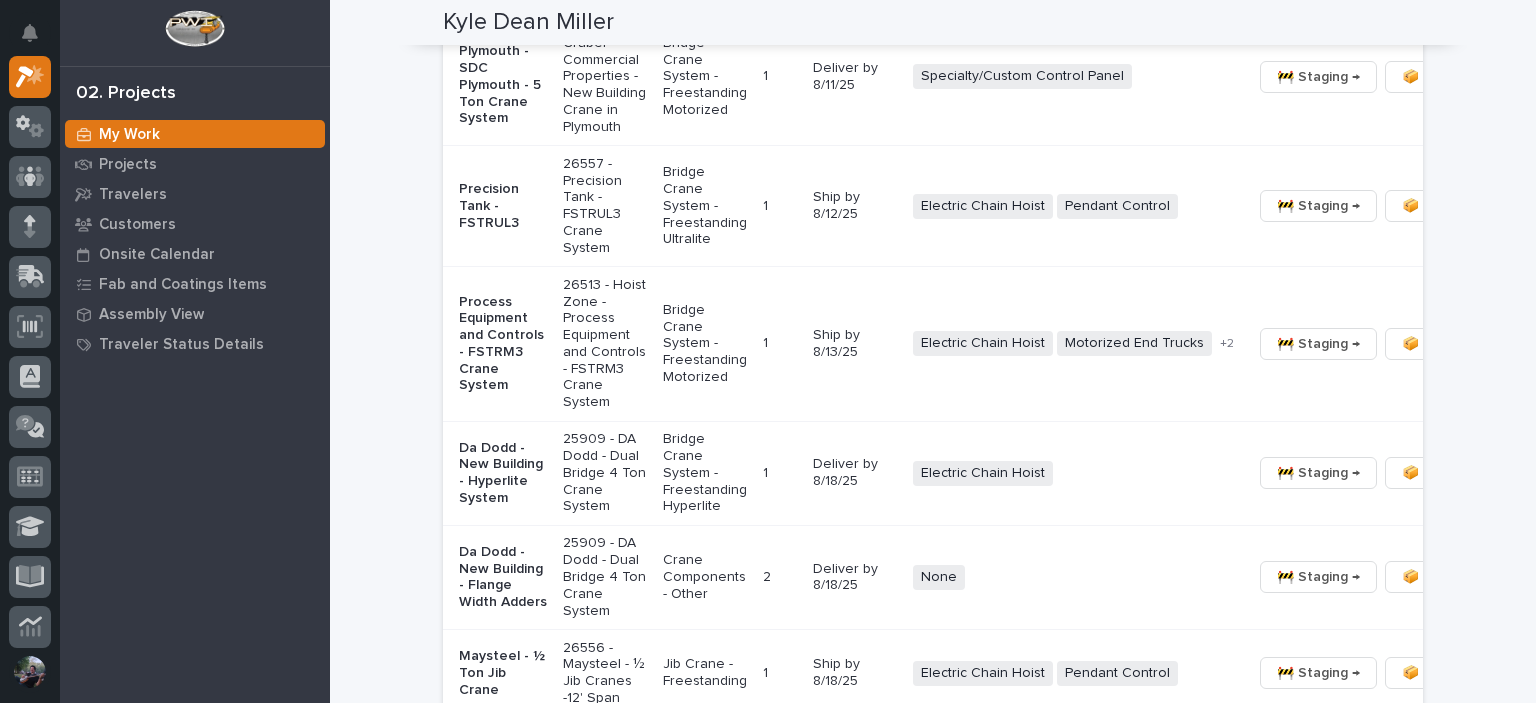 click on "Process Equipment and Controls - FSTRM3 Crane System" at bounding box center (503, 344) 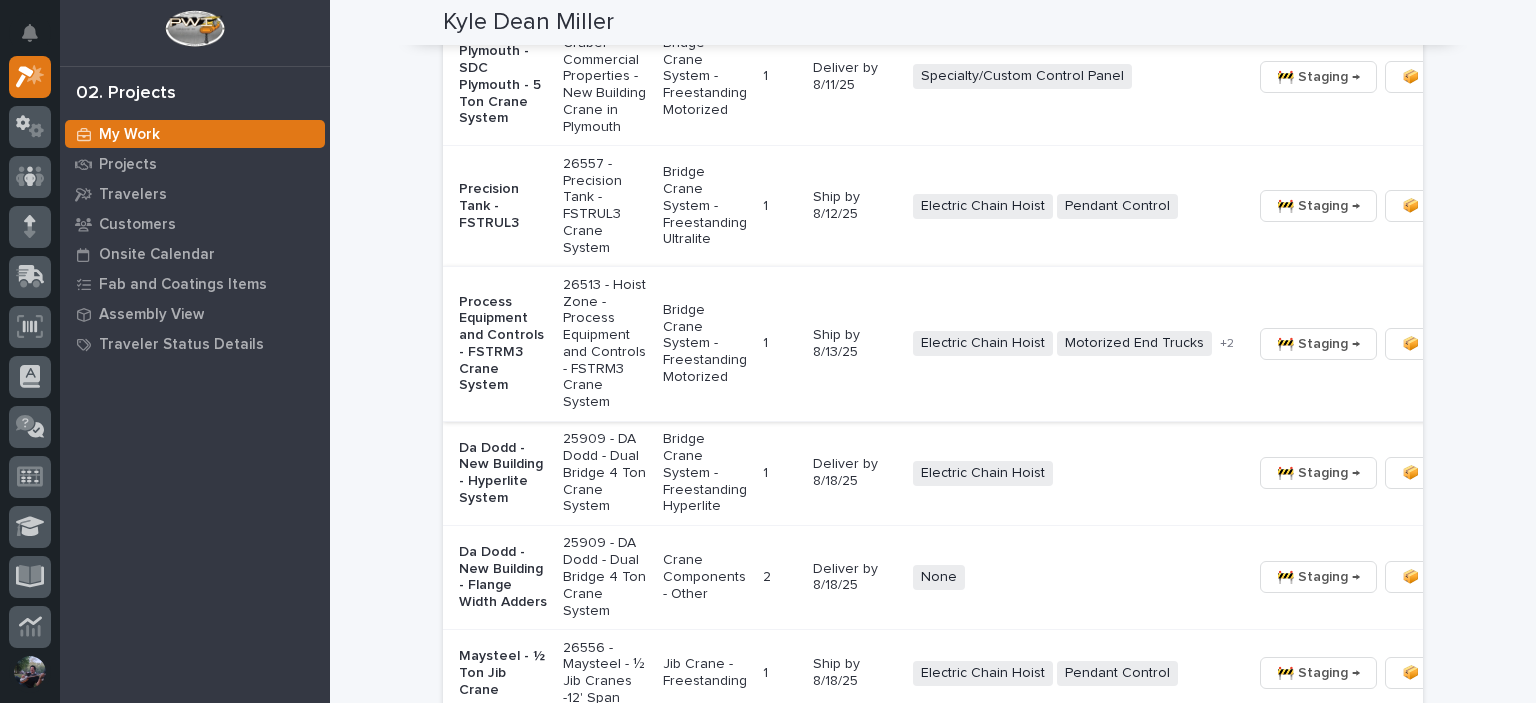 scroll, scrollTop: 0, scrollLeft: 0, axis: both 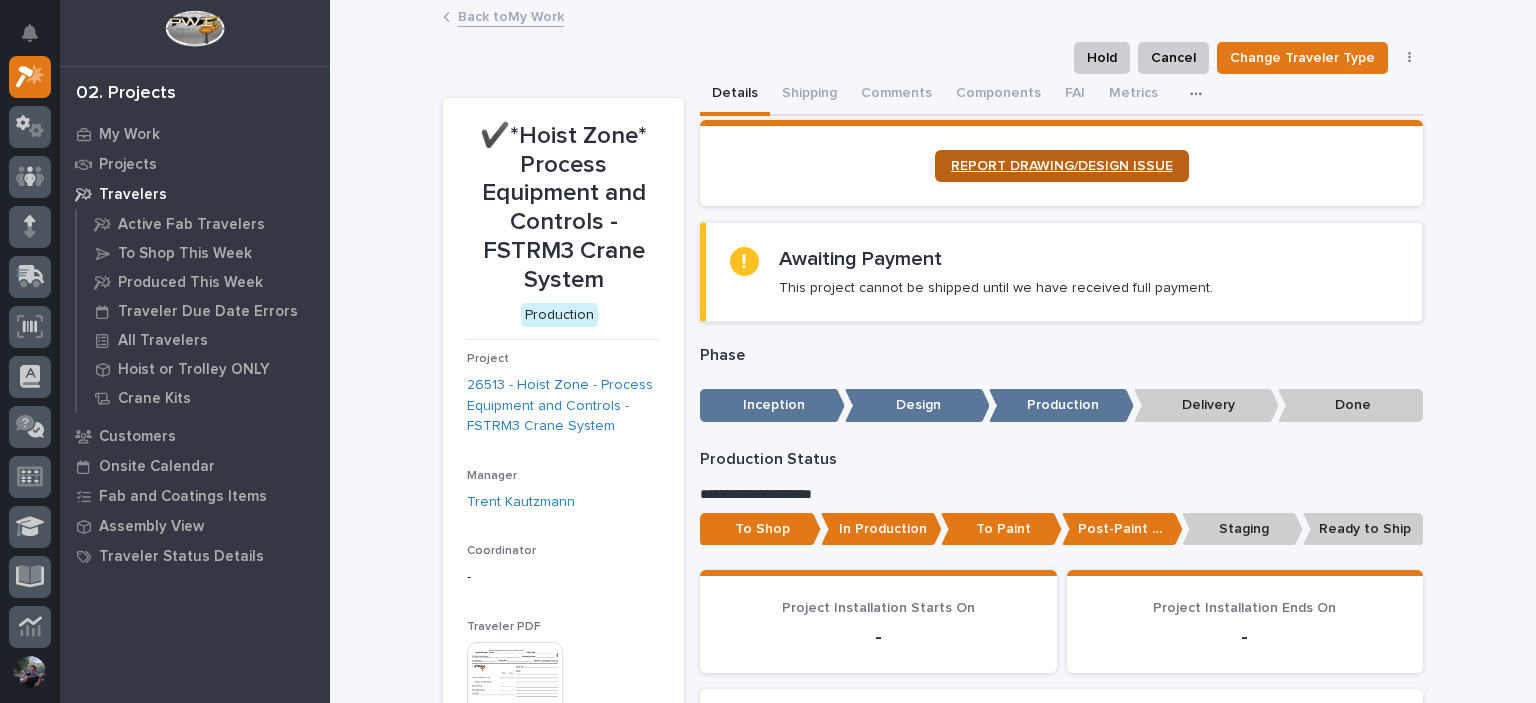 click on "REPORT DRAWING/DESIGN ISSUE" at bounding box center [1062, 166] 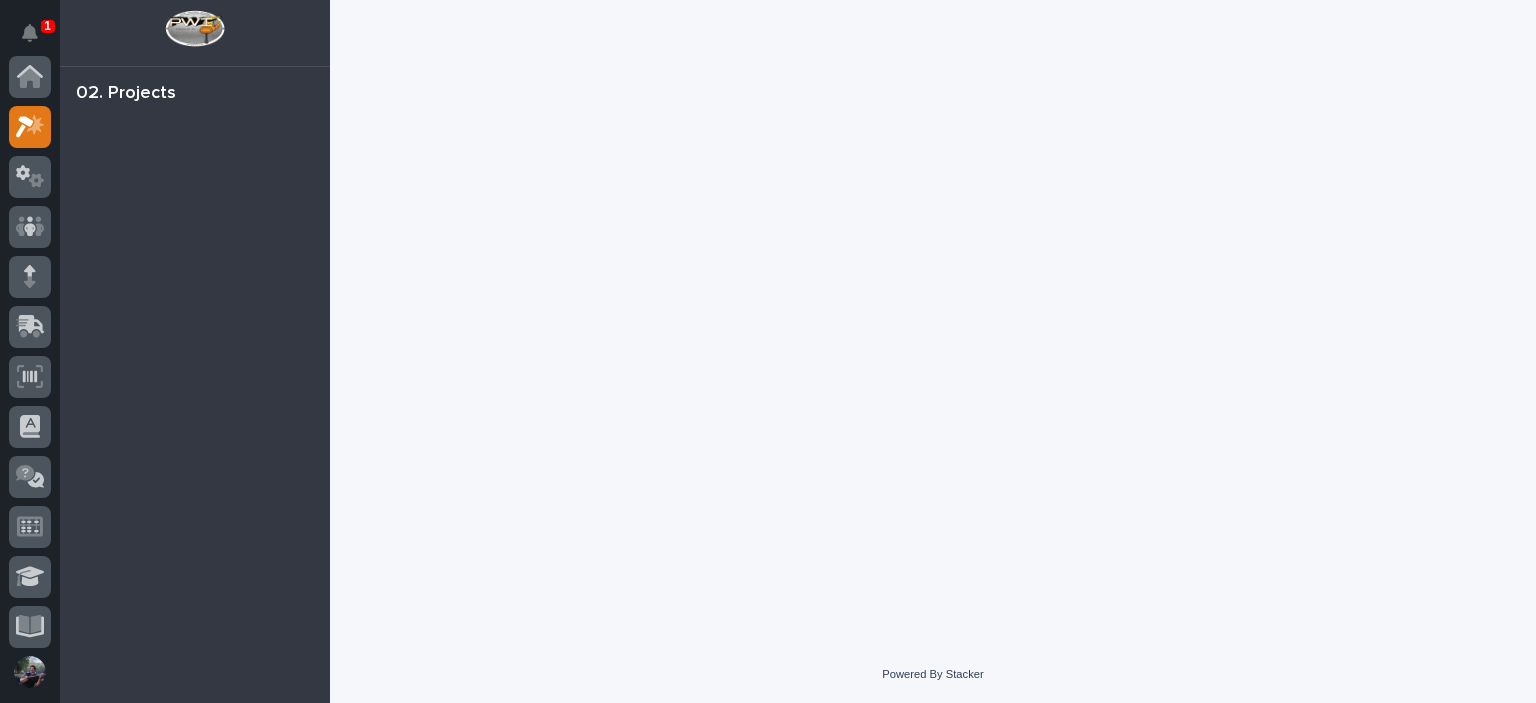 scroll, scrollTop: 0, scrollLeft: 0, axis: both 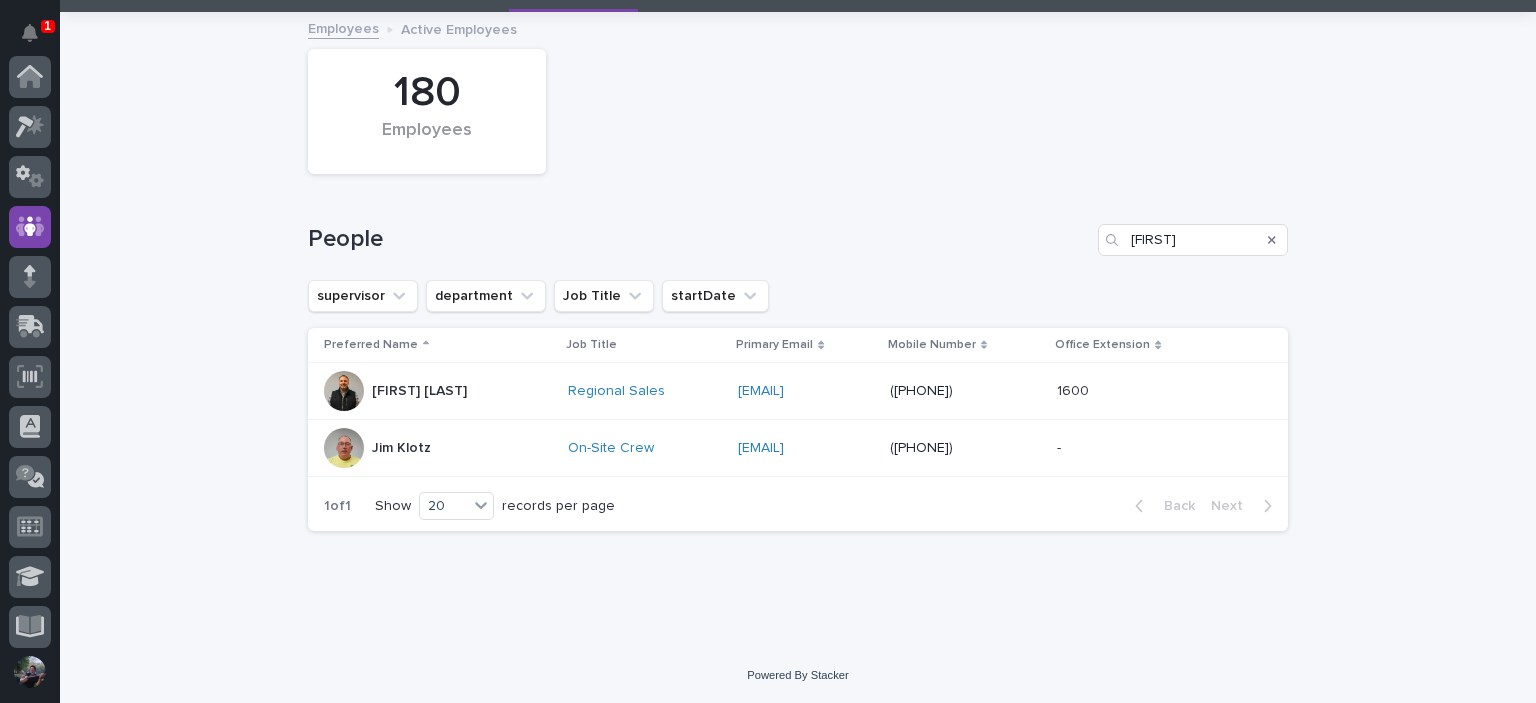 click 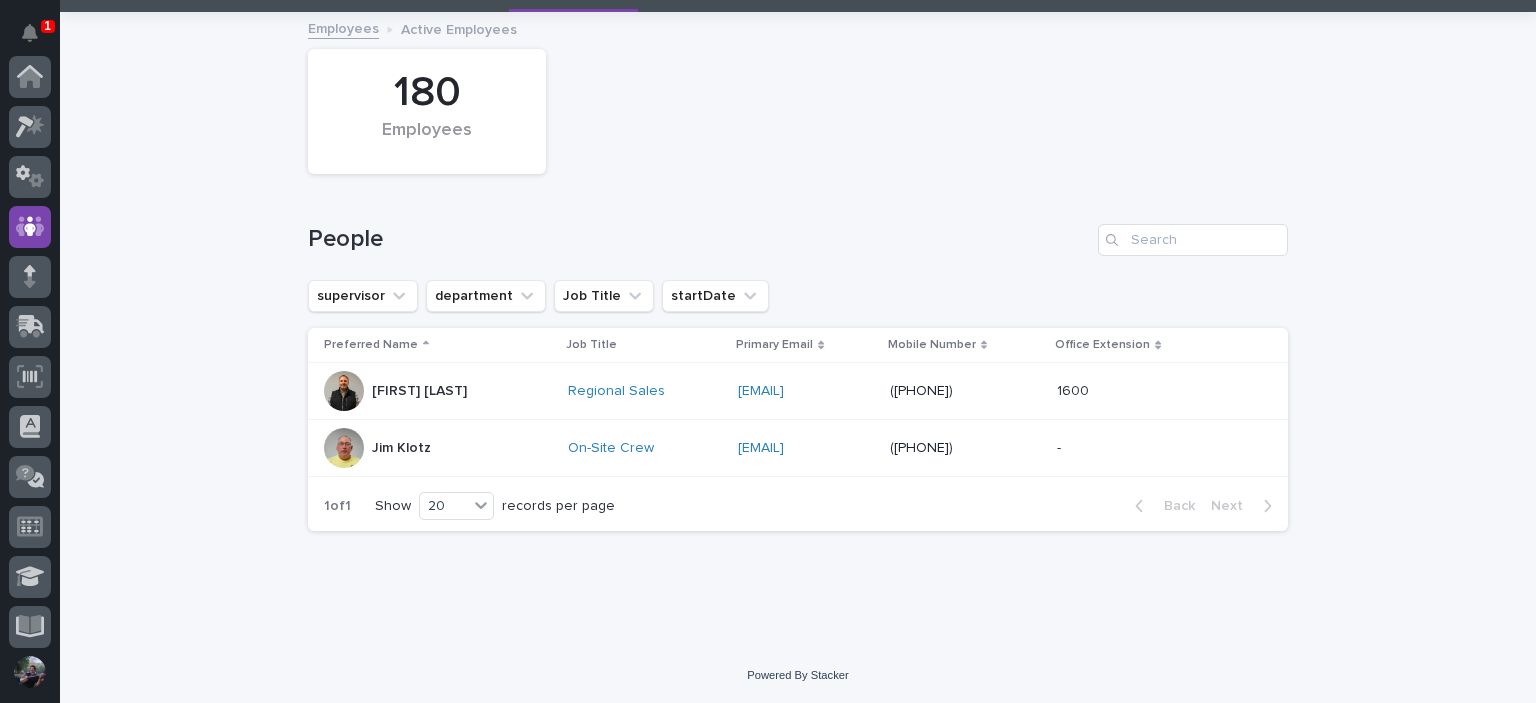 scroll, scrollTop: 150, scrollLeft: 0, axis: vertical 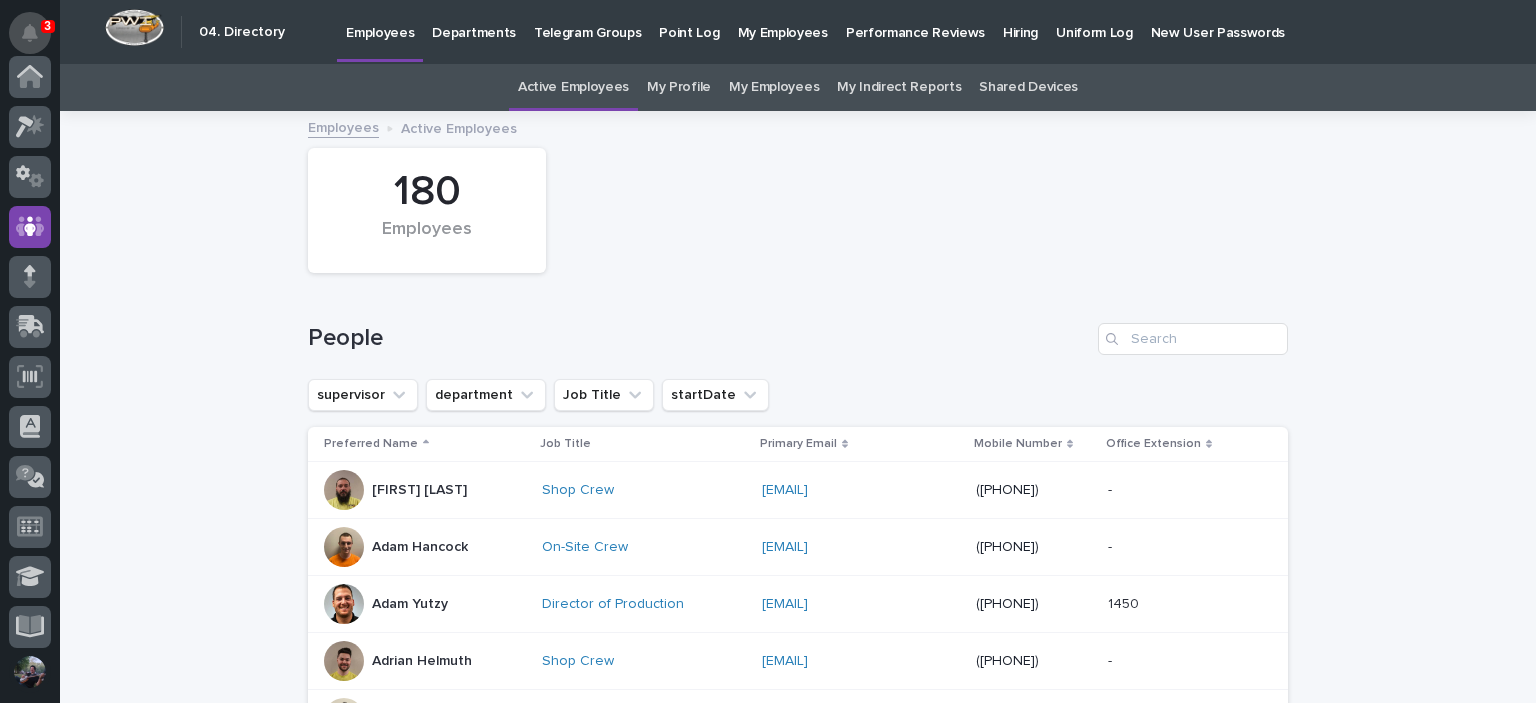 click 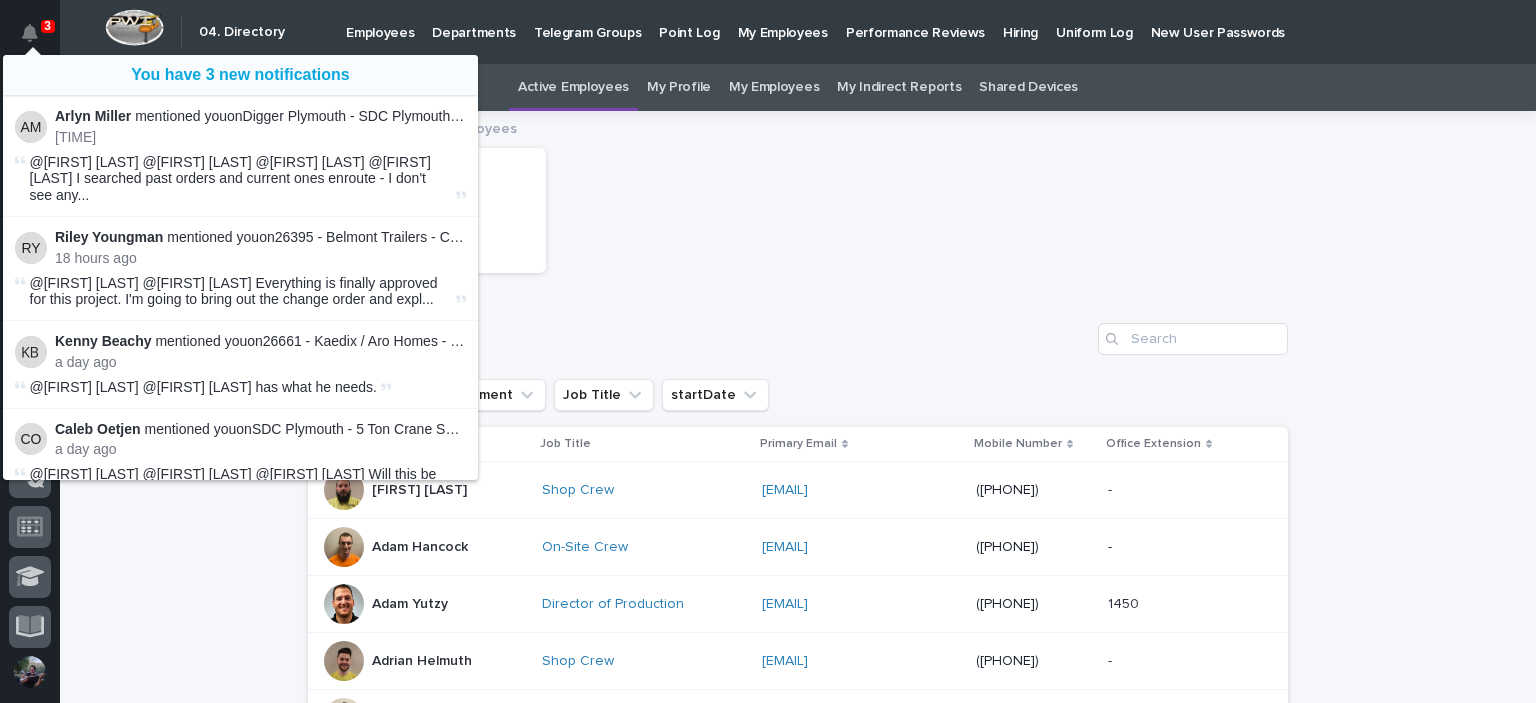 scroll, scrollTop: 150, scrollLeft: 0, axis: vertical 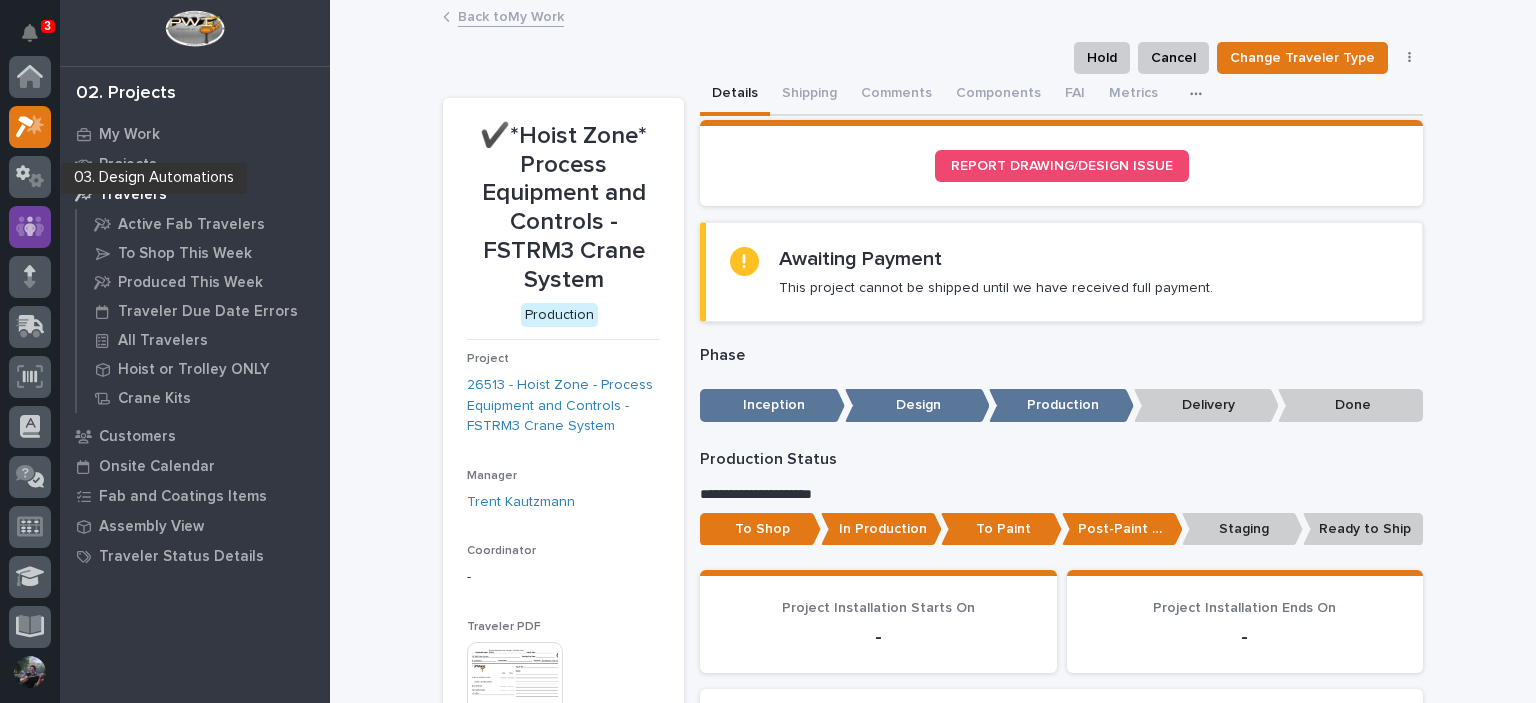 click 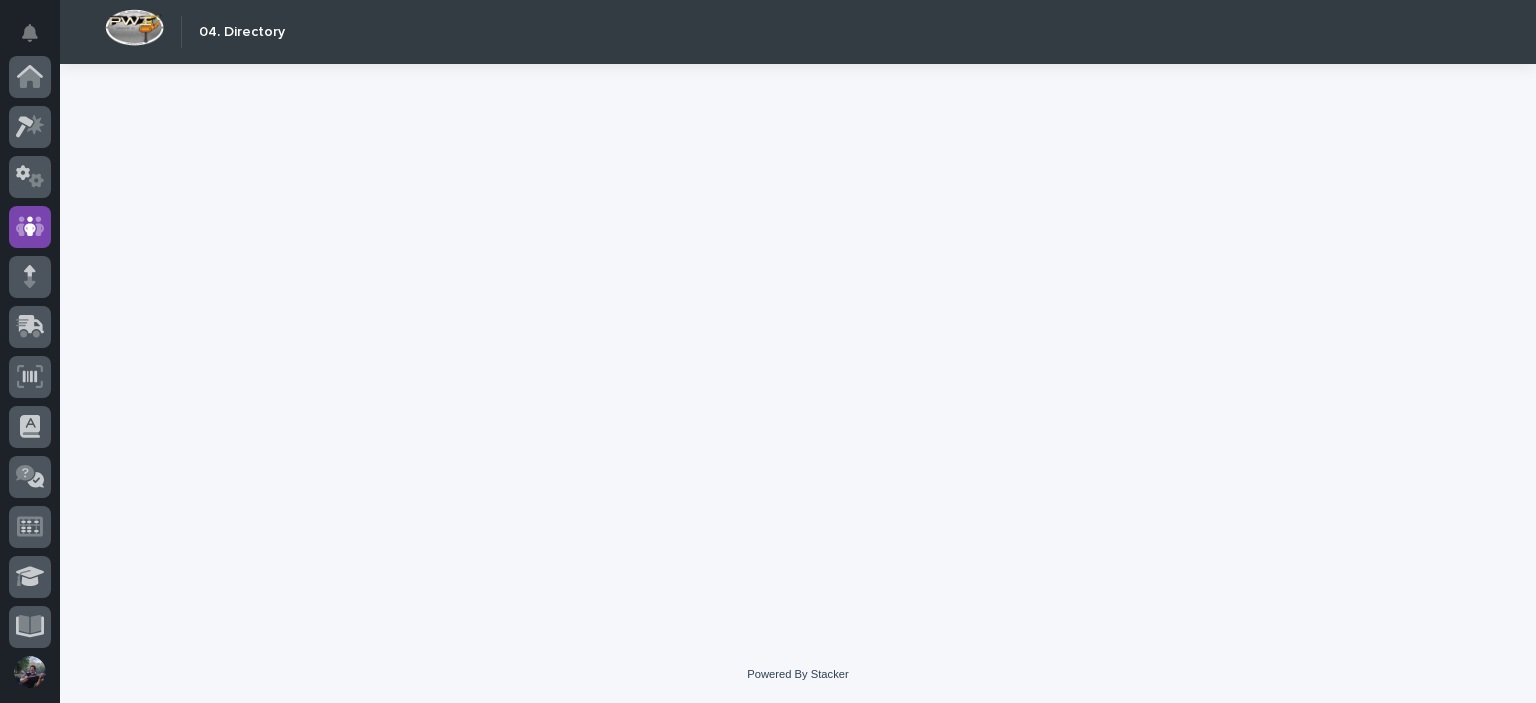 scroll, scrollTop: 150, scrollLeft: 0, axis: vertical 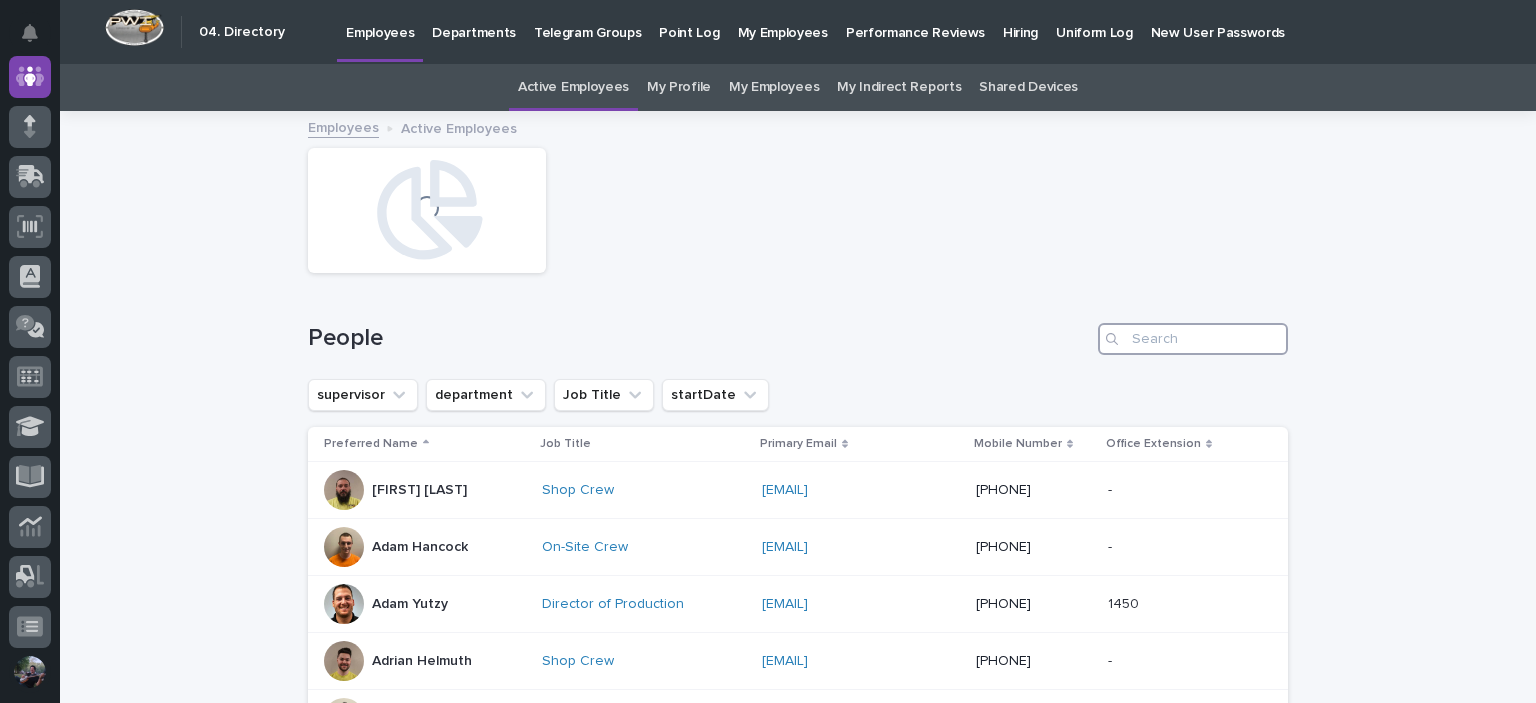 click at bounding box center (1193, 339) 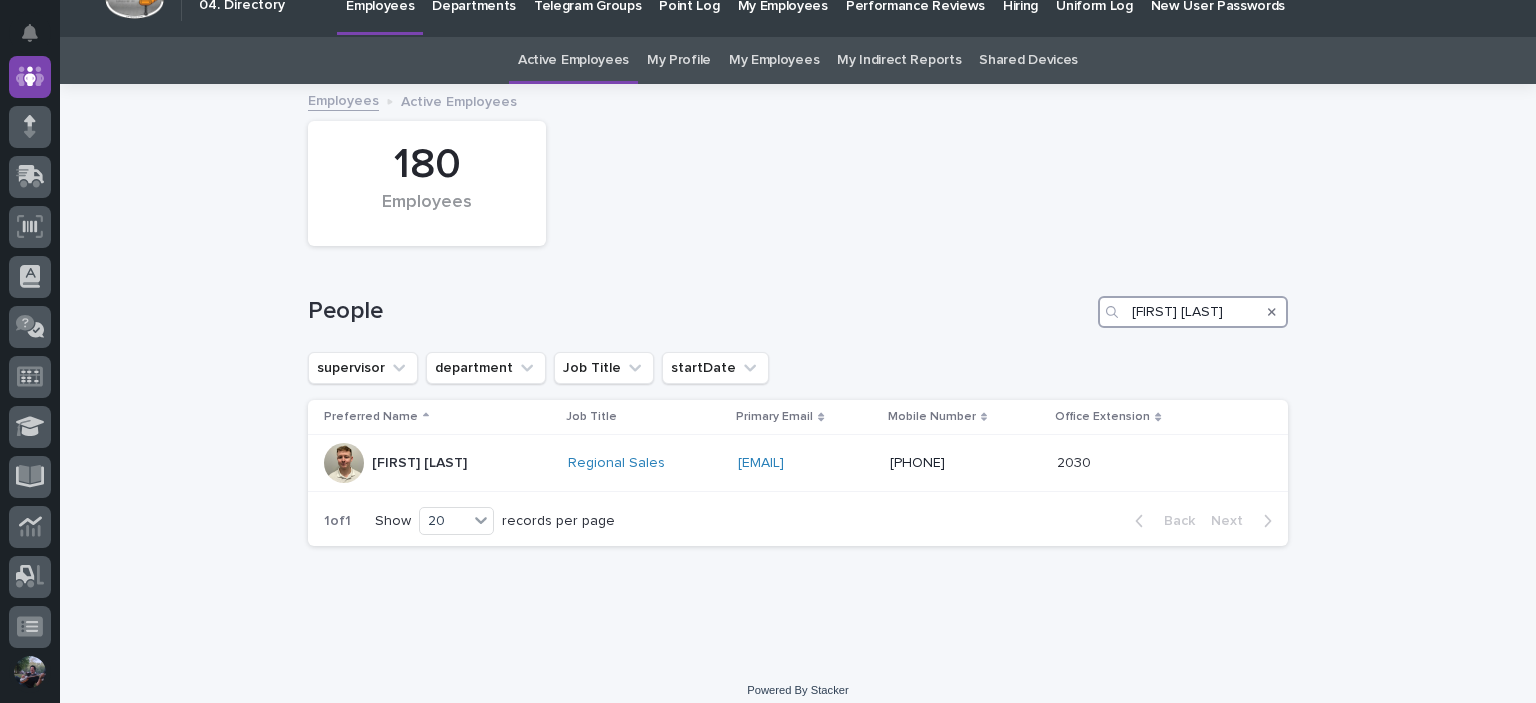 scroll, scrollTop: 42, scrollLeft: 0, axis: vertical 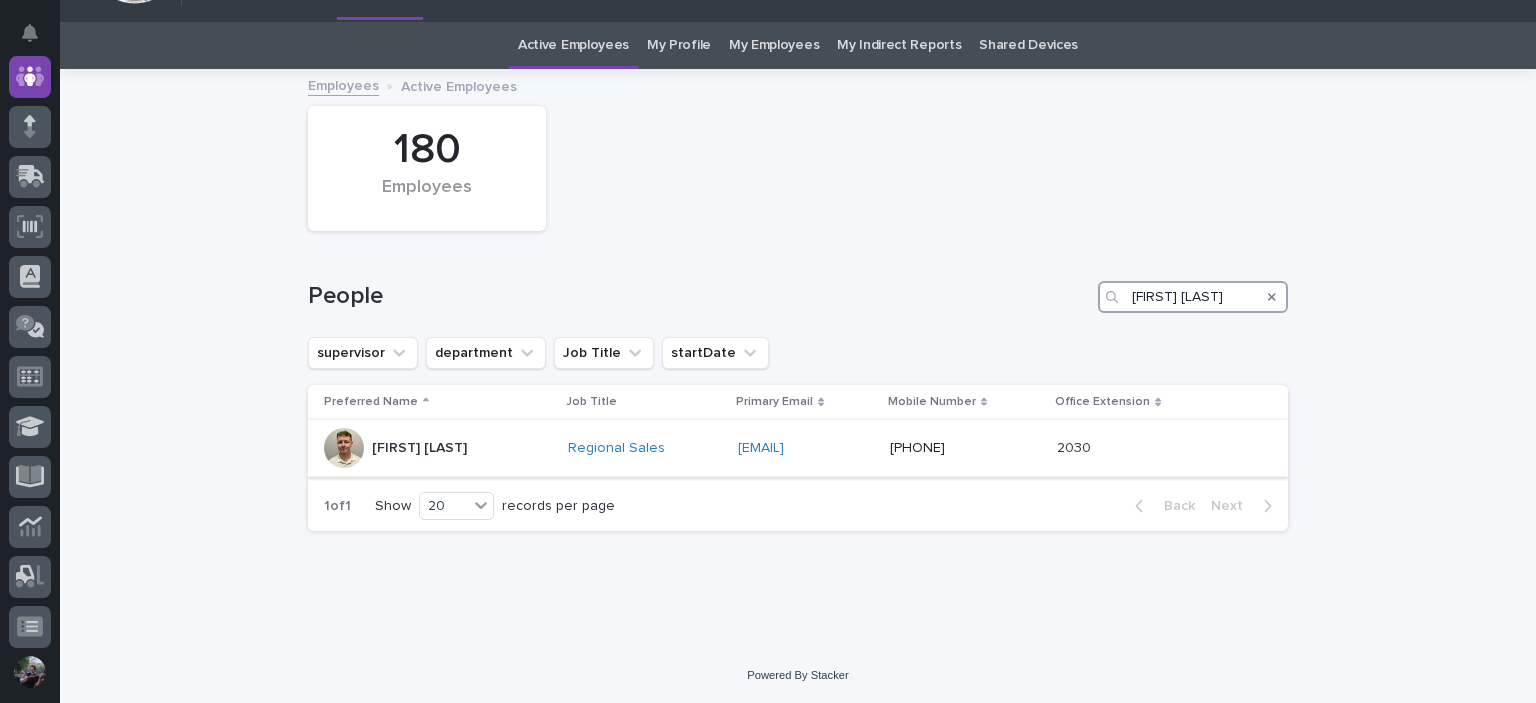 type on "[FIRST] [LAST]" 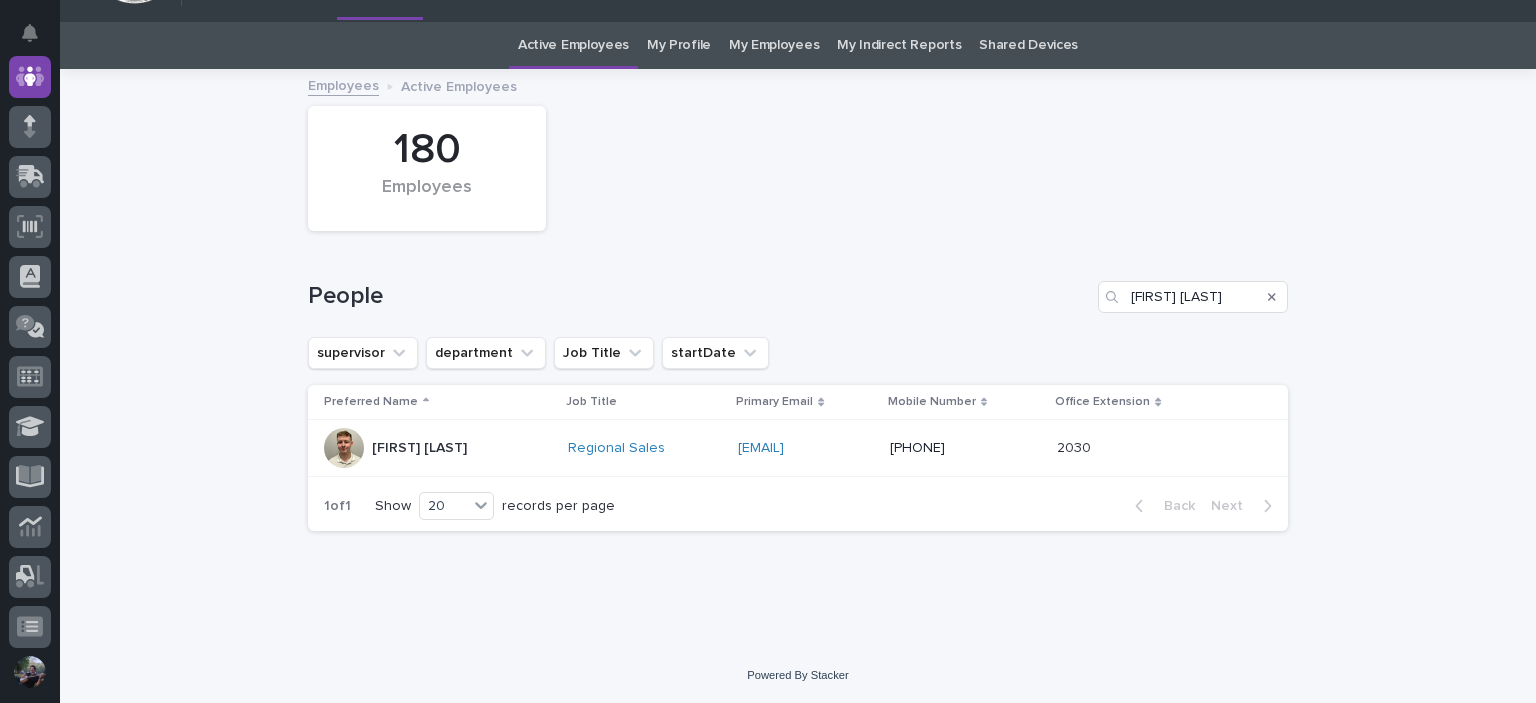 click at bounding box center (344, 448) 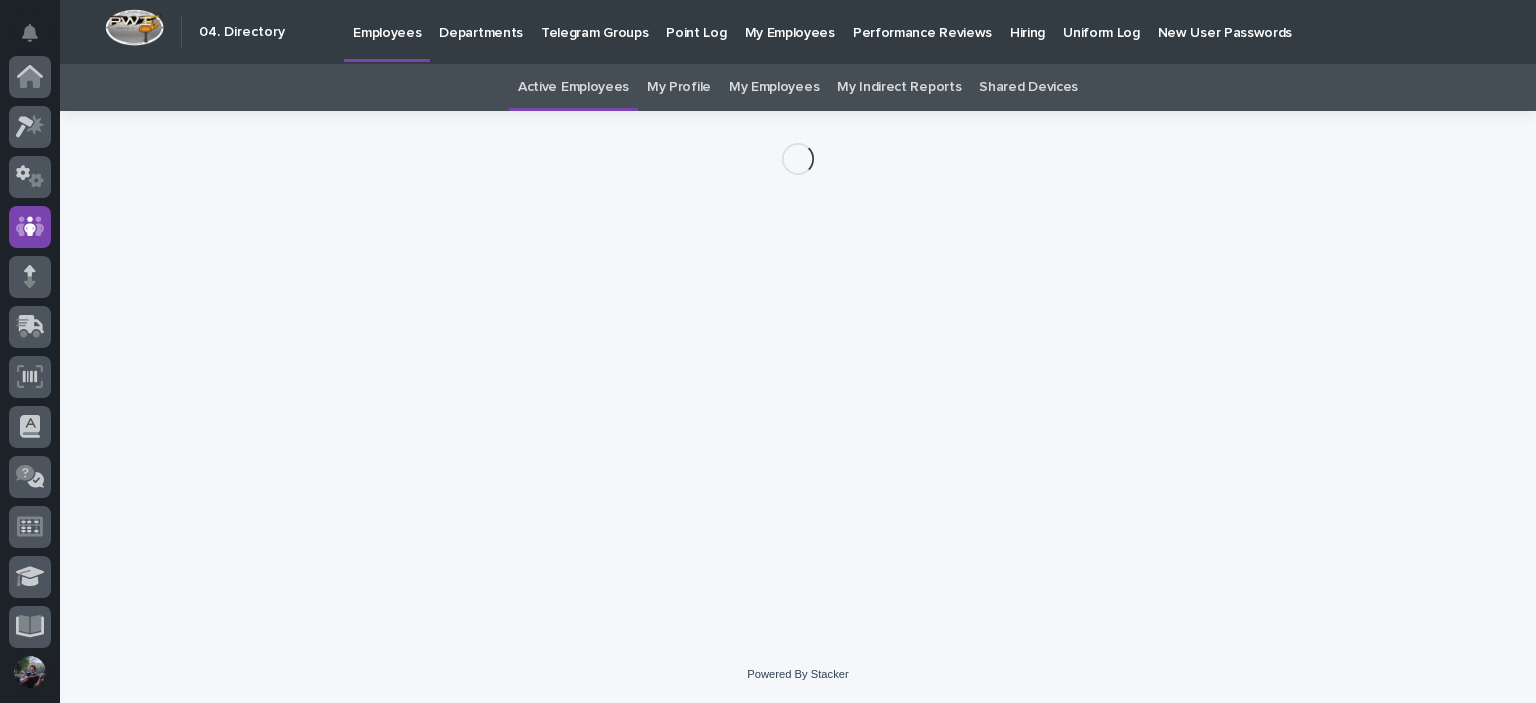 scroll, scrollTop: 150, scrollLeft: 0, axis: vertical 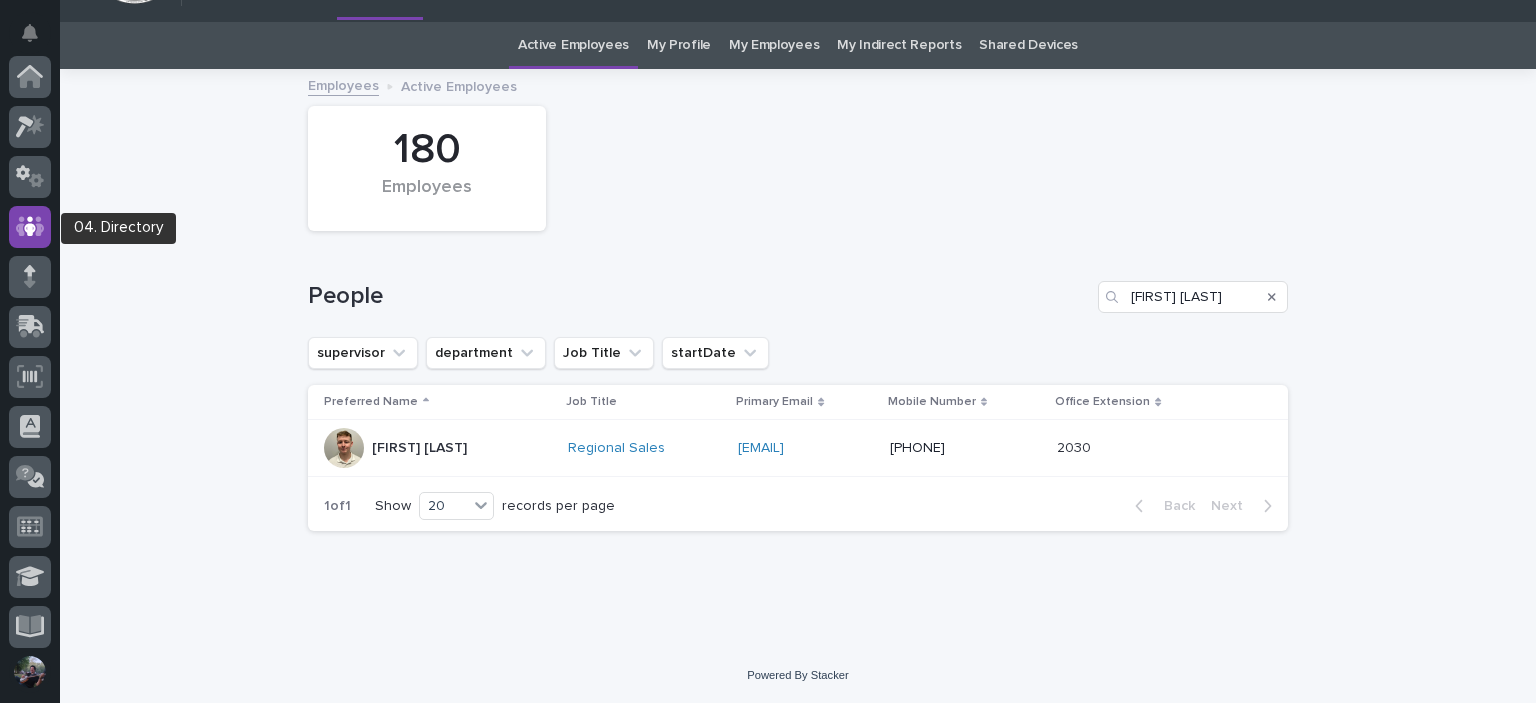 click on "Active Employees My Profile My Employees My Indirect Reports Shared Devices" at bounding box center (798, 45) 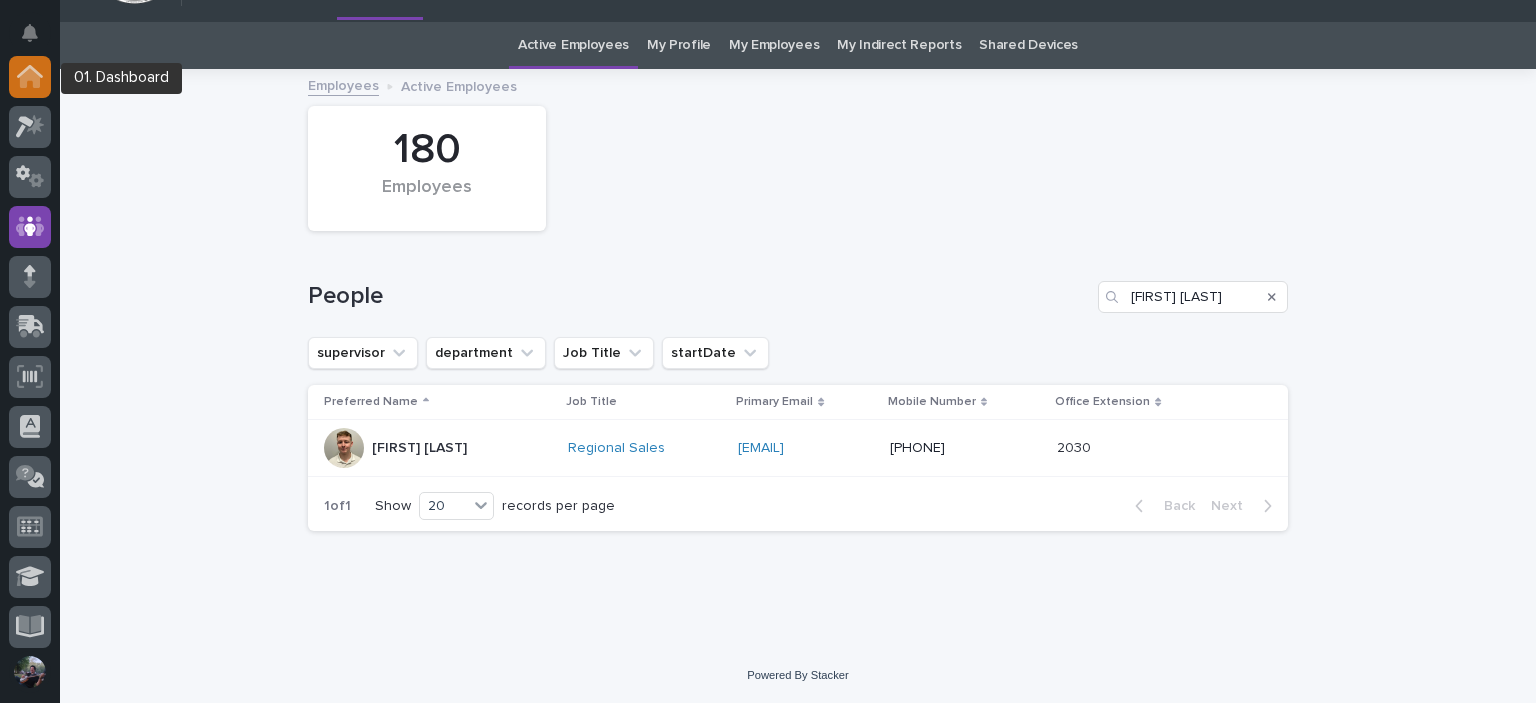click 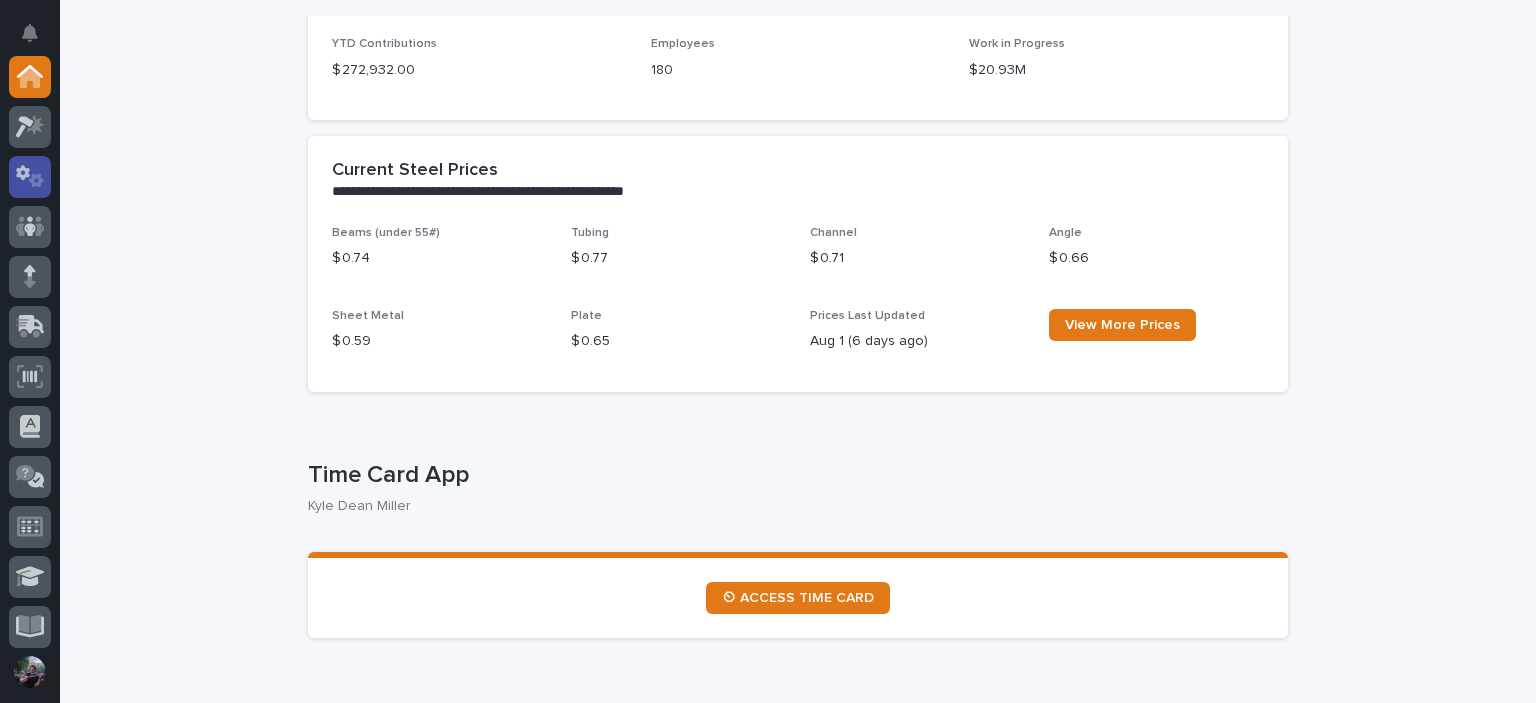 scroll, scrollTop: 866, scrollLeft: 0, axis: vertical 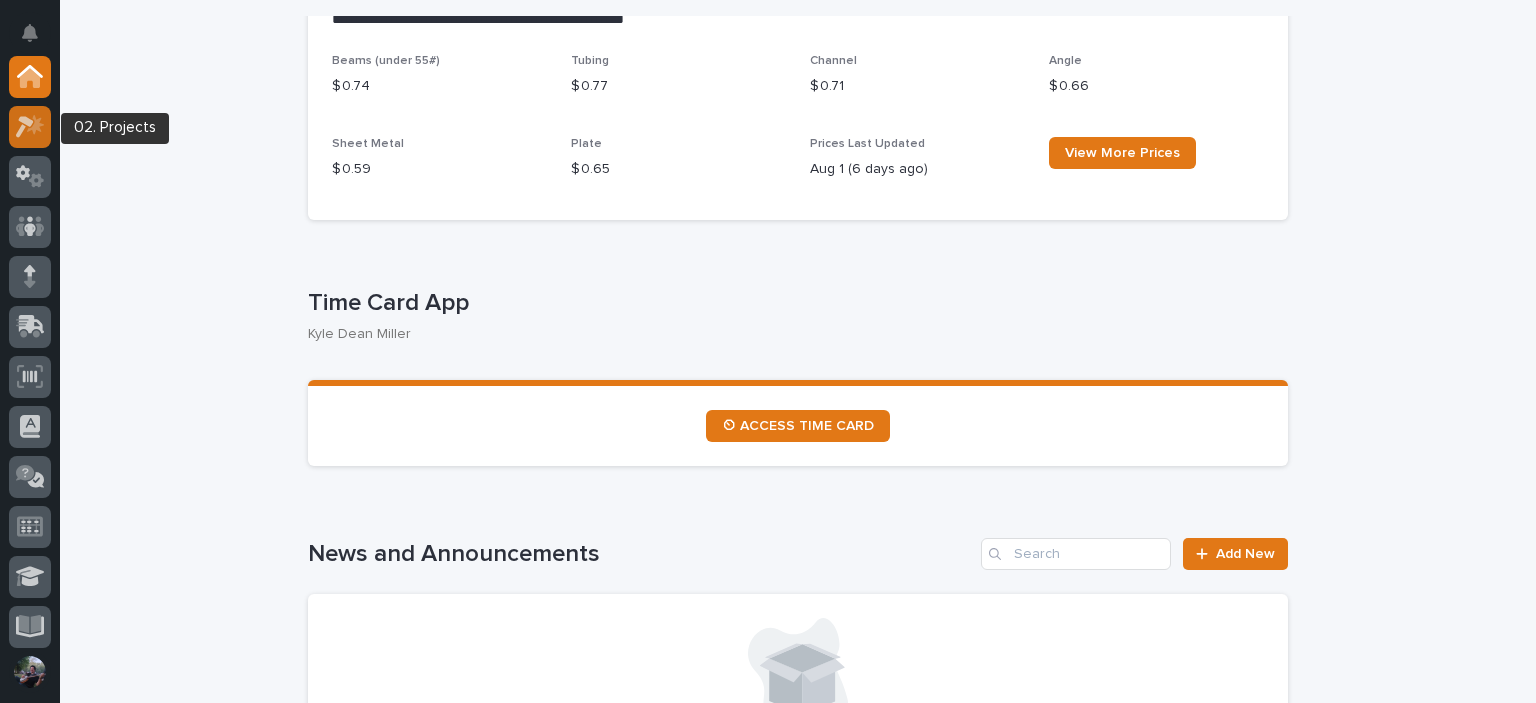 click at bounding box center [30, 127] 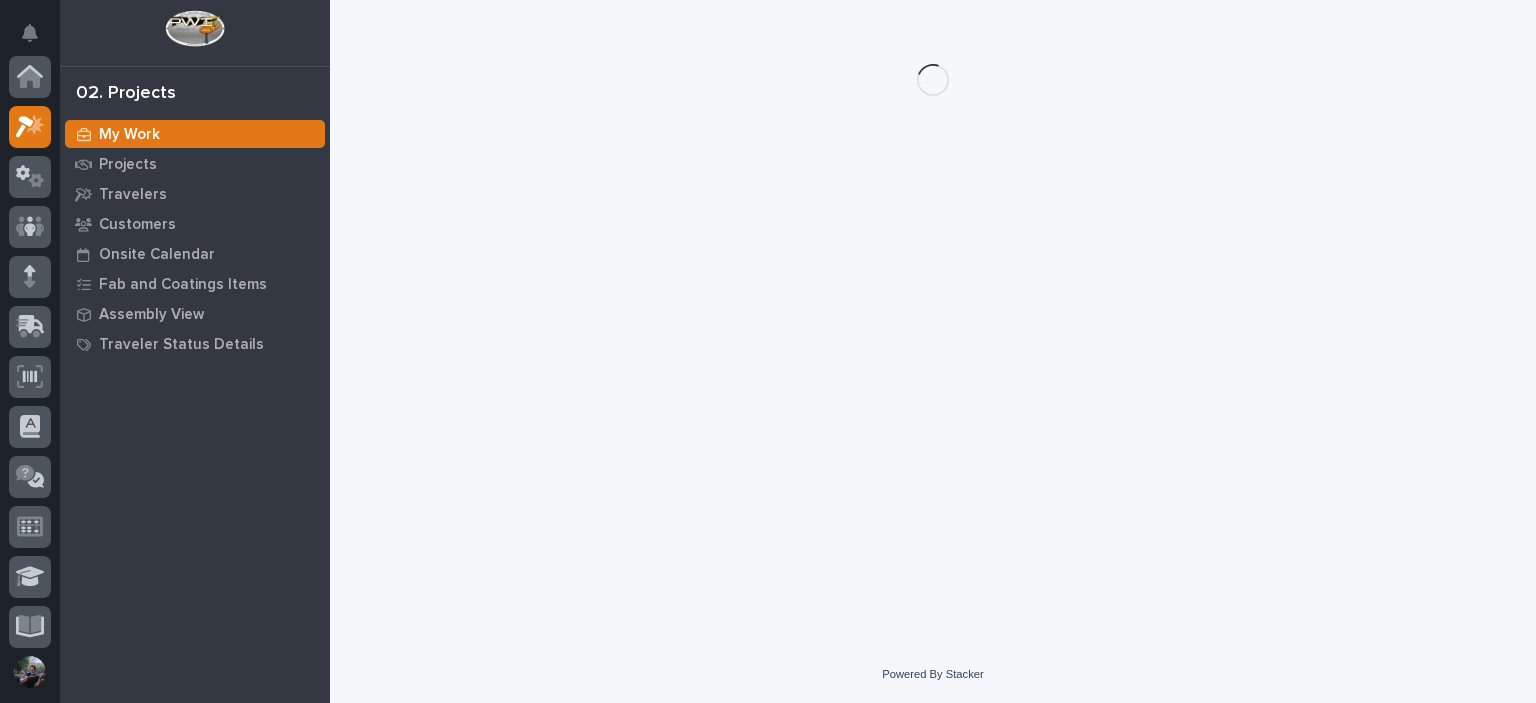scroll, scrollTop: 50, scrollLeft: 0, axis: vertical 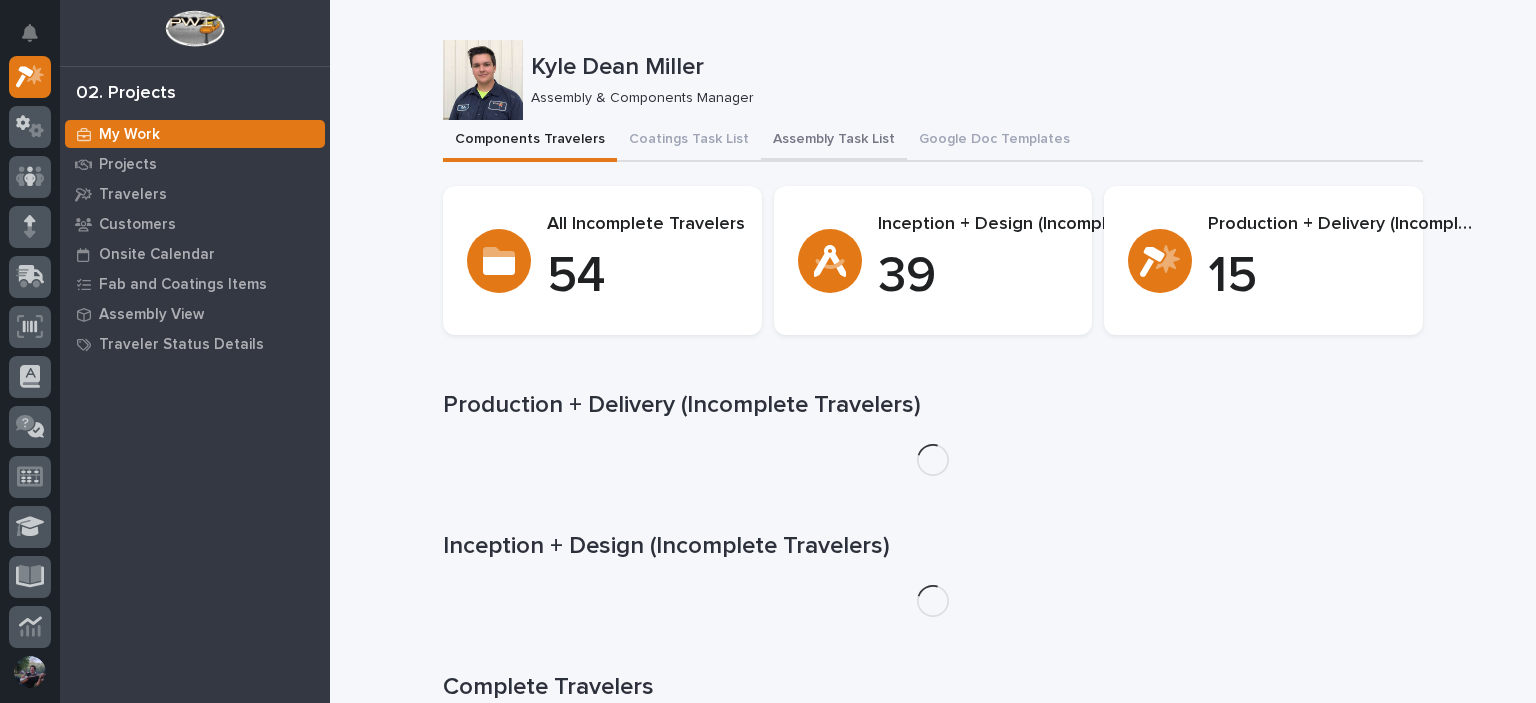 click on "Assembly Task List" at bounding box center [834, 141] 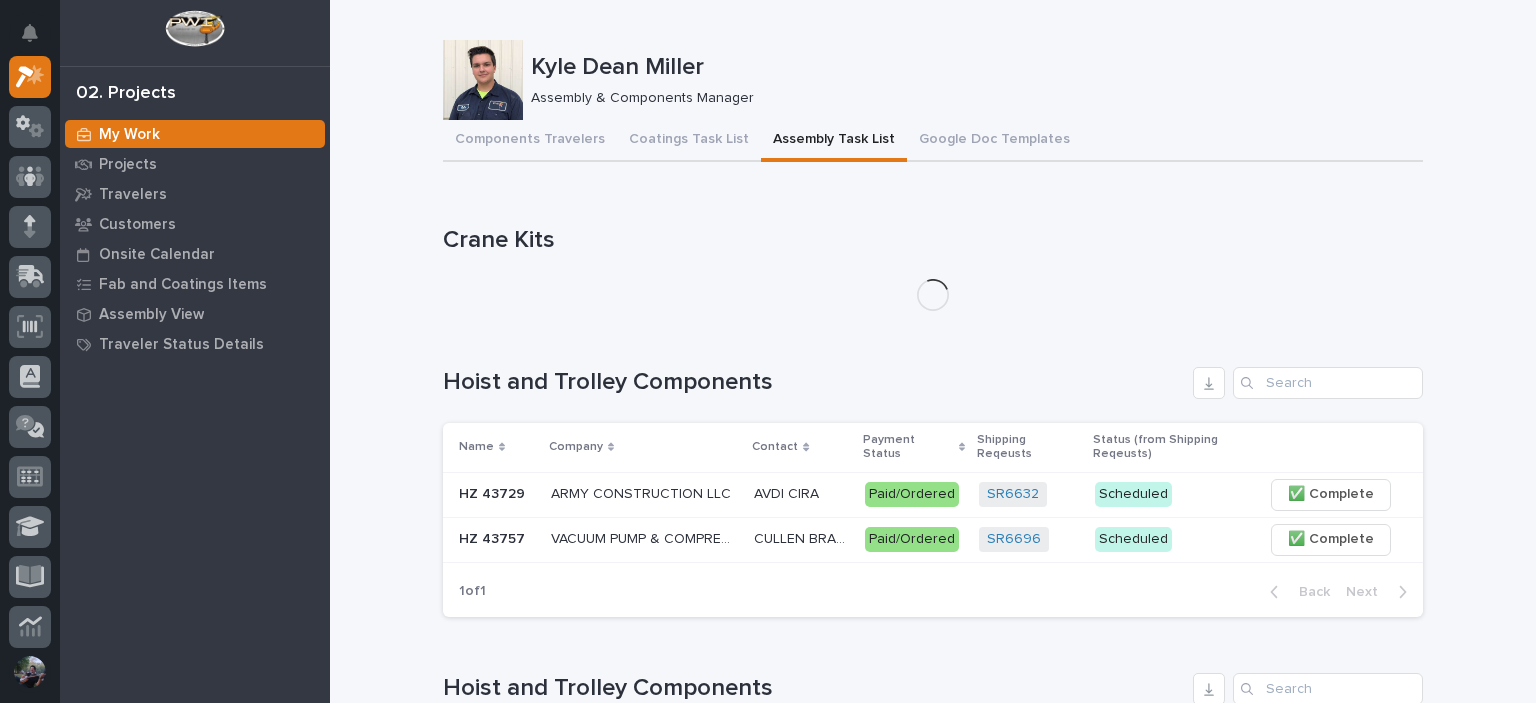 click on "Kyle Dean Miller" at bounding box center (973, 67) 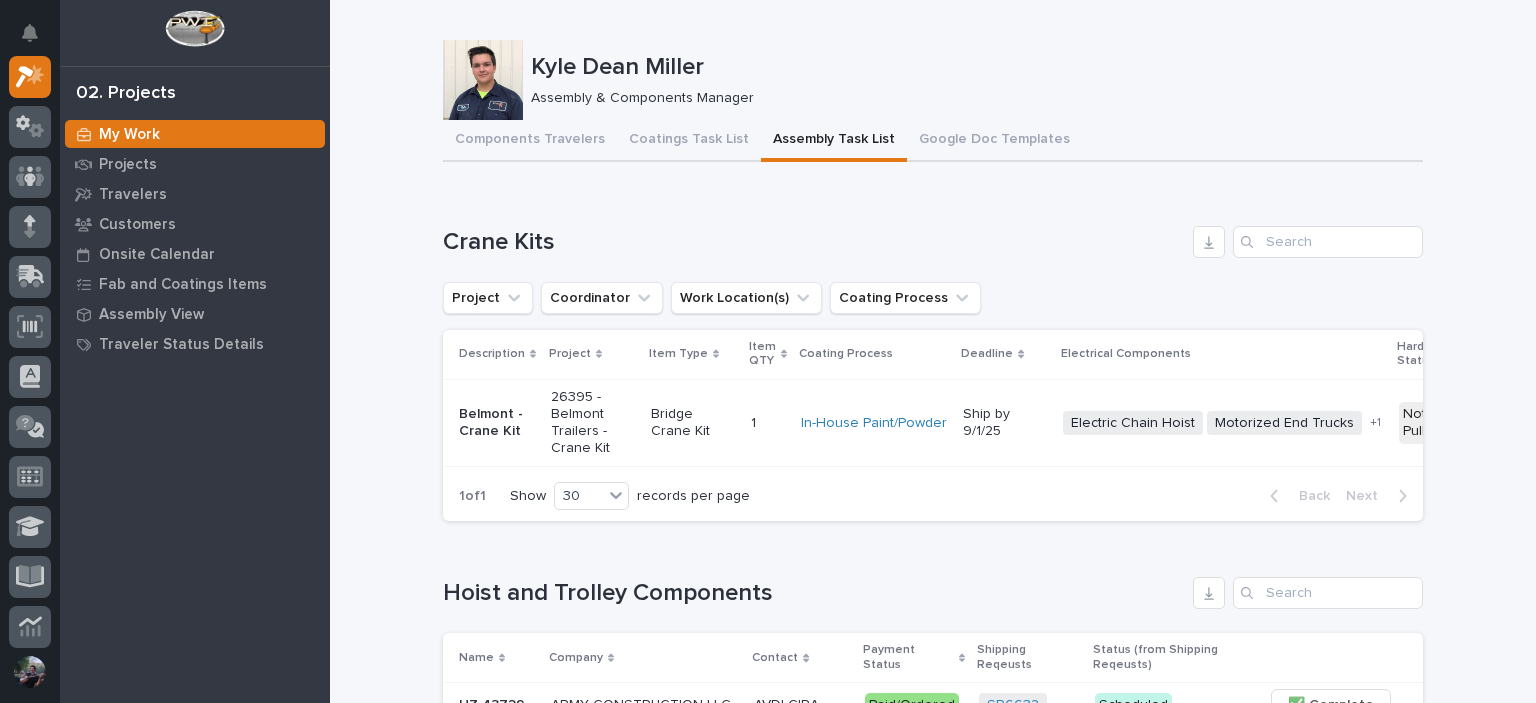 click on "Loading... Saving… Loading... Saving… [FIRST] [LAST] [TITLE] Sorry, there was an error saving your record. Please try again. Please fill out the required fields below. Components Travelers Coatings Task List Assembly Task List Google Doc Templates Can't display tree at index  25 Can't display tree at index  11 Loading... Saving… Loading... Saving… Loading... Saving… Crane Kits Project Coordinator Work Location(s) Coating Process Description Project Item Type Item QTY Coating Process Deadline Electrical Components Hardware Status Belmont - Crane Kit 26395 - Belmont Trailers - Crane Kit Bridge Crane Kit 1 1   In-House Paint/Powder   Ship by [DATE] Electric Chain Hoist Motorized End Trucks Radio Control + 1 Not Pulled 🚧 Staging → 📦 Ready to Ship → 🔩 Hardware 1  of  1 Show 30 records per page Back Next Loading... Saving… Hoist and Trolley Components Name Company Contact Payment Status Shipping Reqeusts Status (from Shipping Reqeusts) HZ 43729" at bounding box center (933, 3757) 